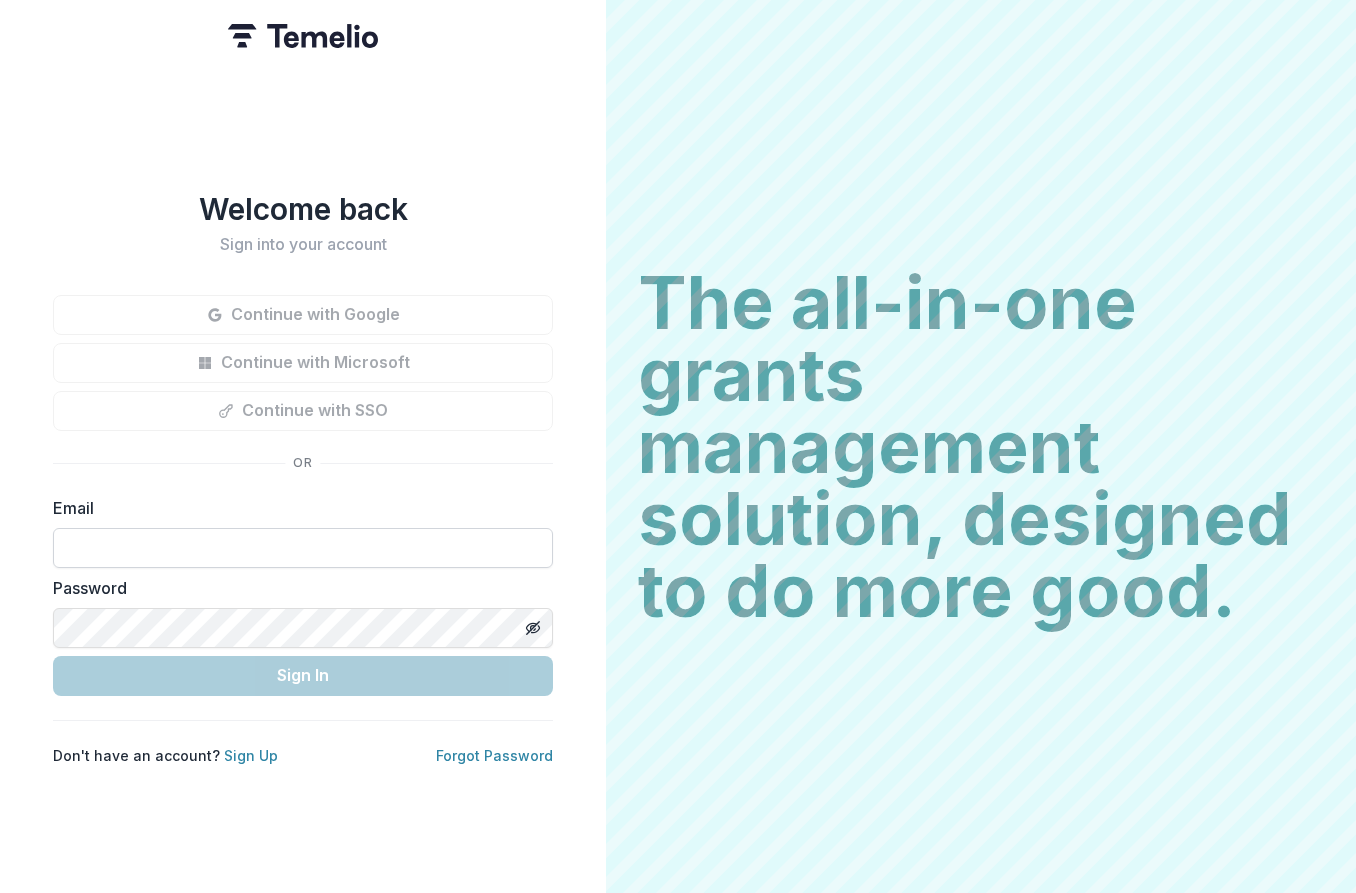 scroll, scrollTop: 0, scrollLeft: 0, axis: both 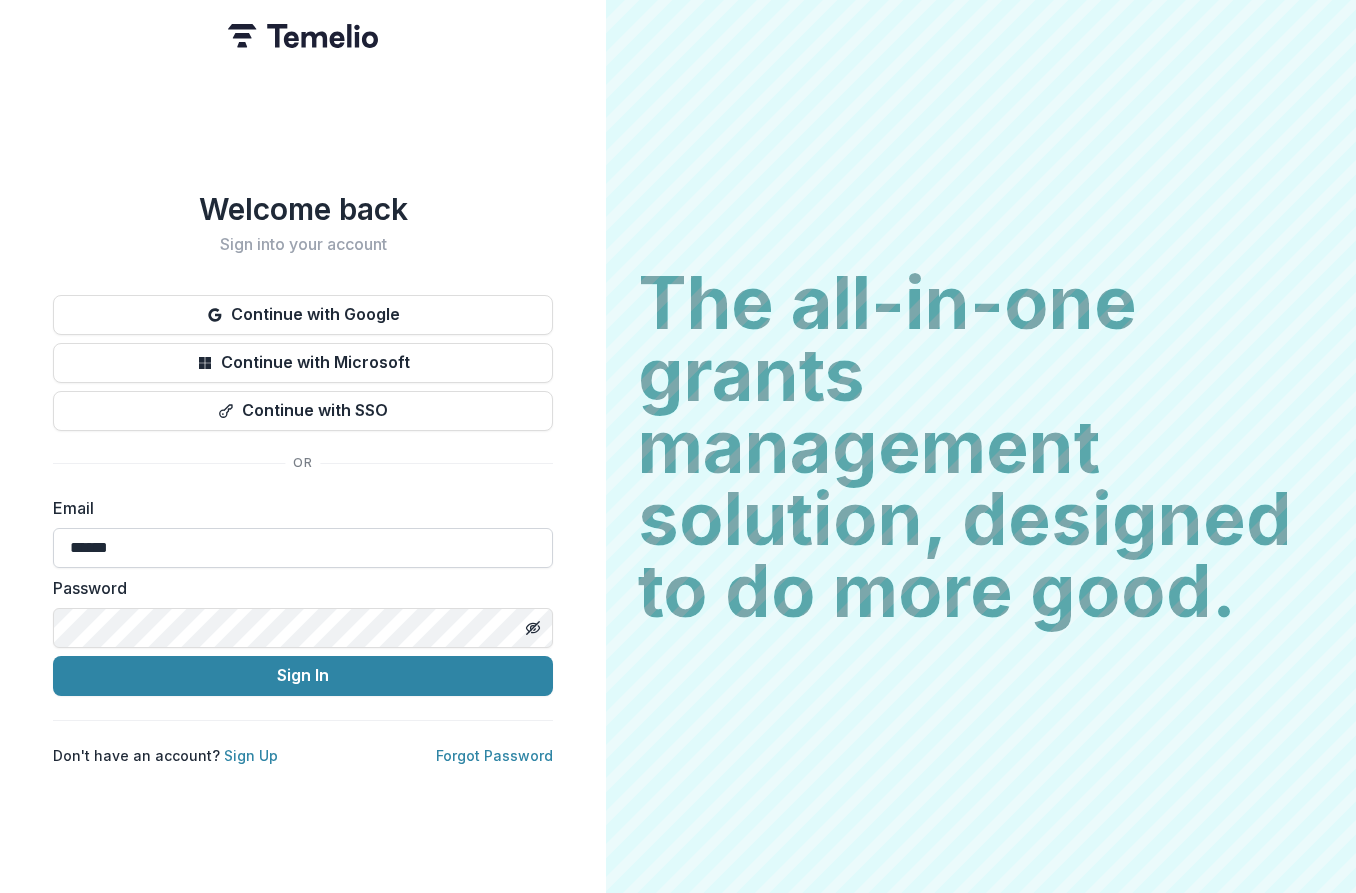 type on "**********" 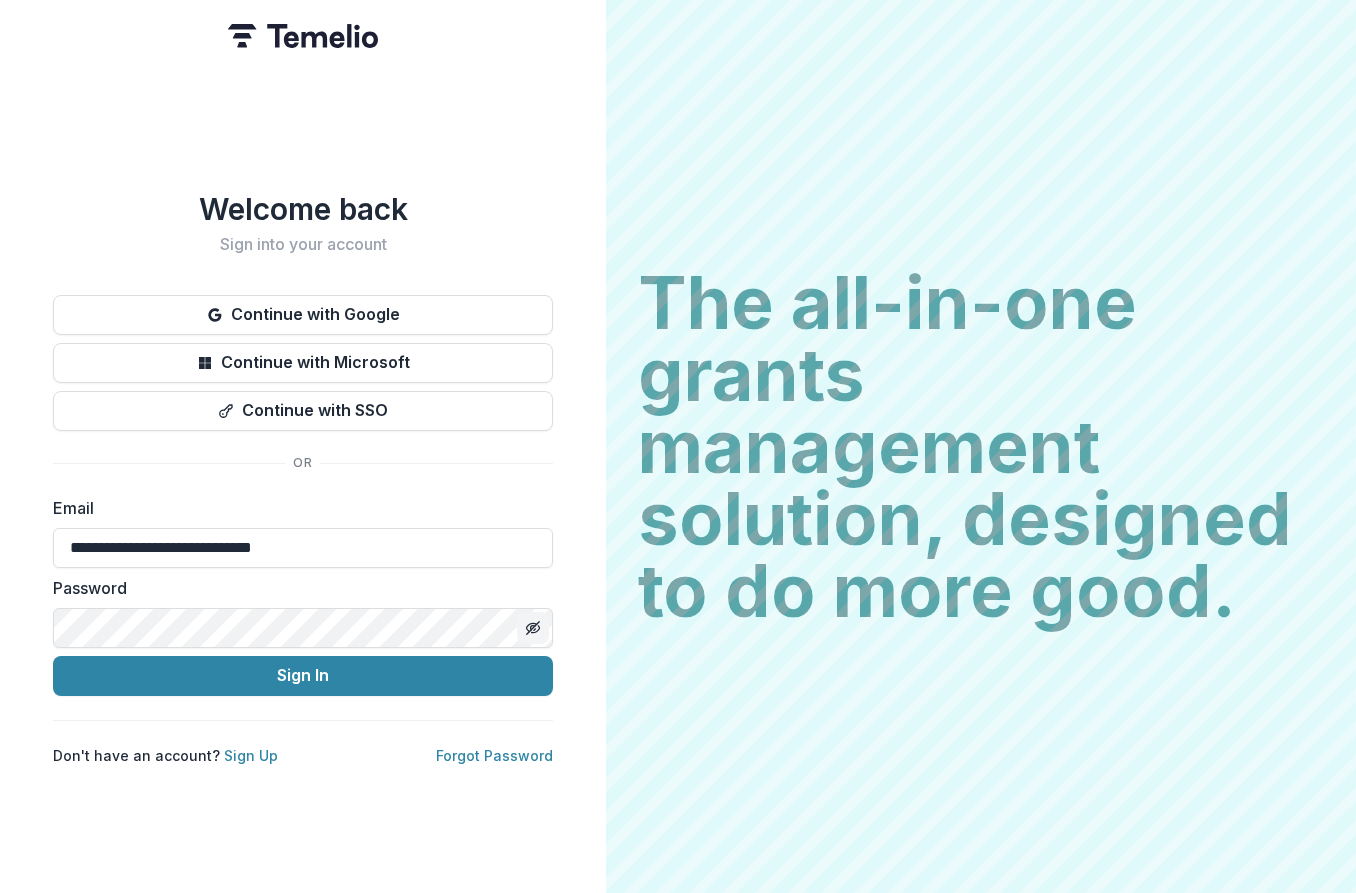 click at bounding box center (533, 628) 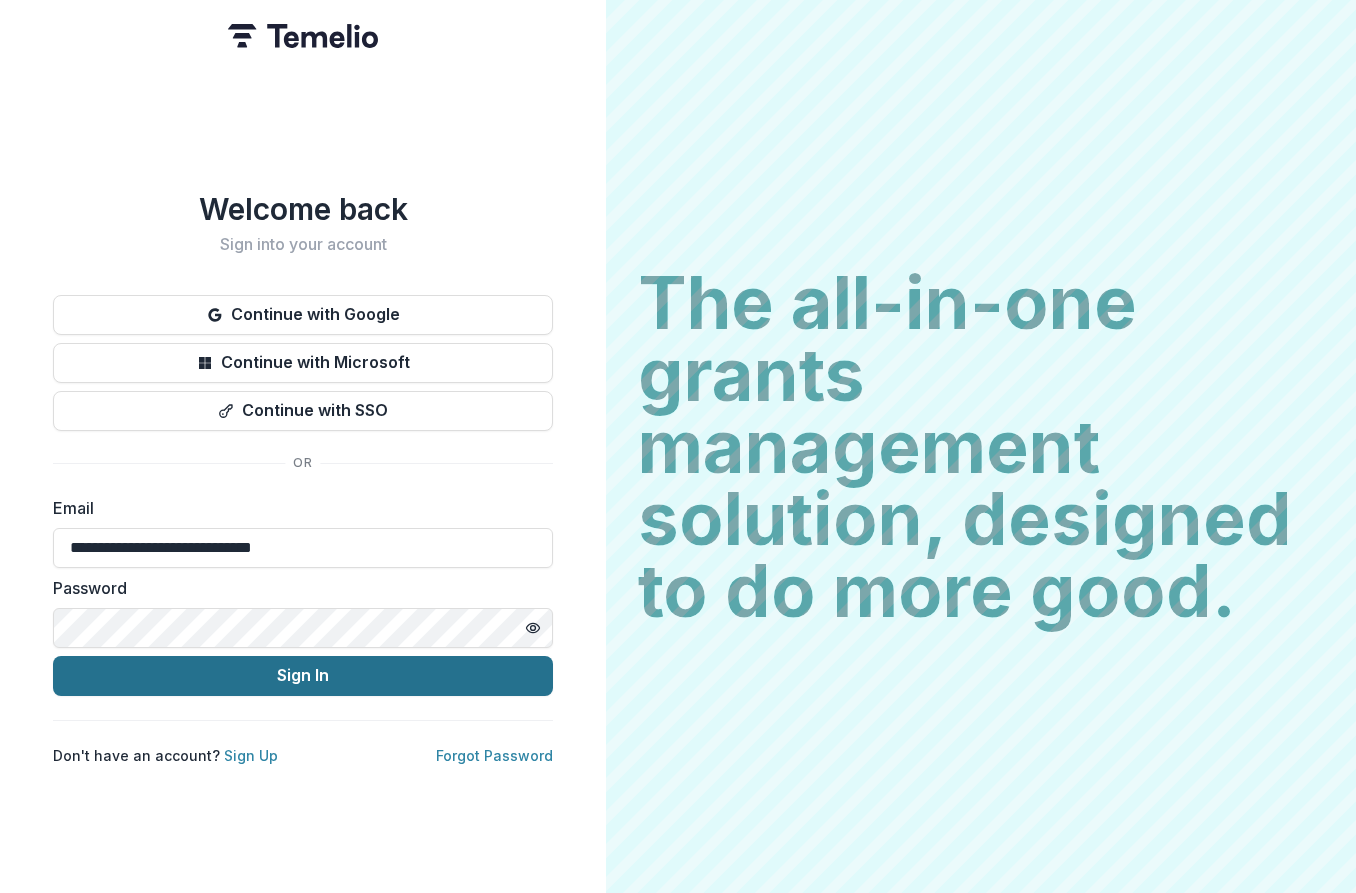 click on "Sign In" at bounding box center (303, 676) 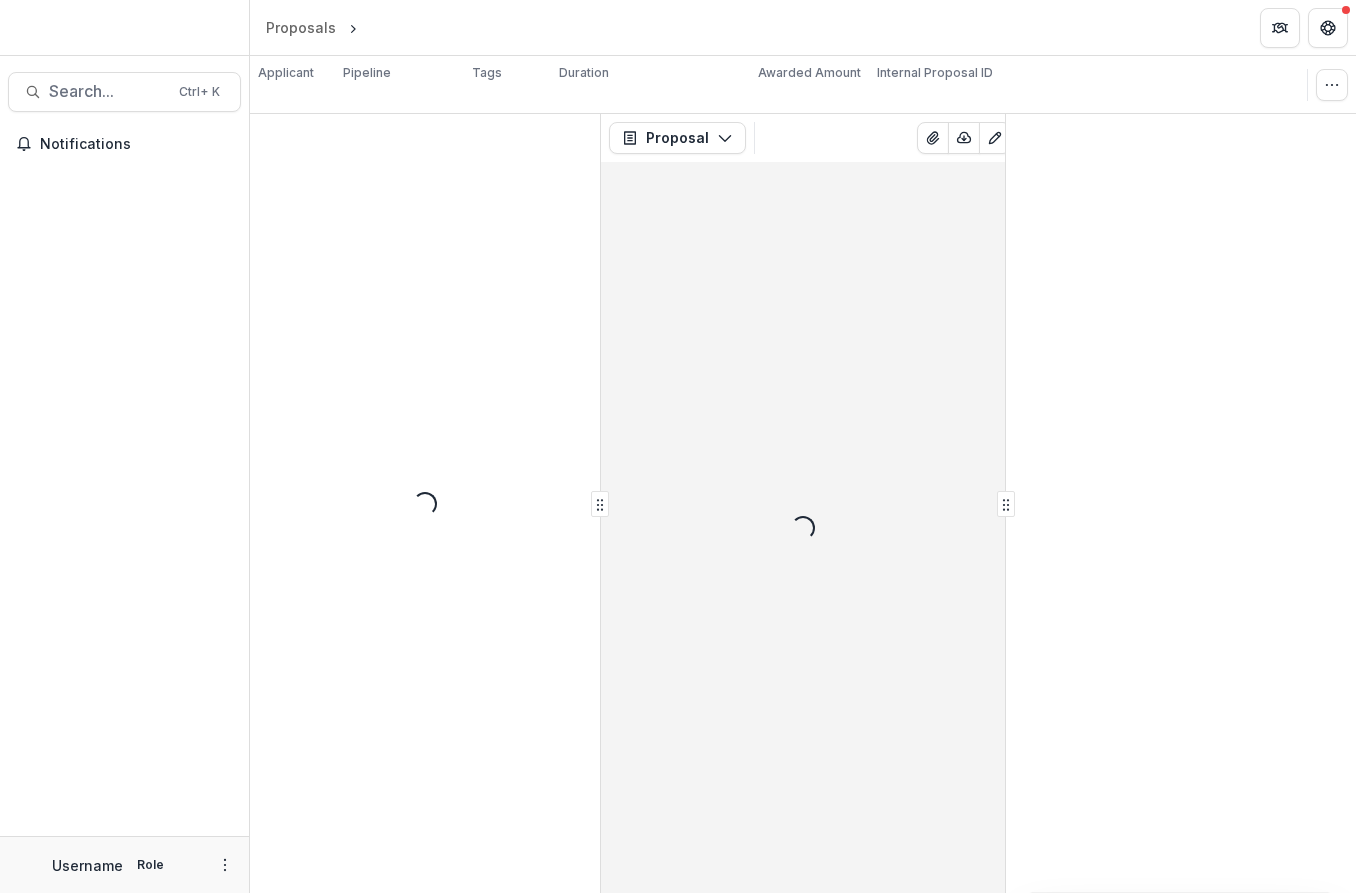 scroll, scrollTop: 0, scrollLeft: 0, axis: both 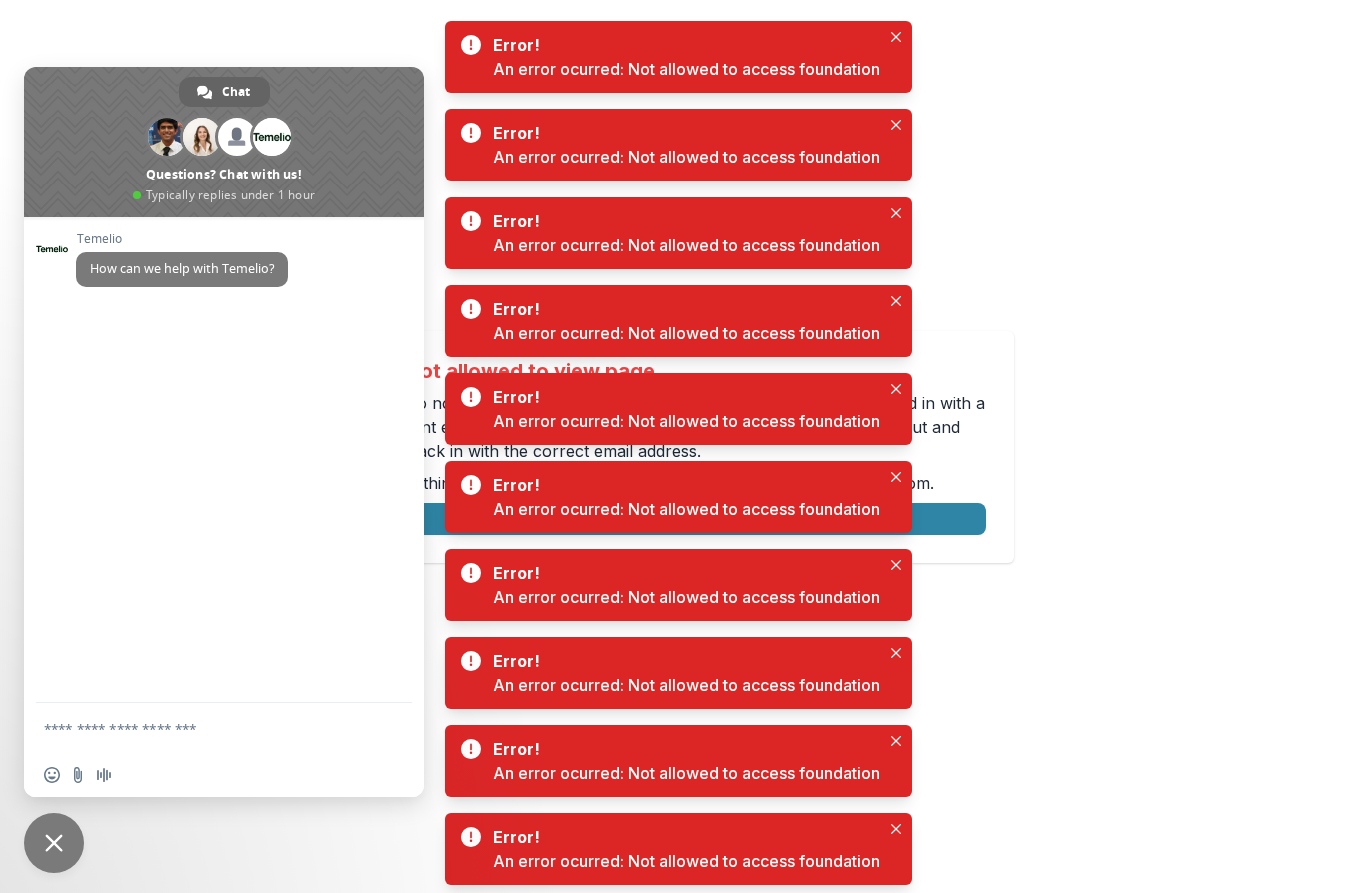click on "Not allowed to view page You do not have permission to view the page. It is likely that you logged in with a different email address that the one you were granted access for. Logout and sign back in with the correct email address. If you think this is an error, please contact us at   support@trytemelio.com . Logout" at bounding box center [678, 446] 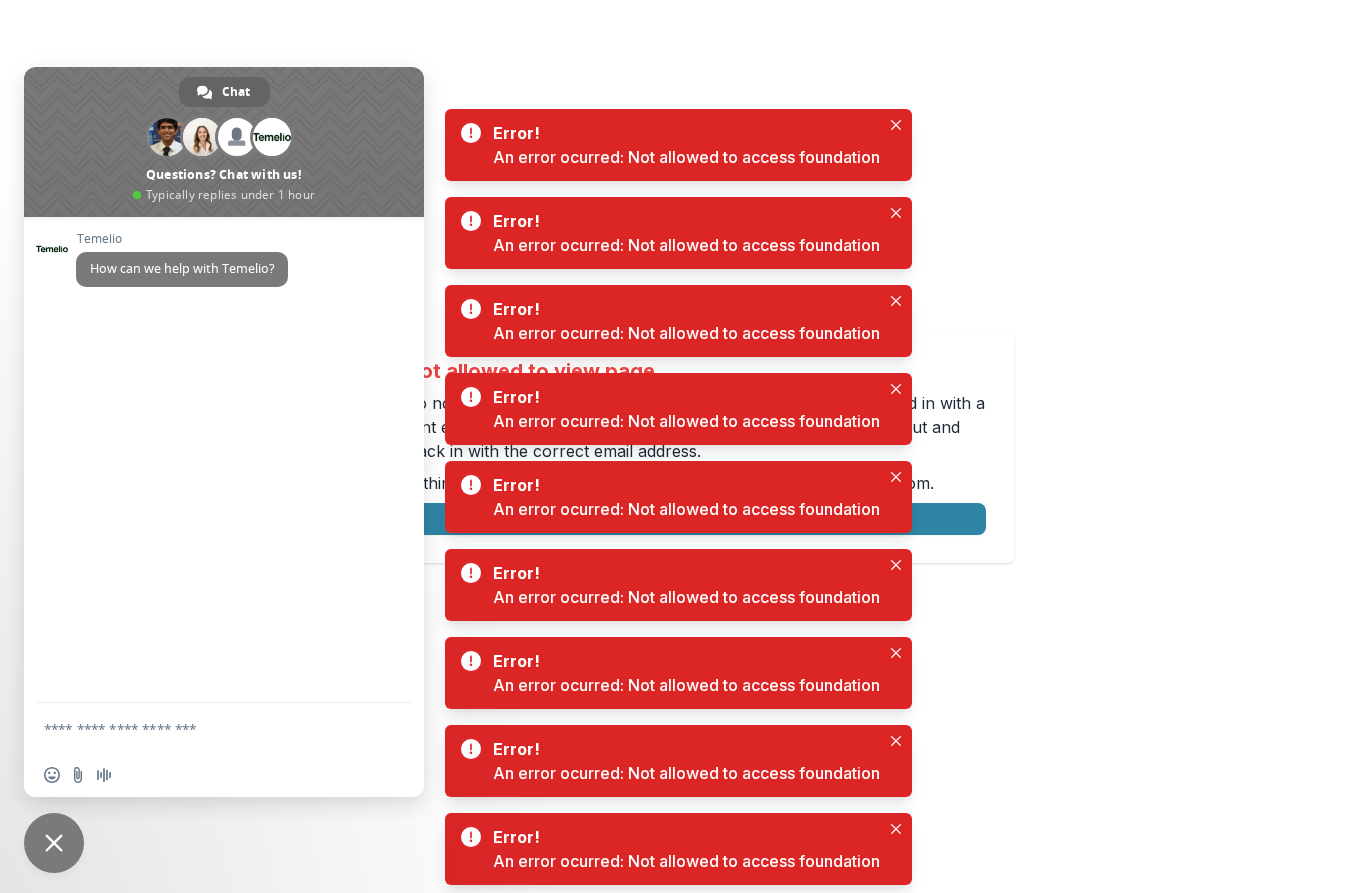click at bounding box center (54, 843) 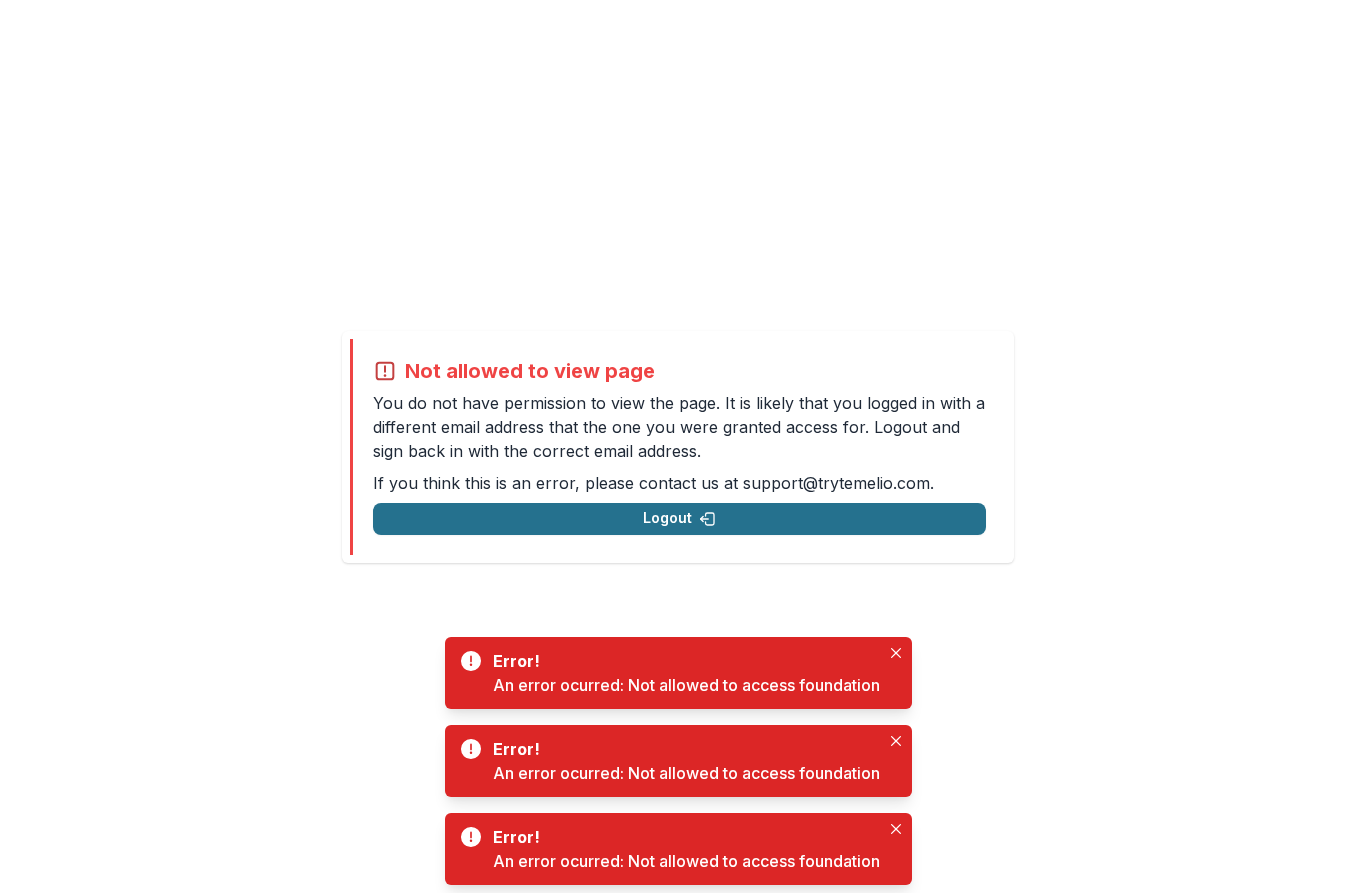 click on "Logout" at bounding box center [679, 519] 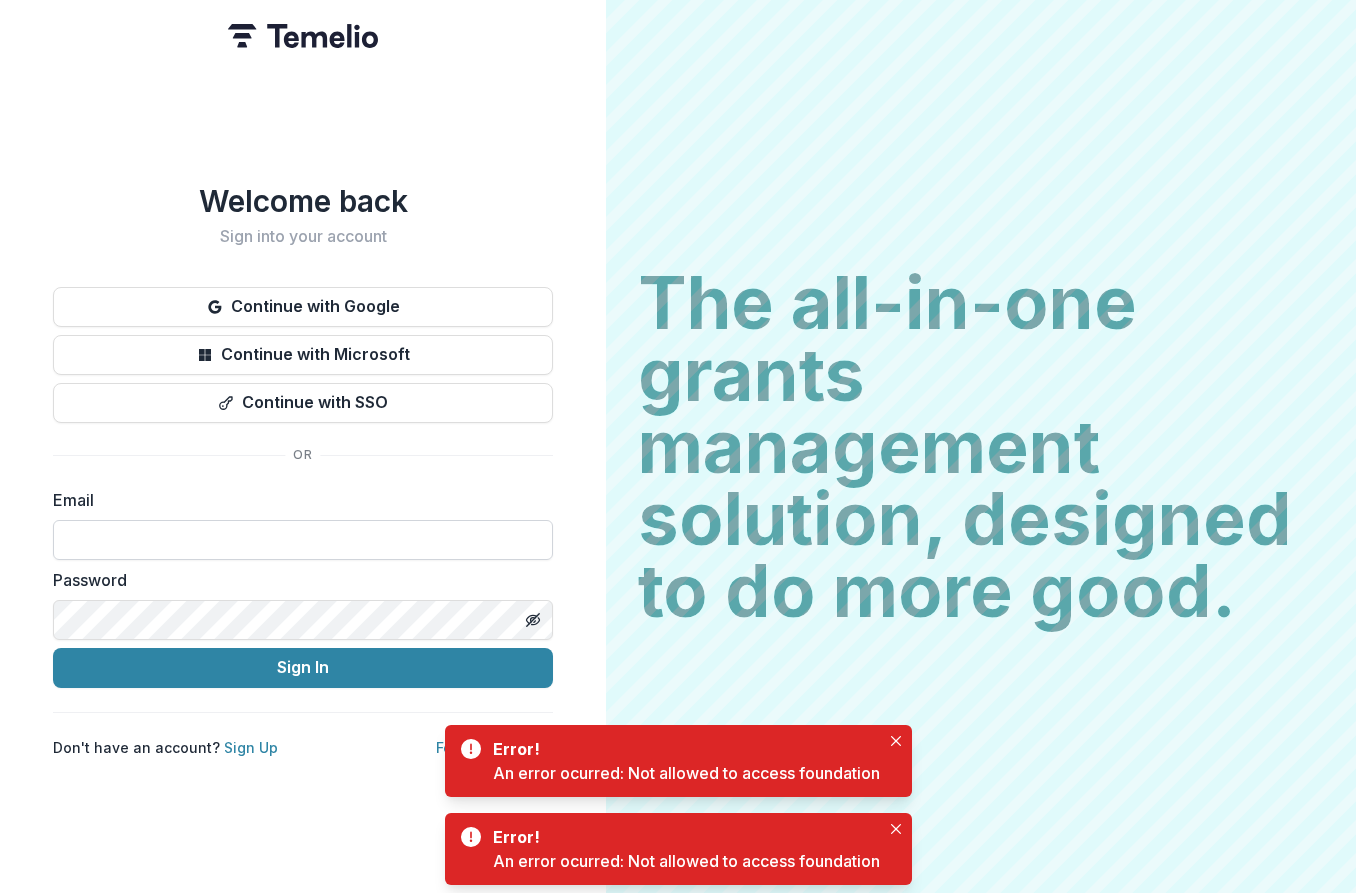 click at bounding box center [303, 540] 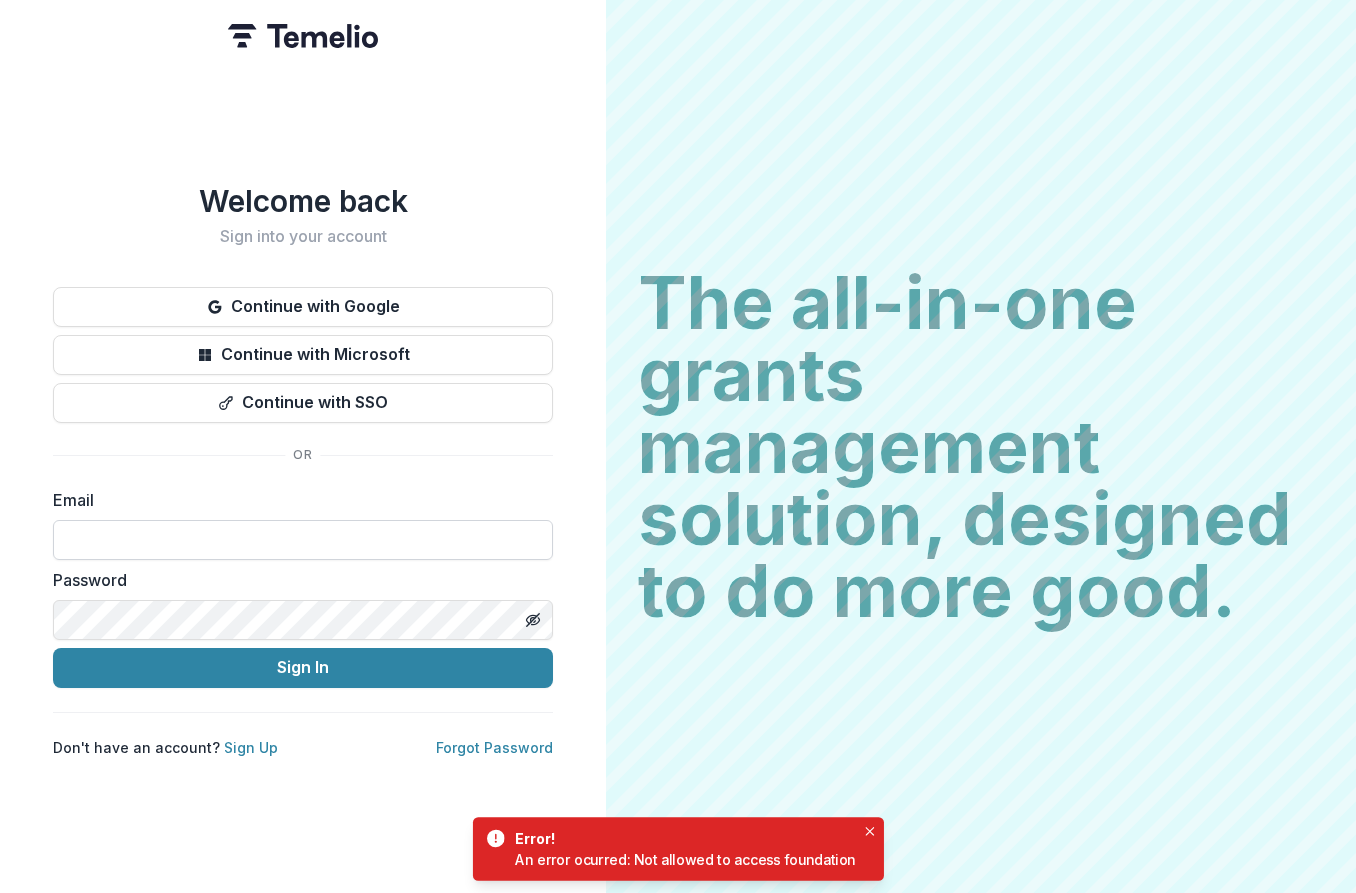 click at bounding box center [303, 540] 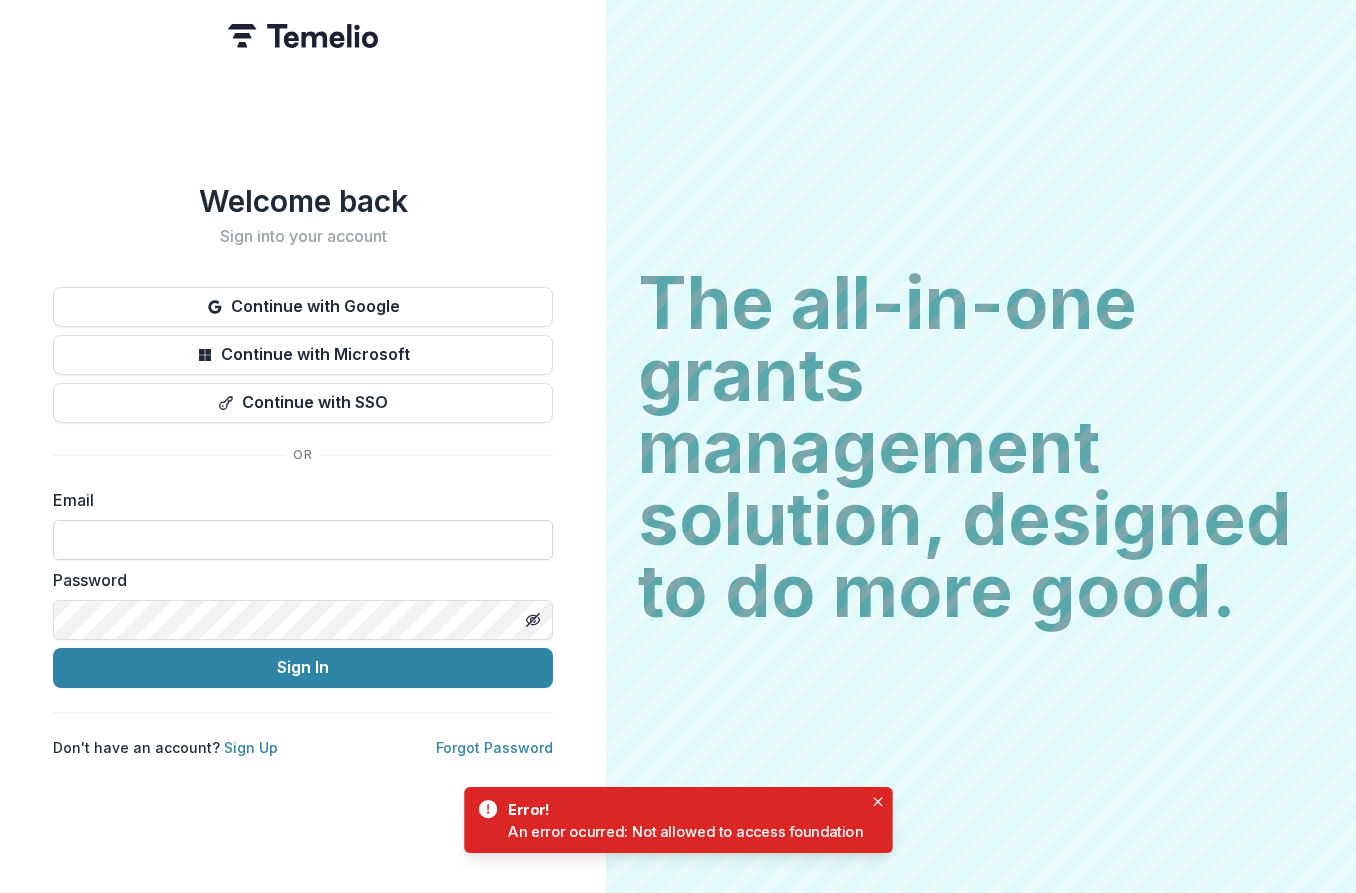 click at bounding box center (303, 540) 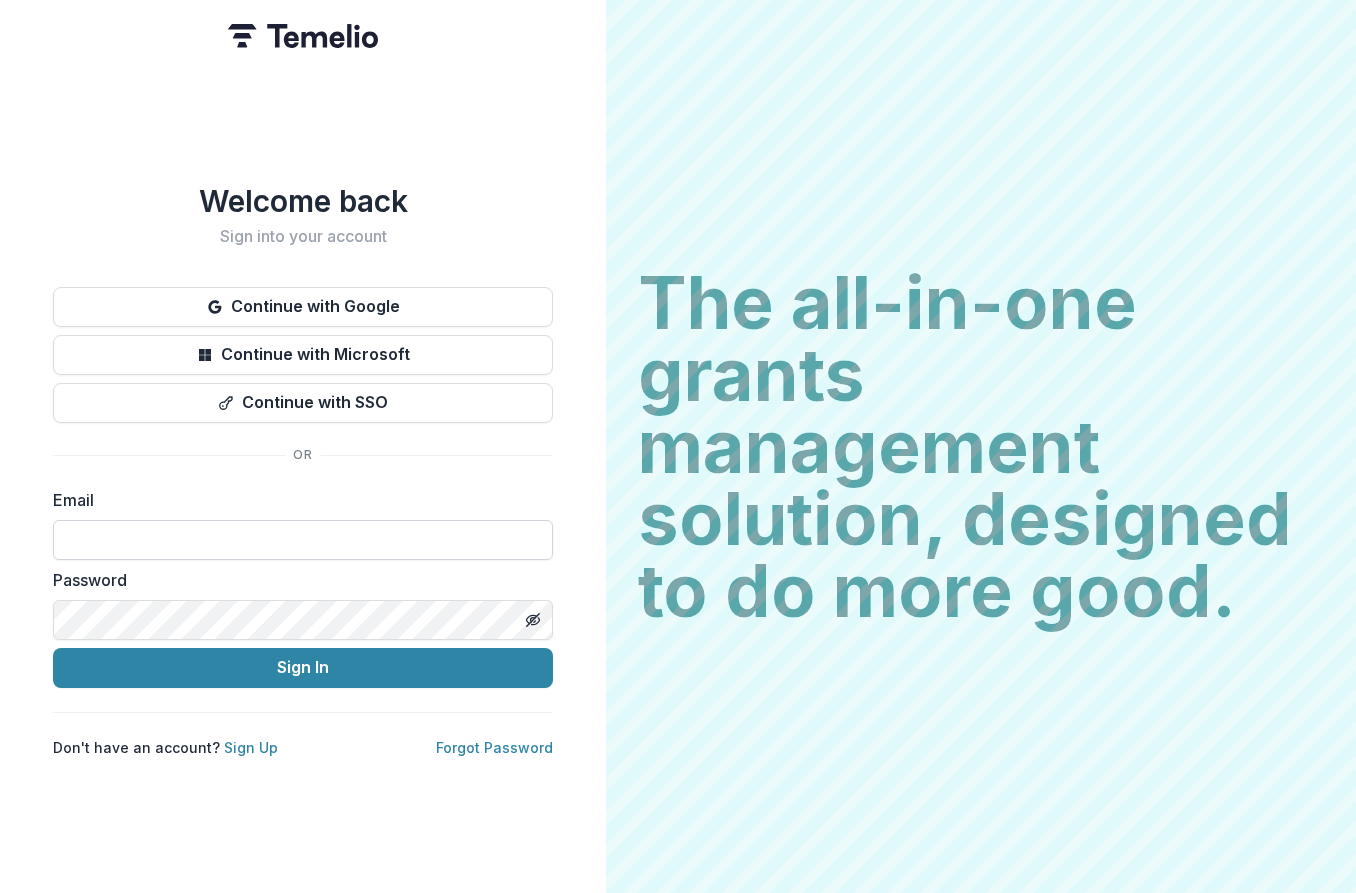 click at bounding box center [303, 540] 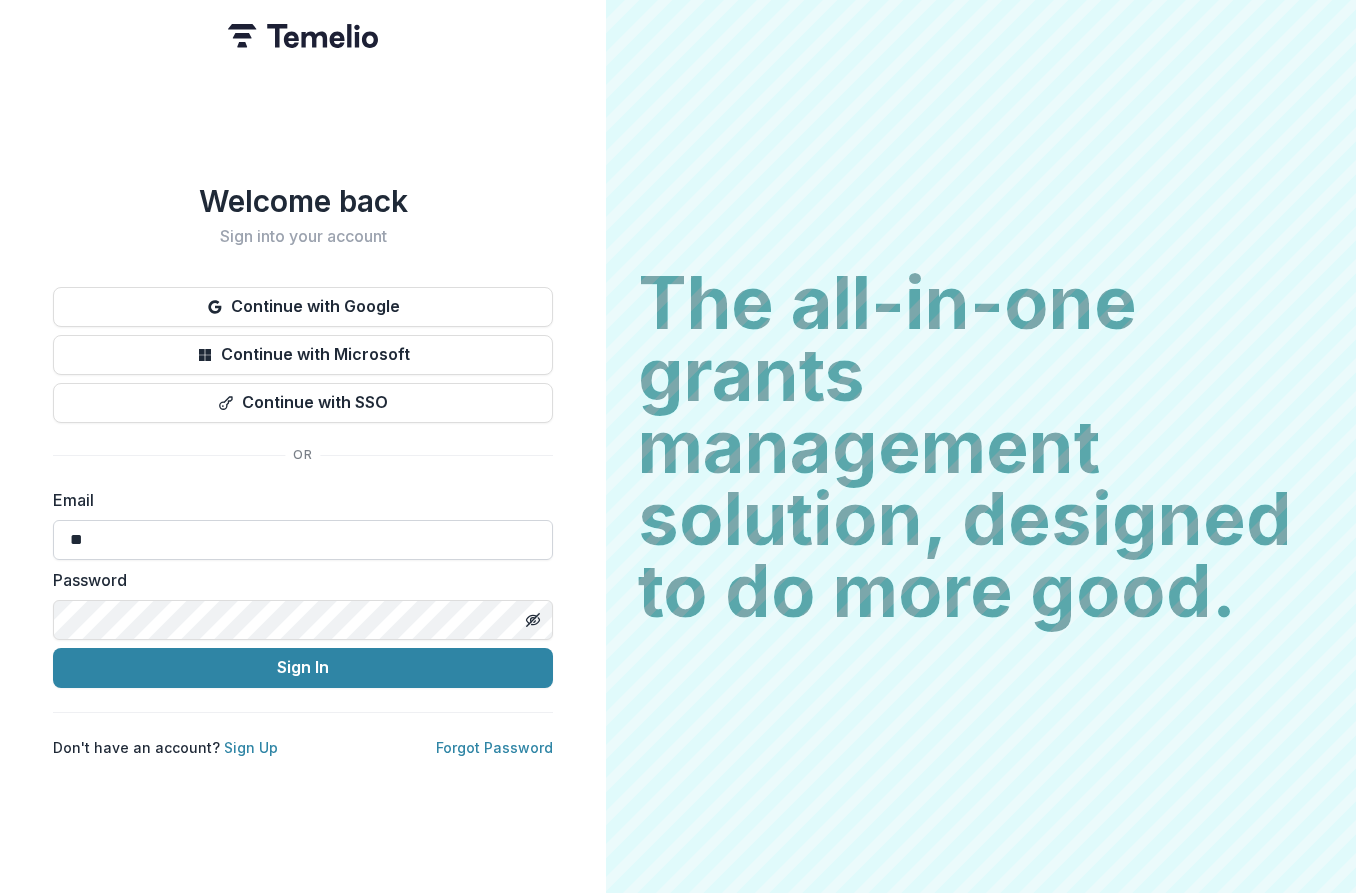 type on "*" 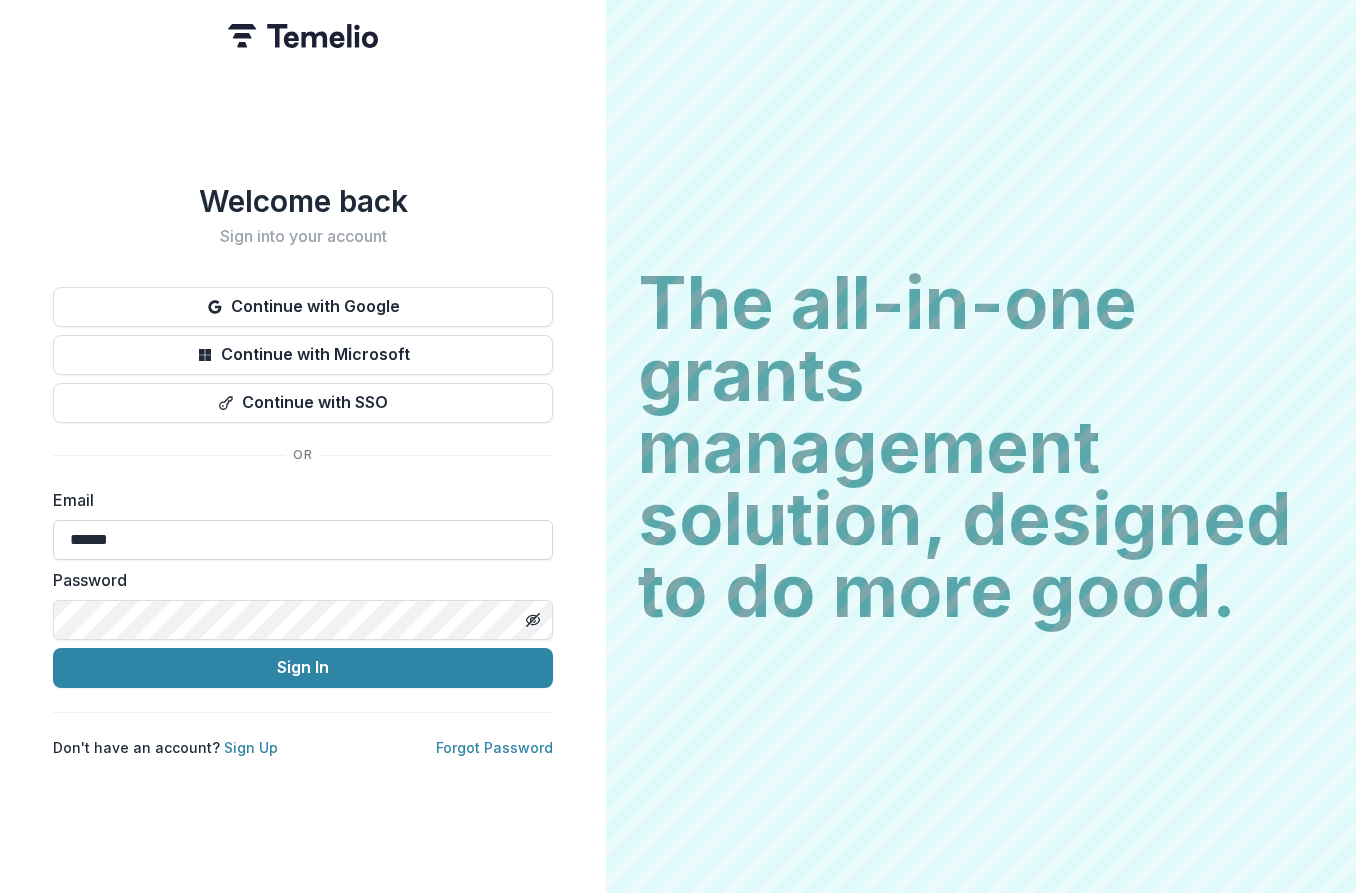 type on "**********" 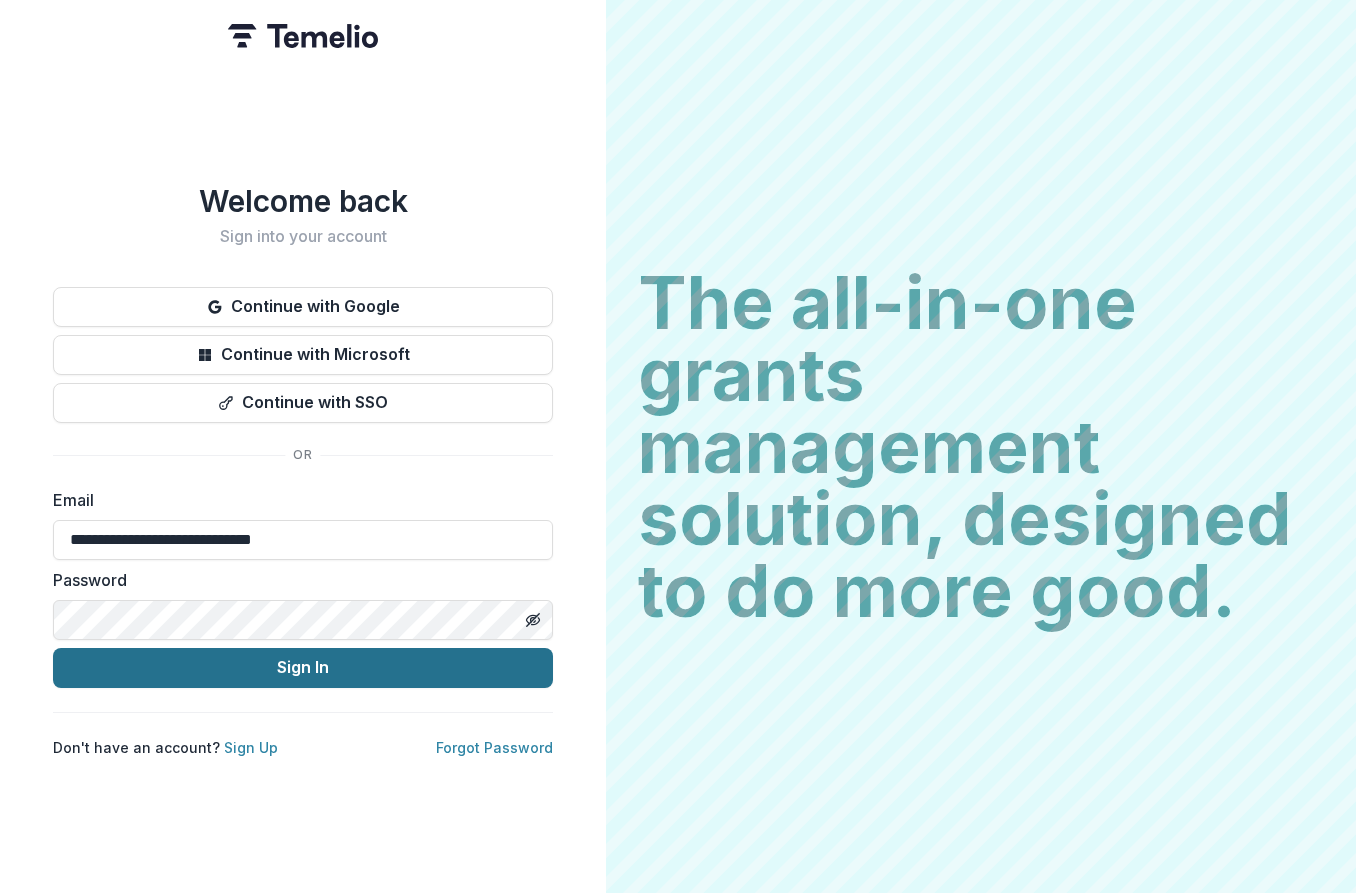 click on "Sign In" at bounding box center [303, 668] 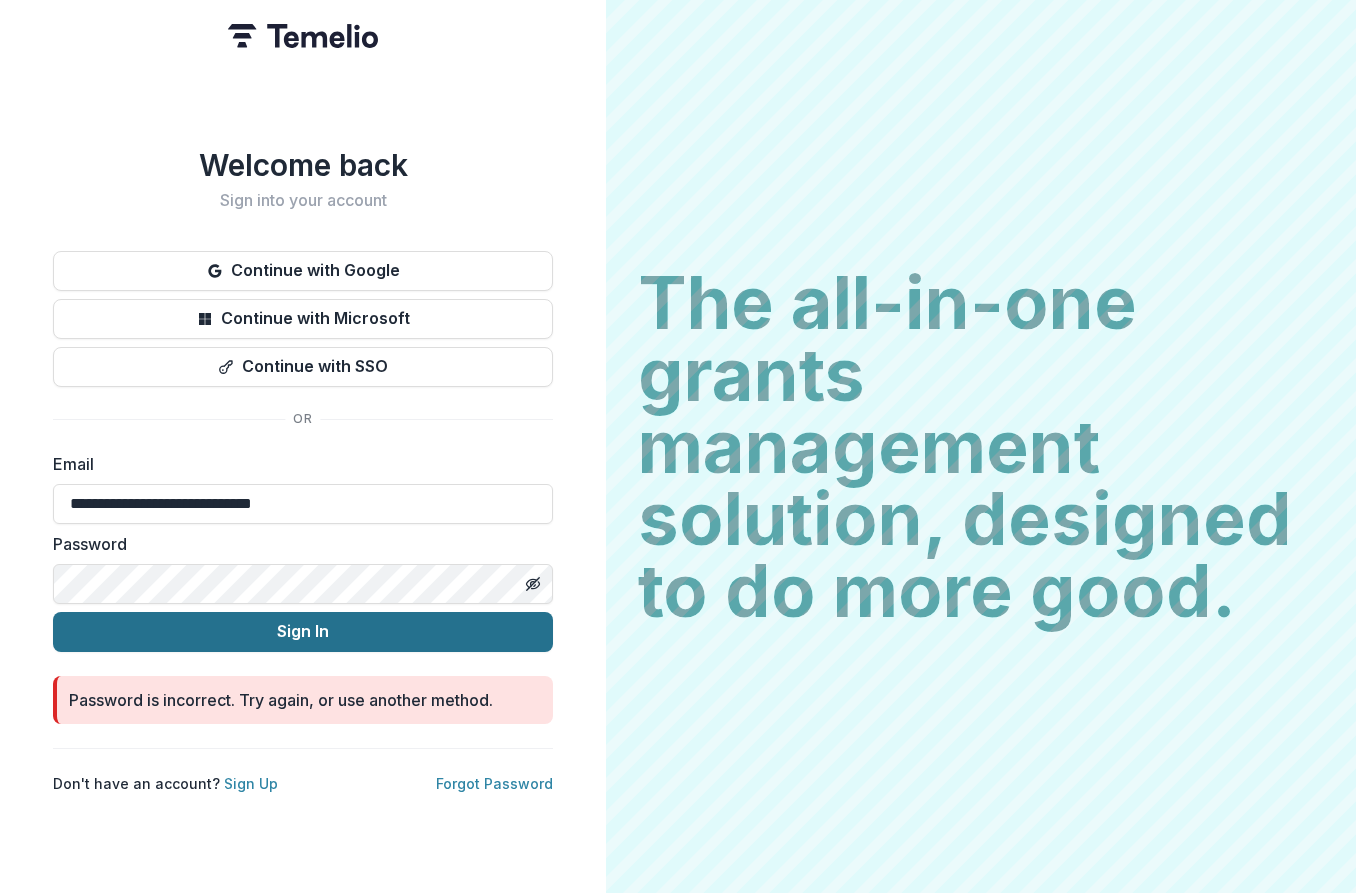 click on "Sign In" at bounding box center [303, 632] 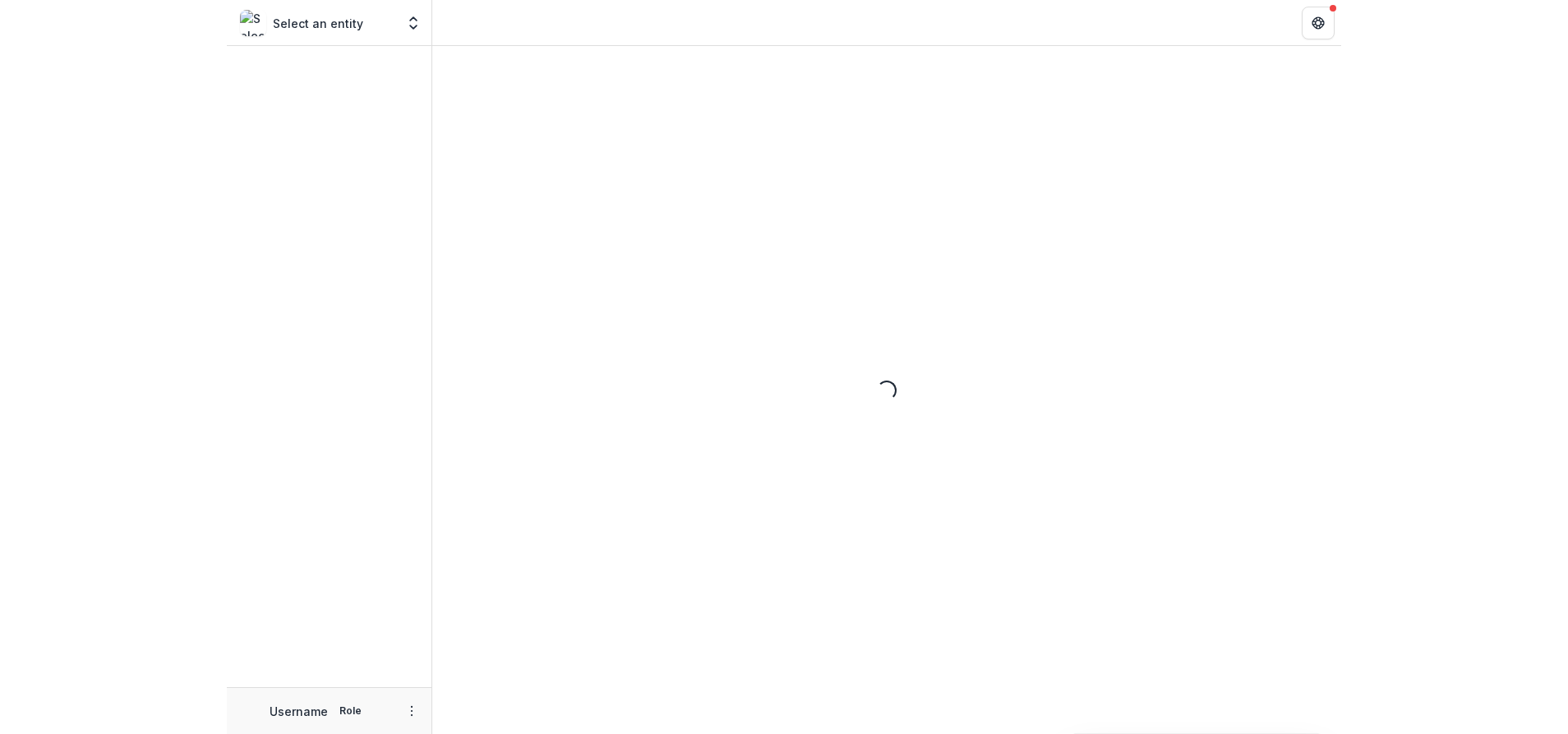 scroll, scrollTop: 0, scrollLeft: 0, axis: both 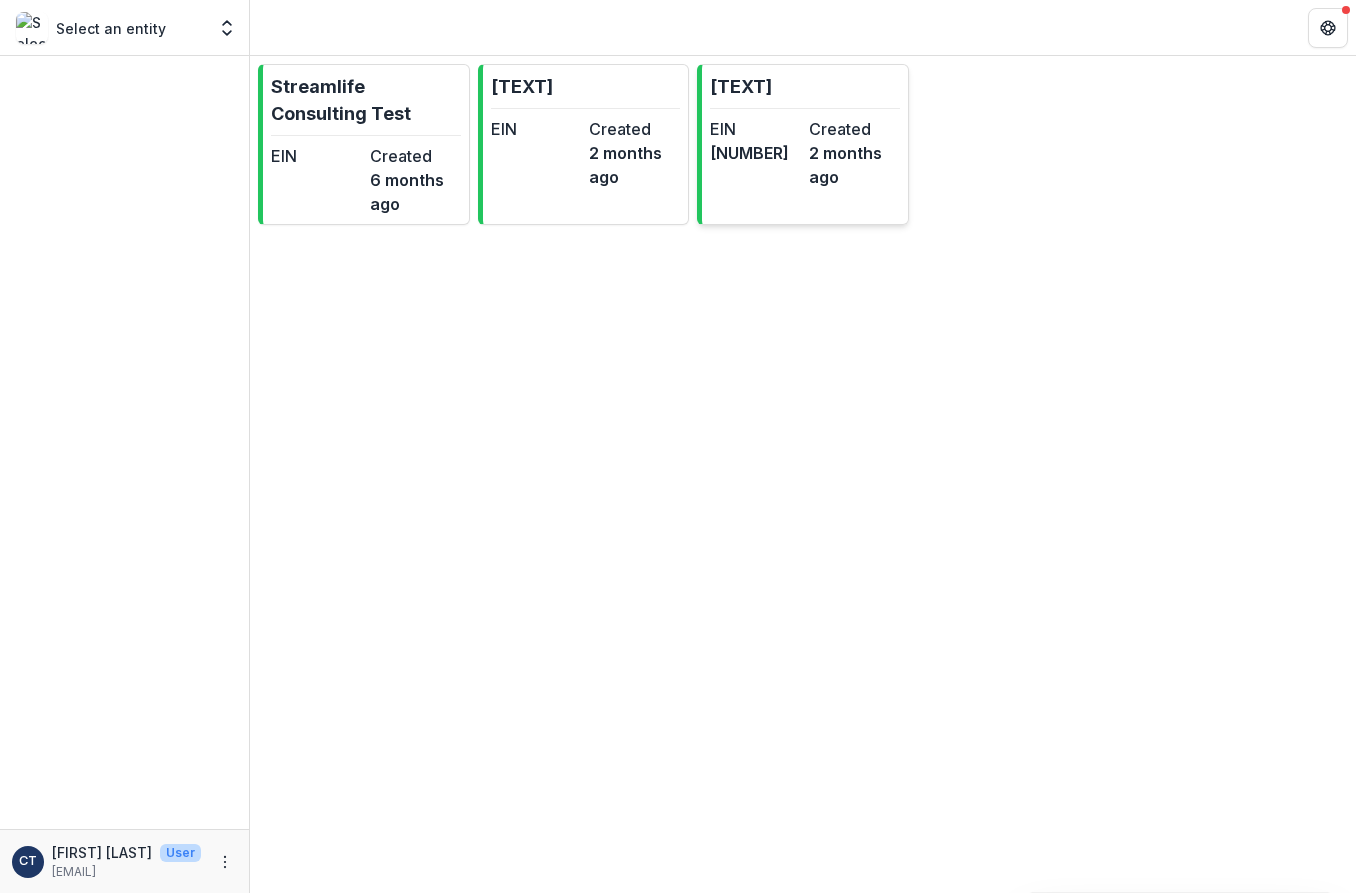 click on "EIN" at bounding box center [755, 129] 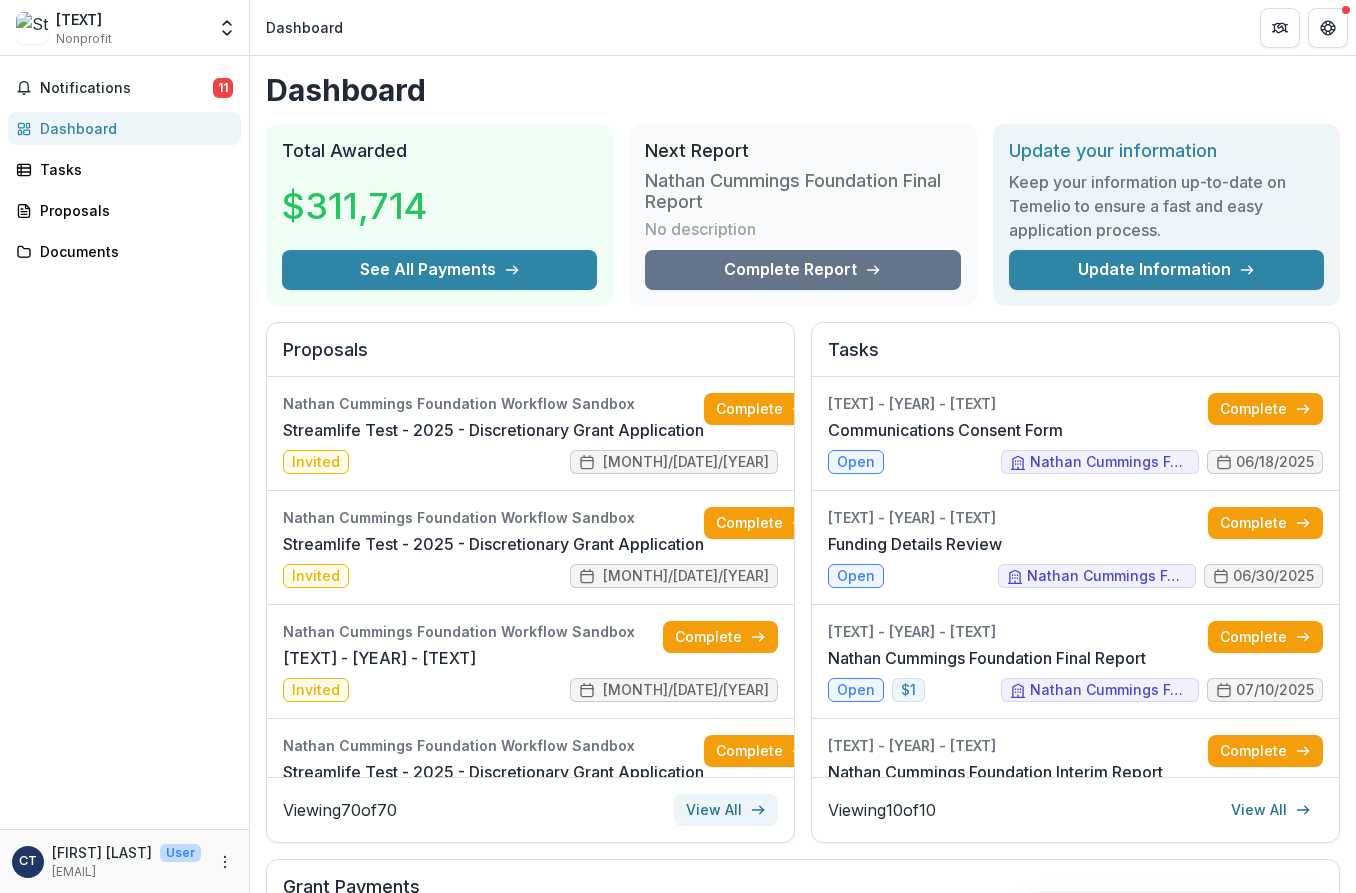 click on "View All" at bounding box center (726, 810) 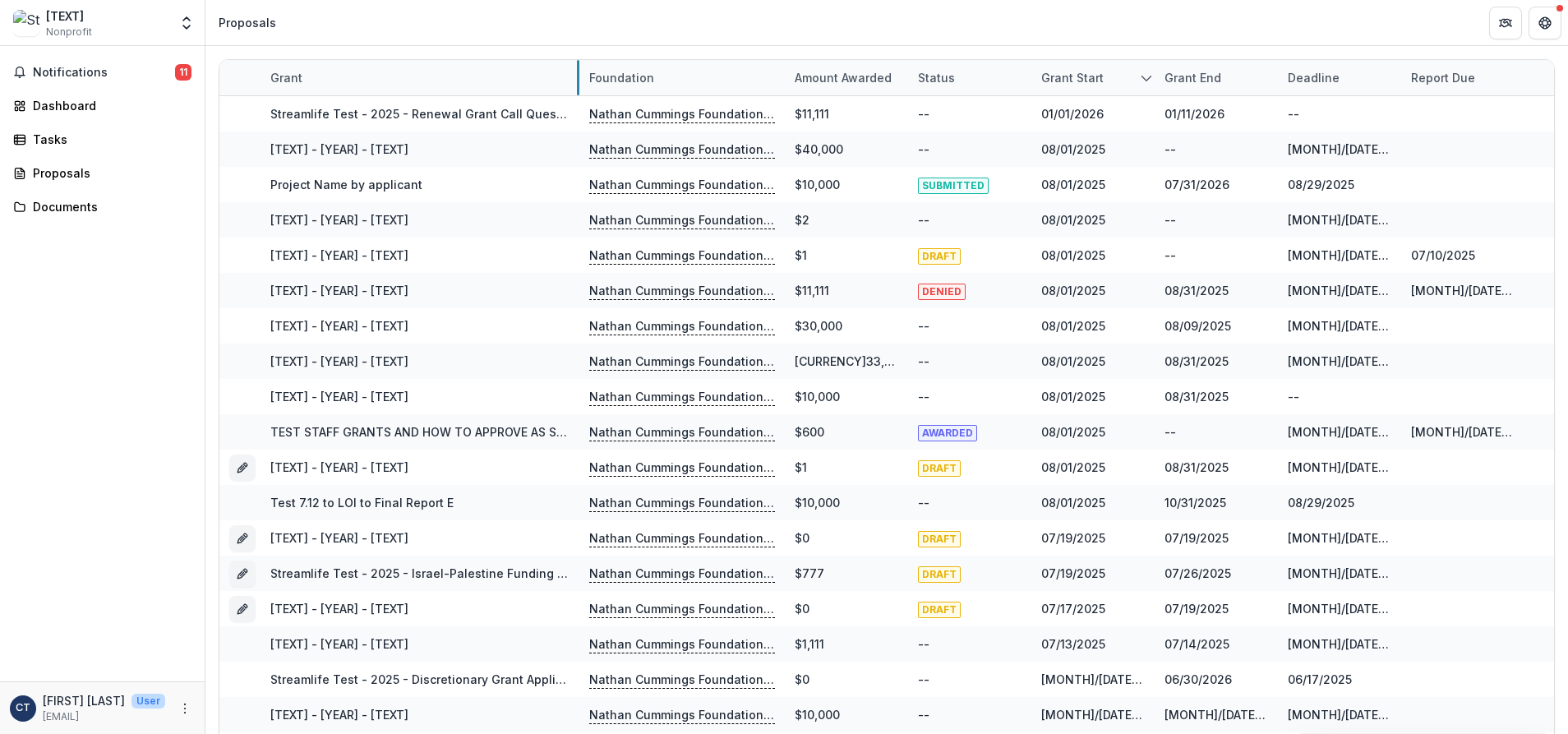 drag, startPoint x: 464, startPoint y: 79, endPoint x: 577, endPoint y: 83, distance: 113.07077 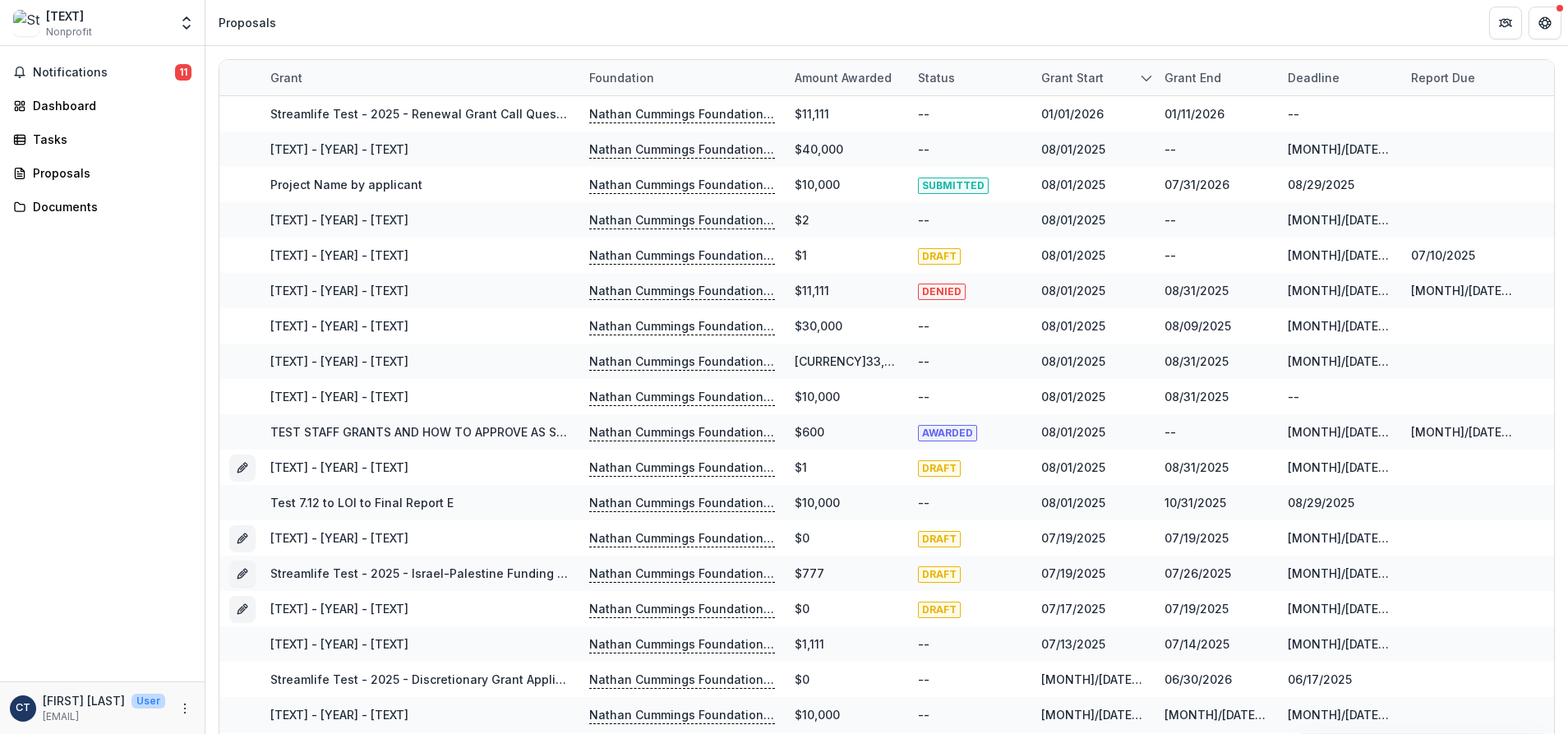 click on "Grant" at bounding box center [286, 77] 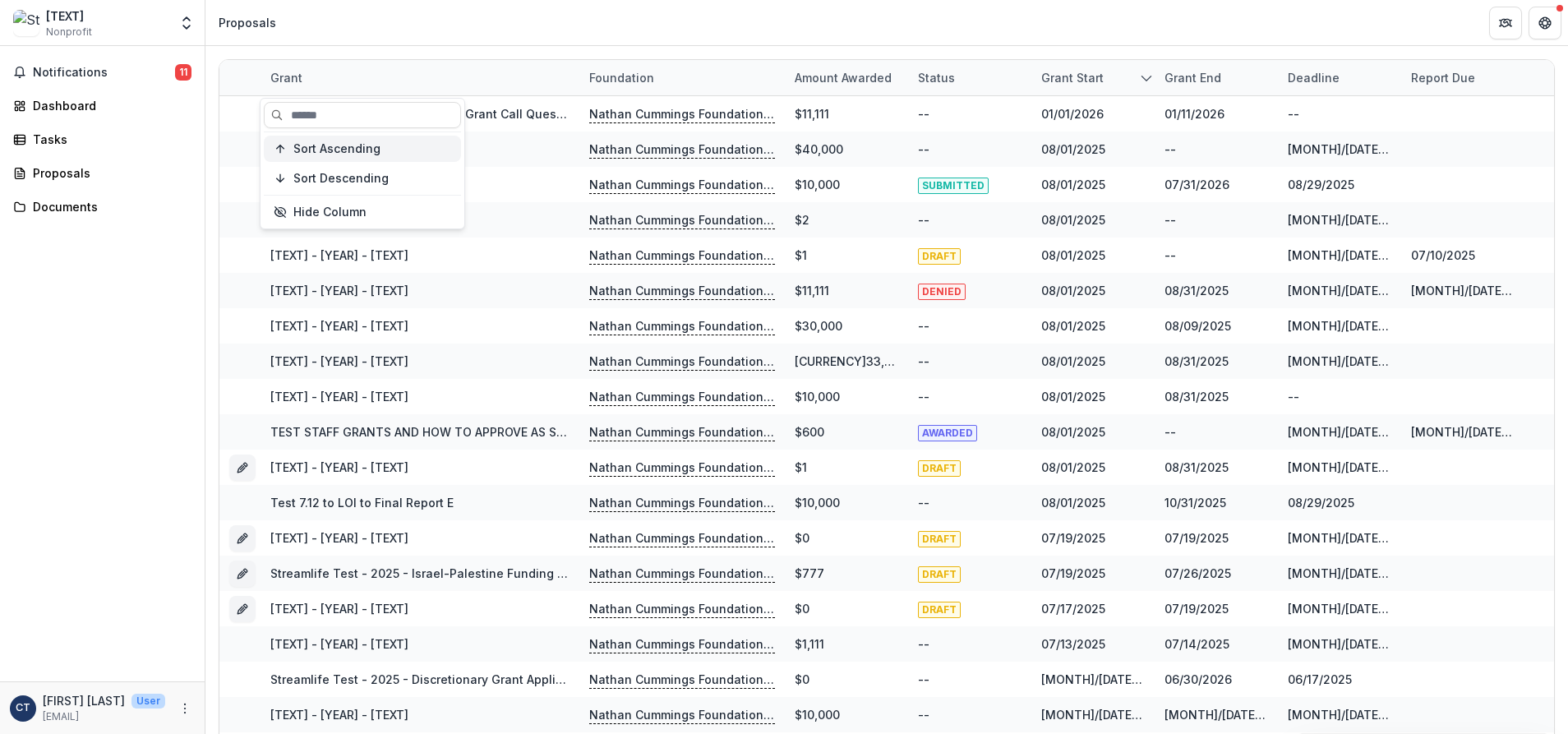 click on "Sort Ascending" at bounding box center [337, 149] 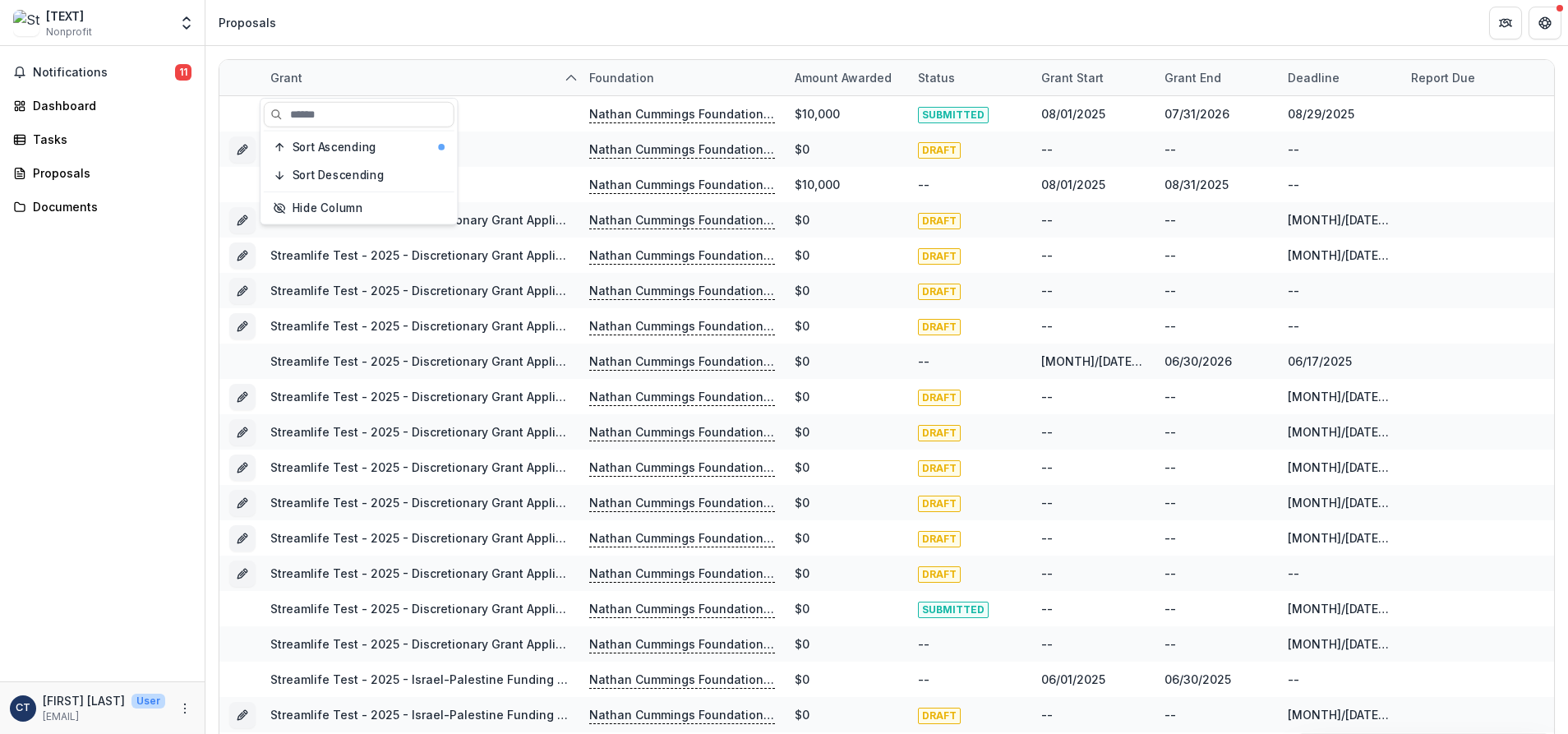 click on "Proposals" at bounding box center [887, 22] 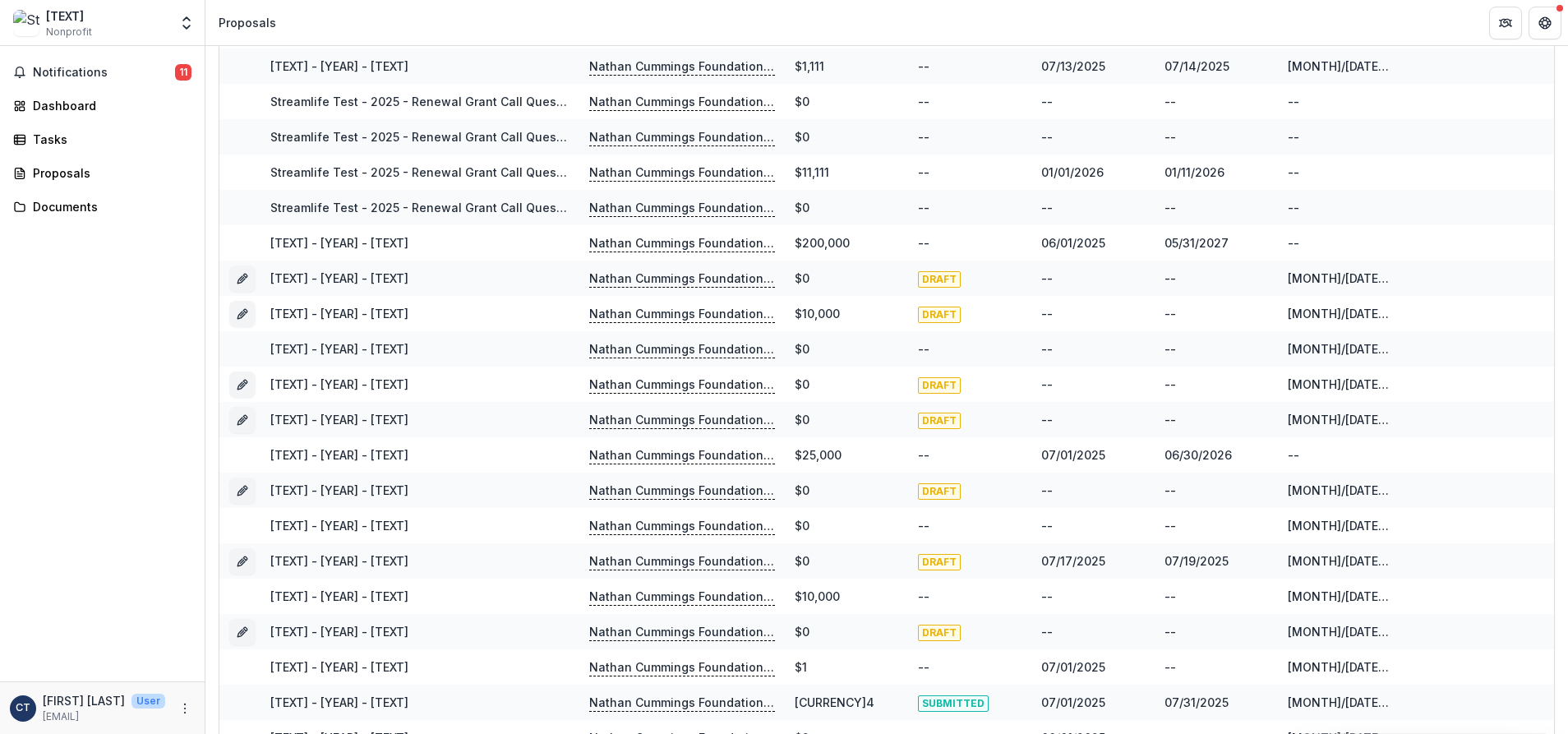 scroll, scrollTop: 1850, scrollLeft: 0, axis: vertical 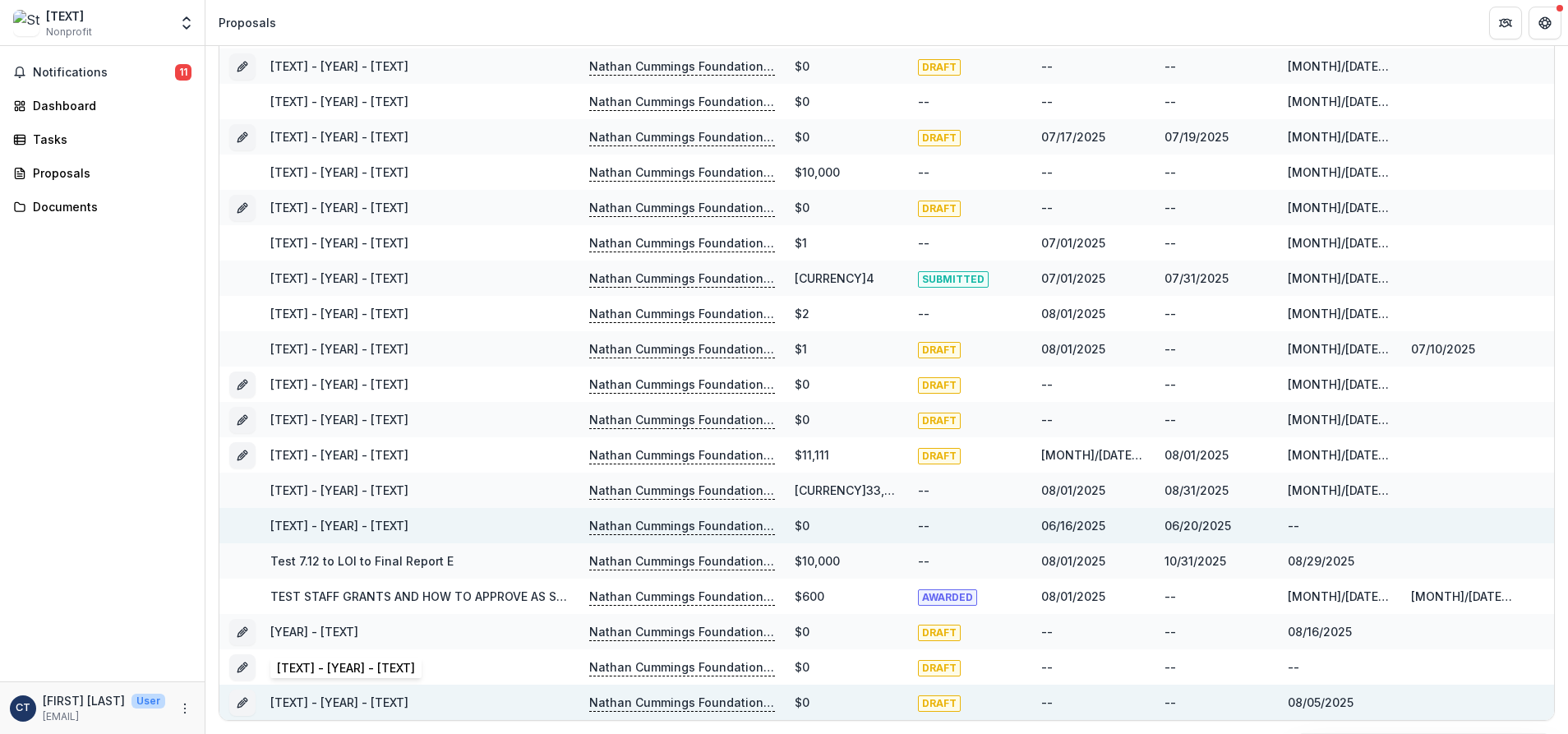 click on "2025 - New Request Application test 8.4 B" at bounding box center (339, 702) 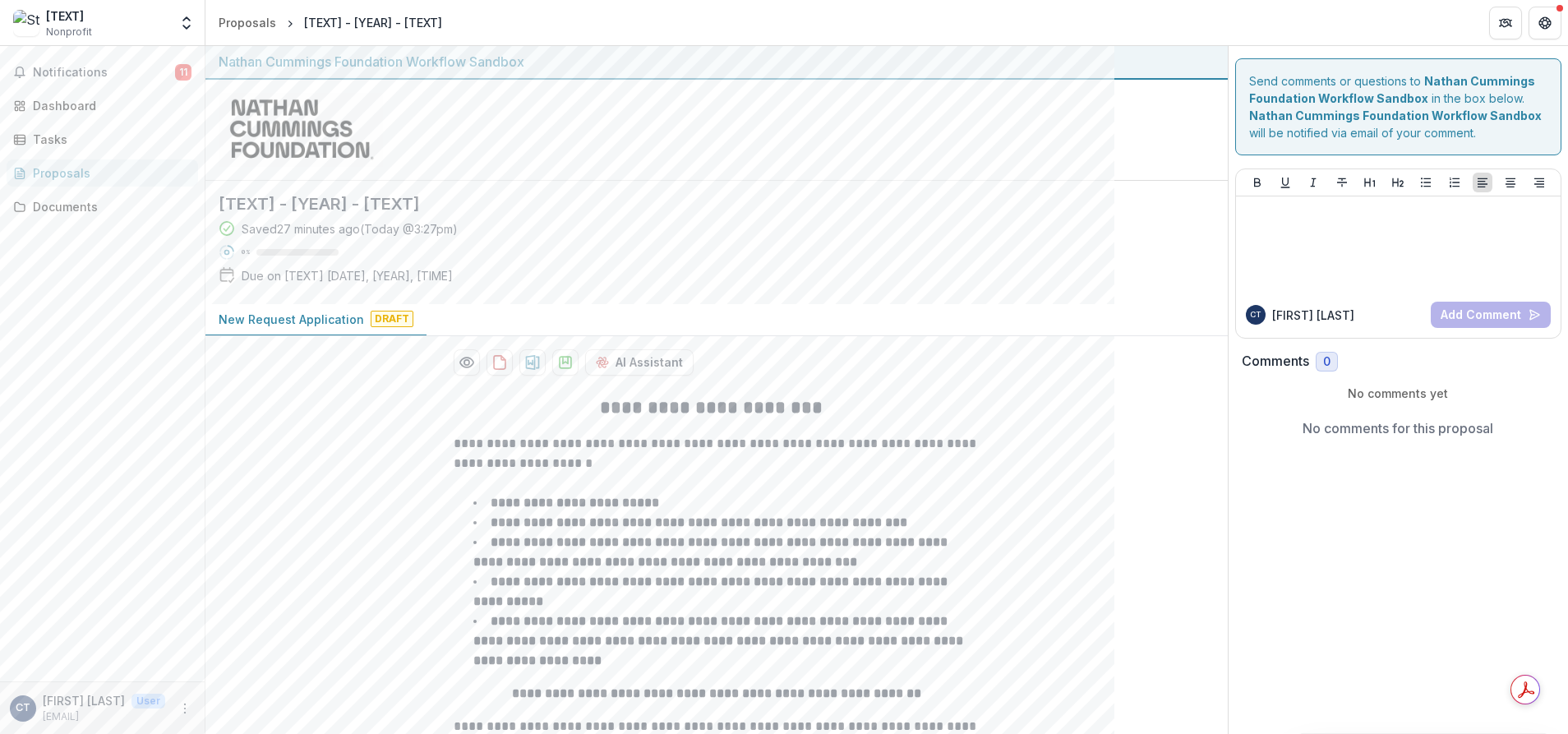 scroll, scrollTop: 0, scrollLeft: 0, axis: both 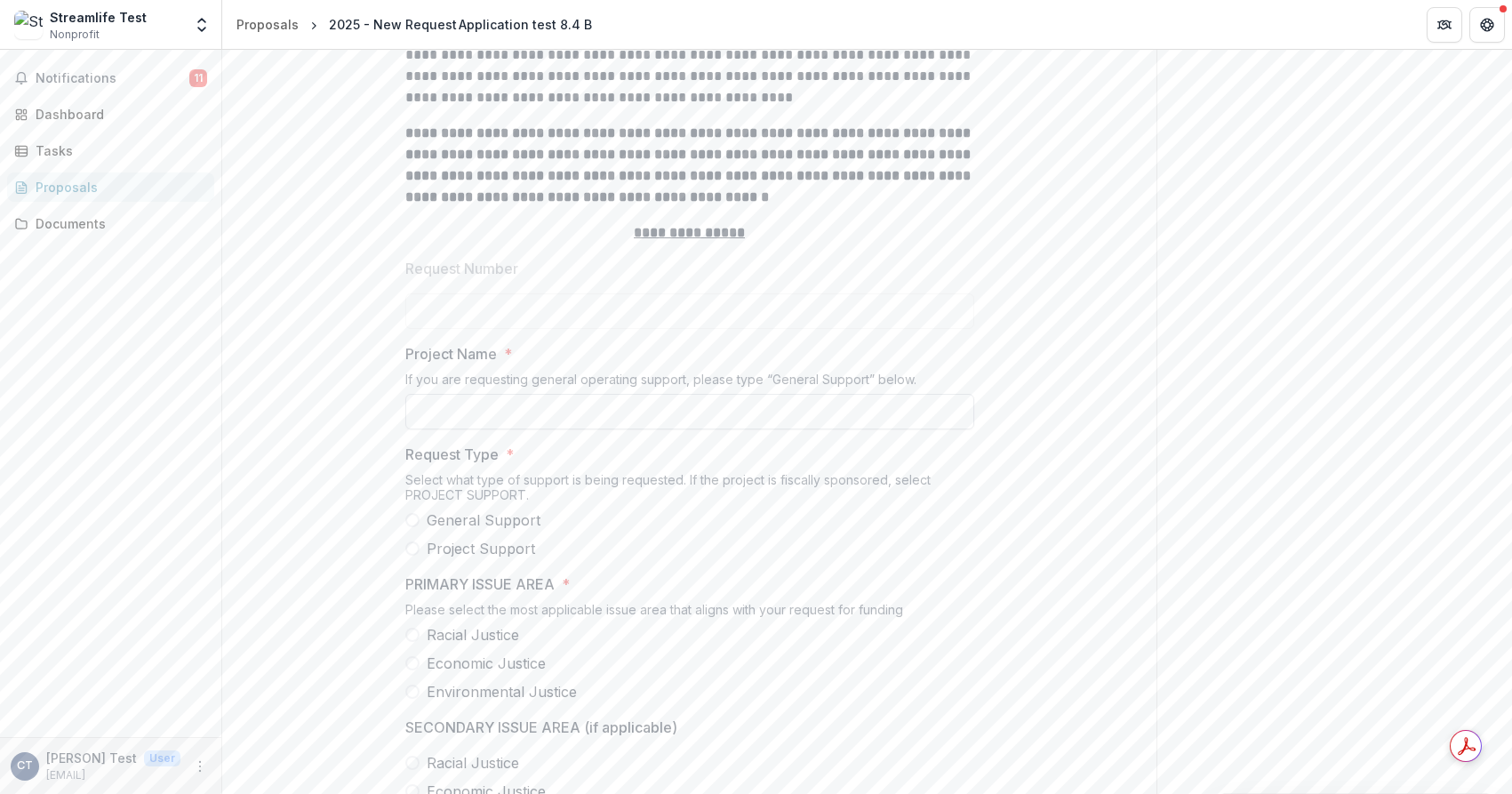 click on "Project Name *" at bounding box center [690, 412] 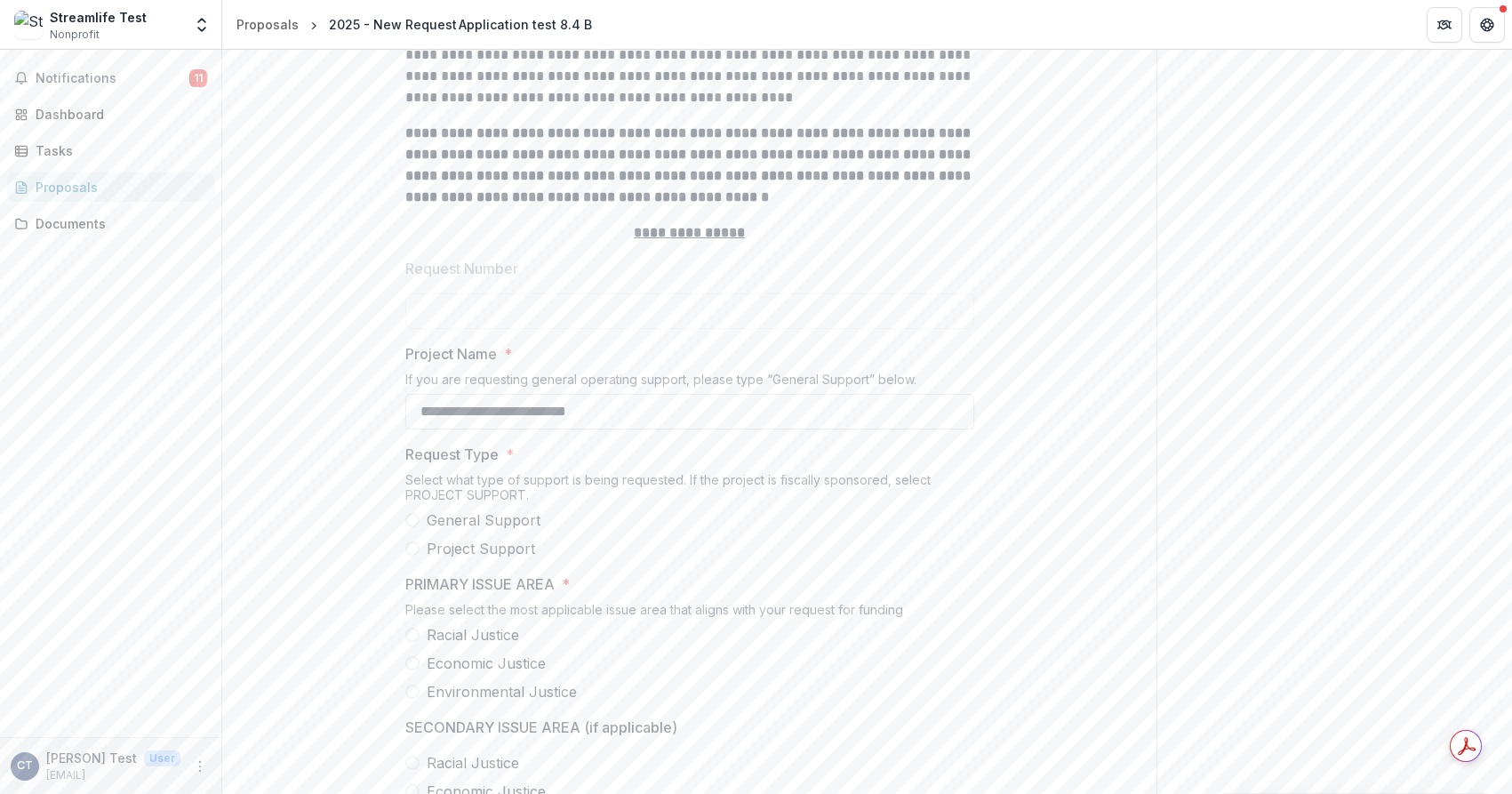 type on "**********" 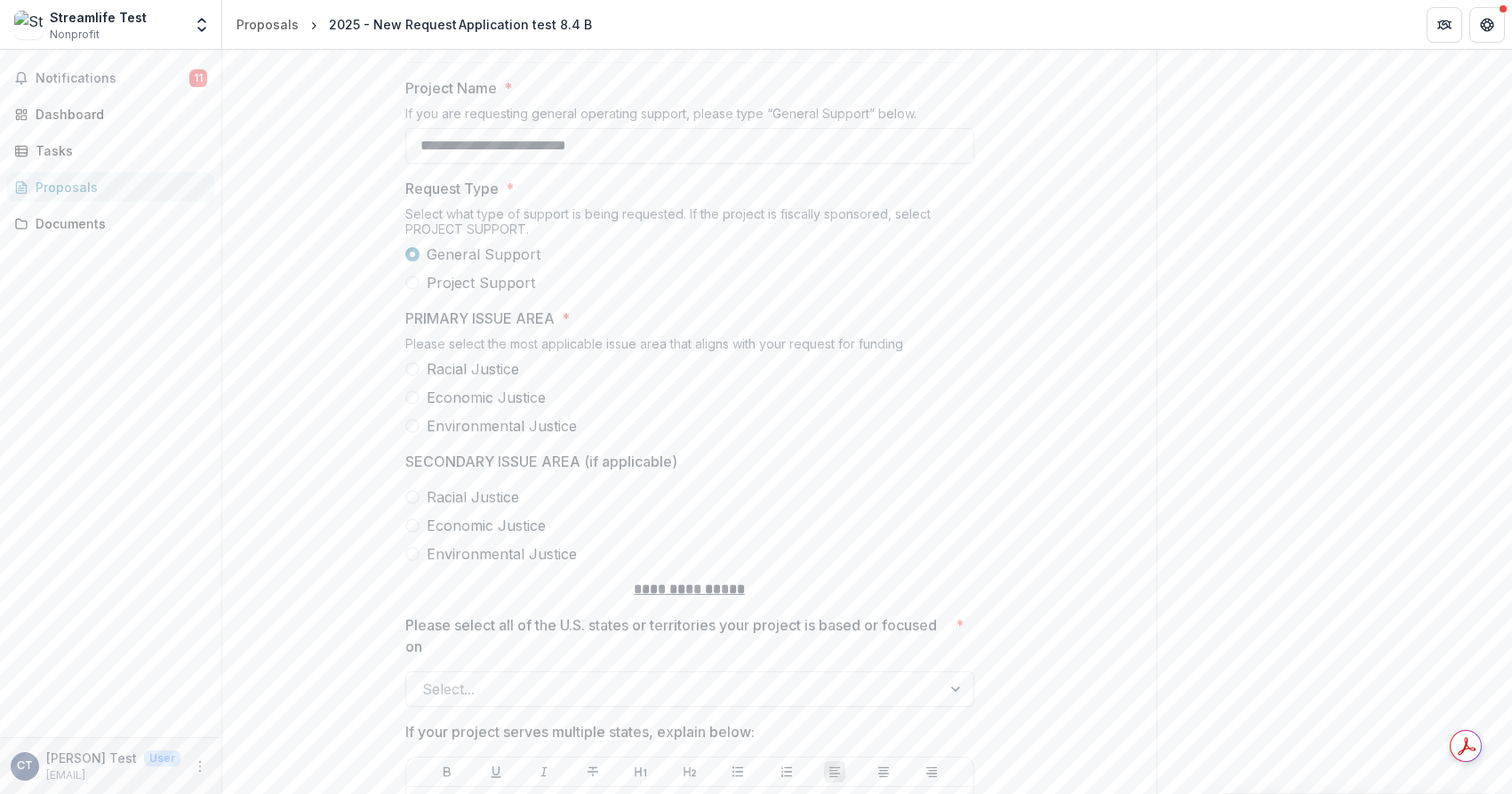 scroll, scrollTop: 1063, scrollLeft: 0, axis: vertical 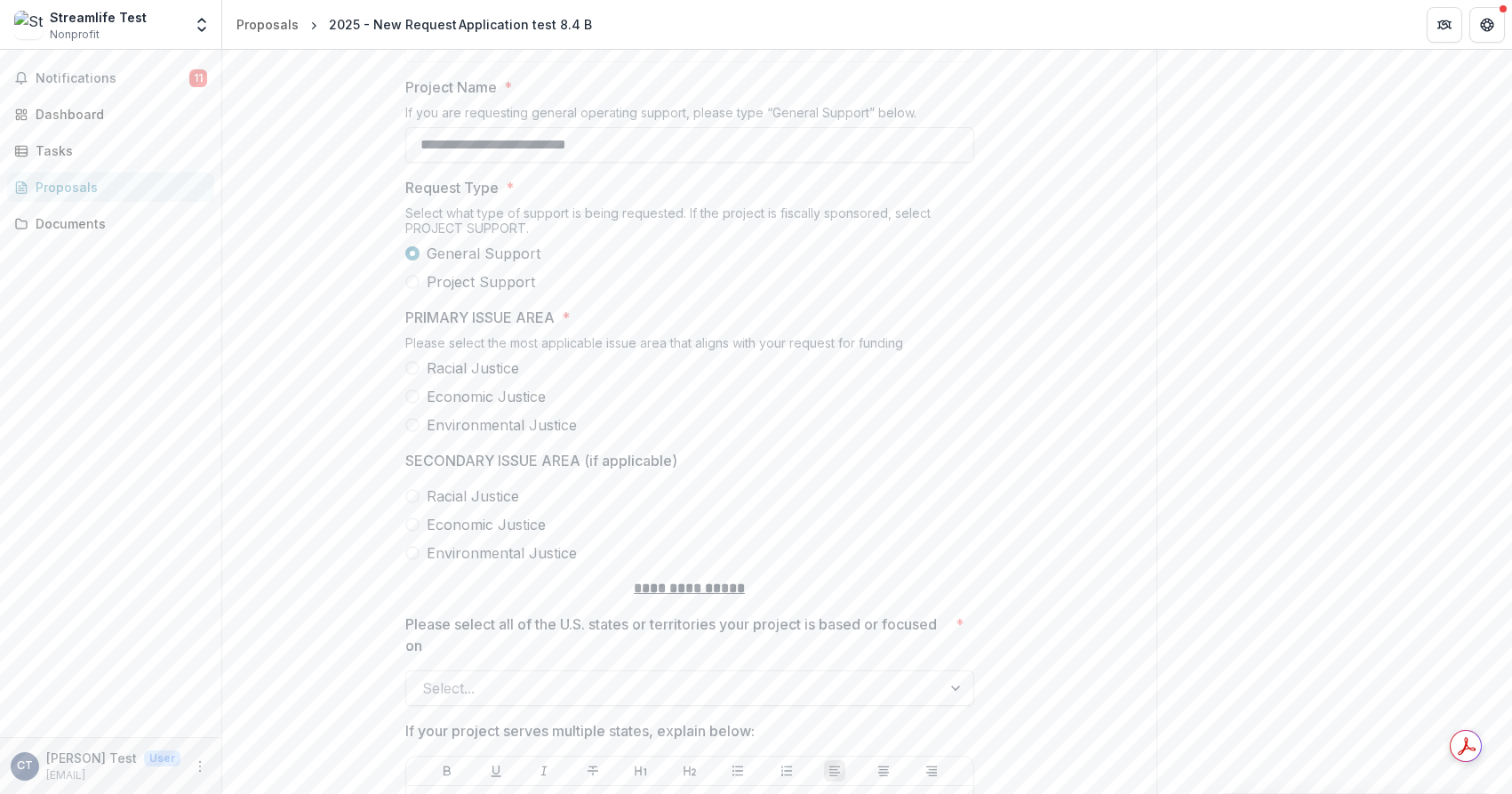 click at bounding box center [412, 368] 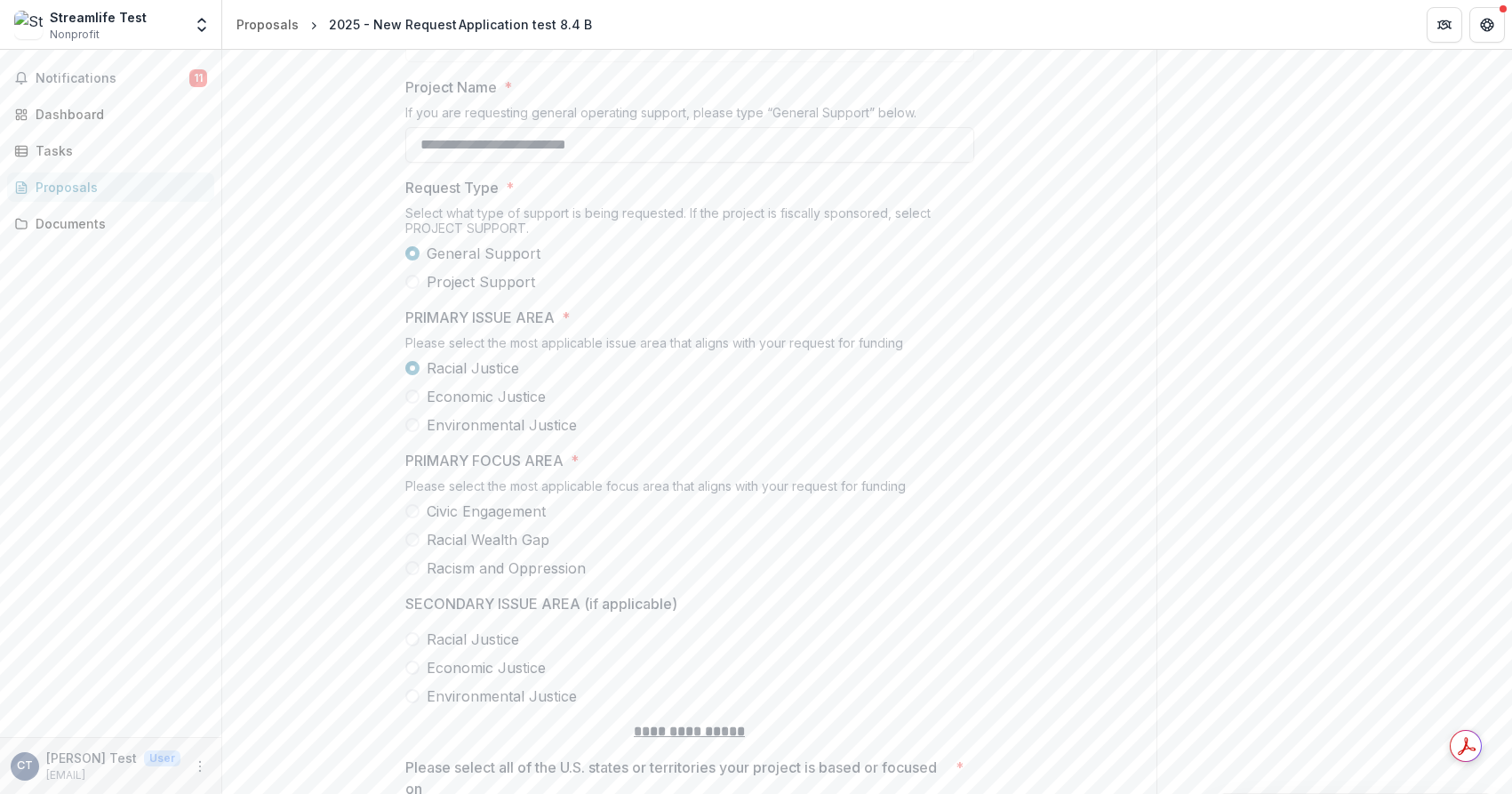 click at bounding box center (412, 511) 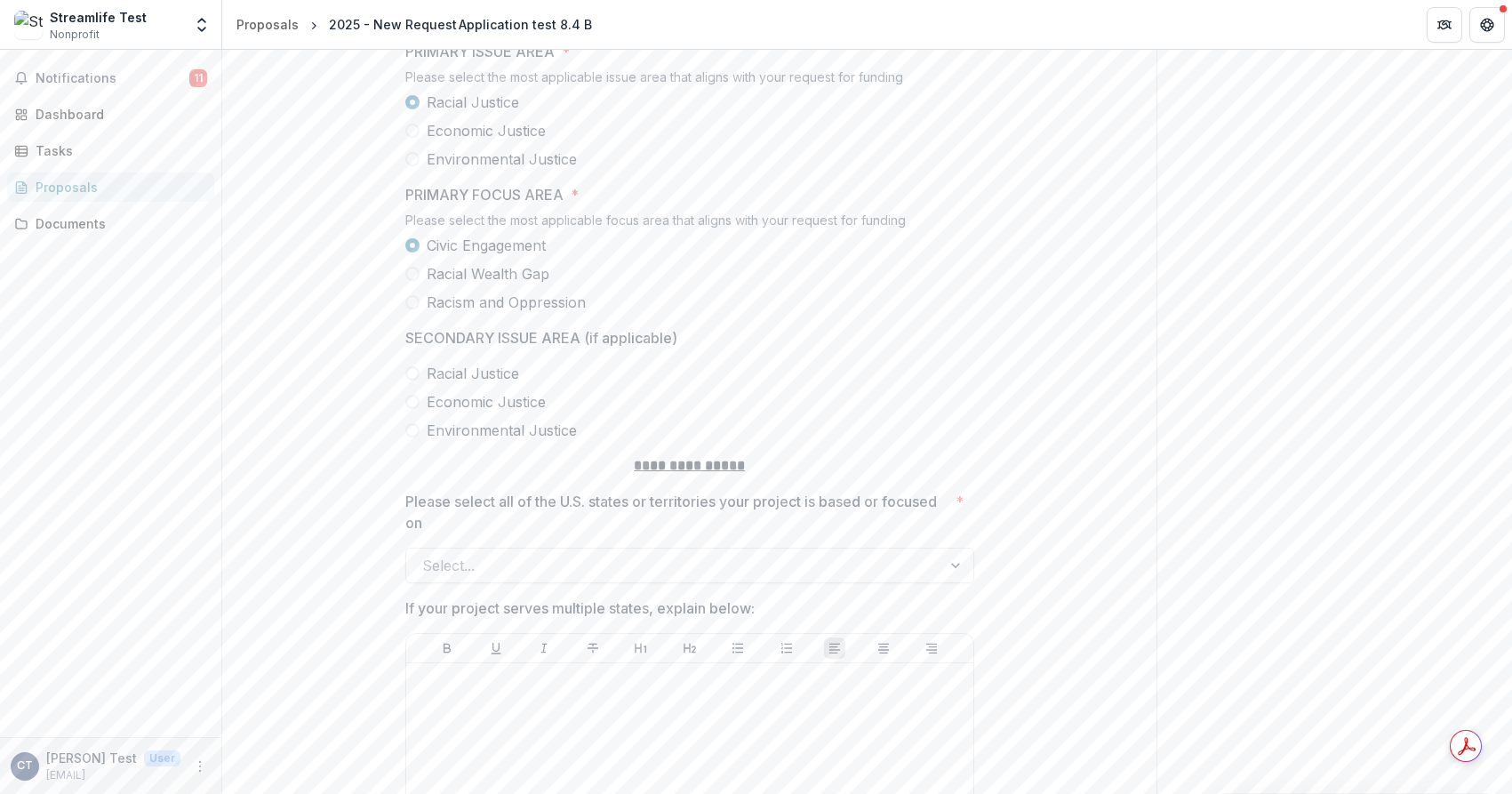 scroll, scrollTop: 1329, scrollLeft: 0, axis: vertical 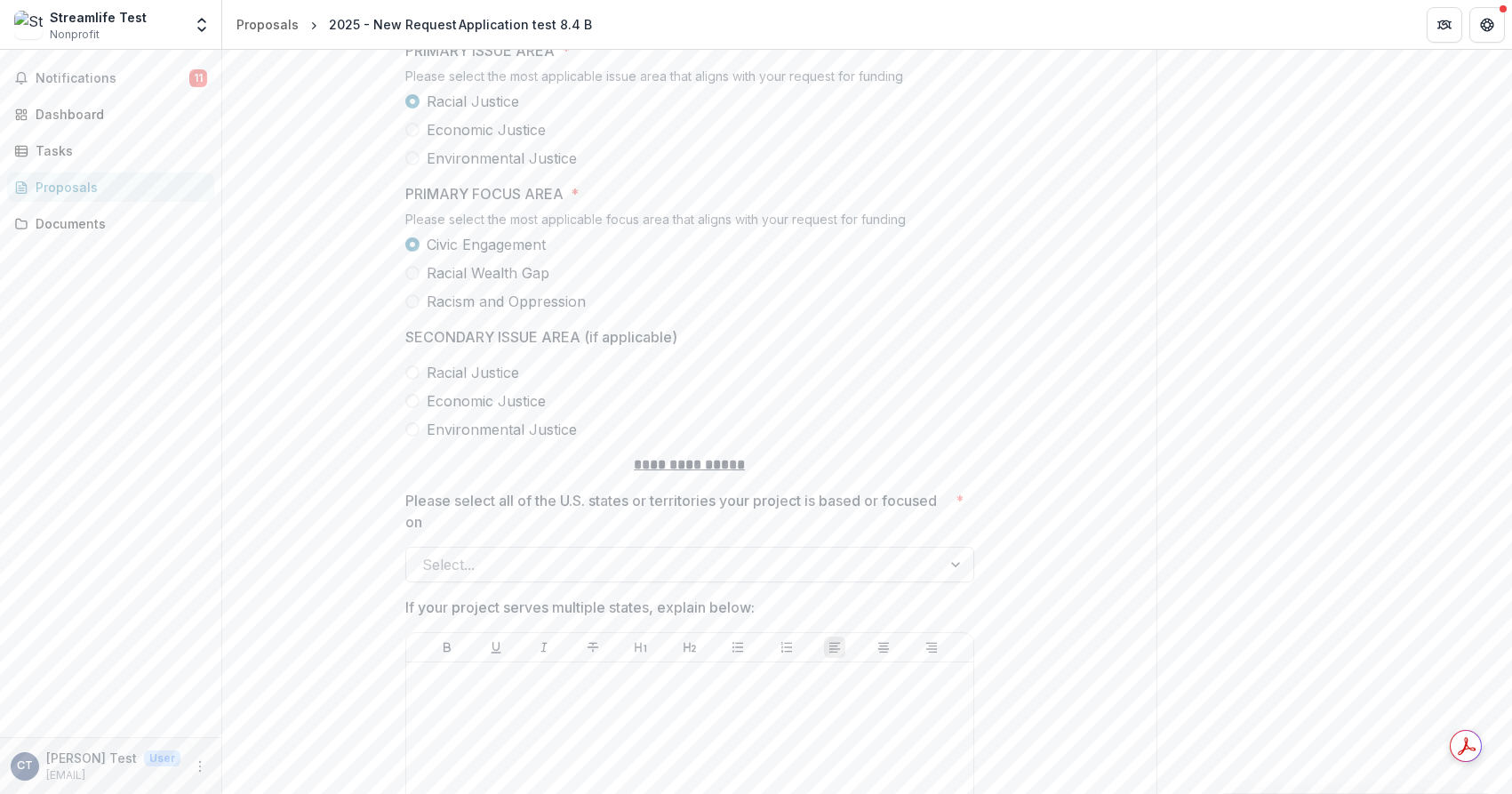 click at bounding box center [674, 565] 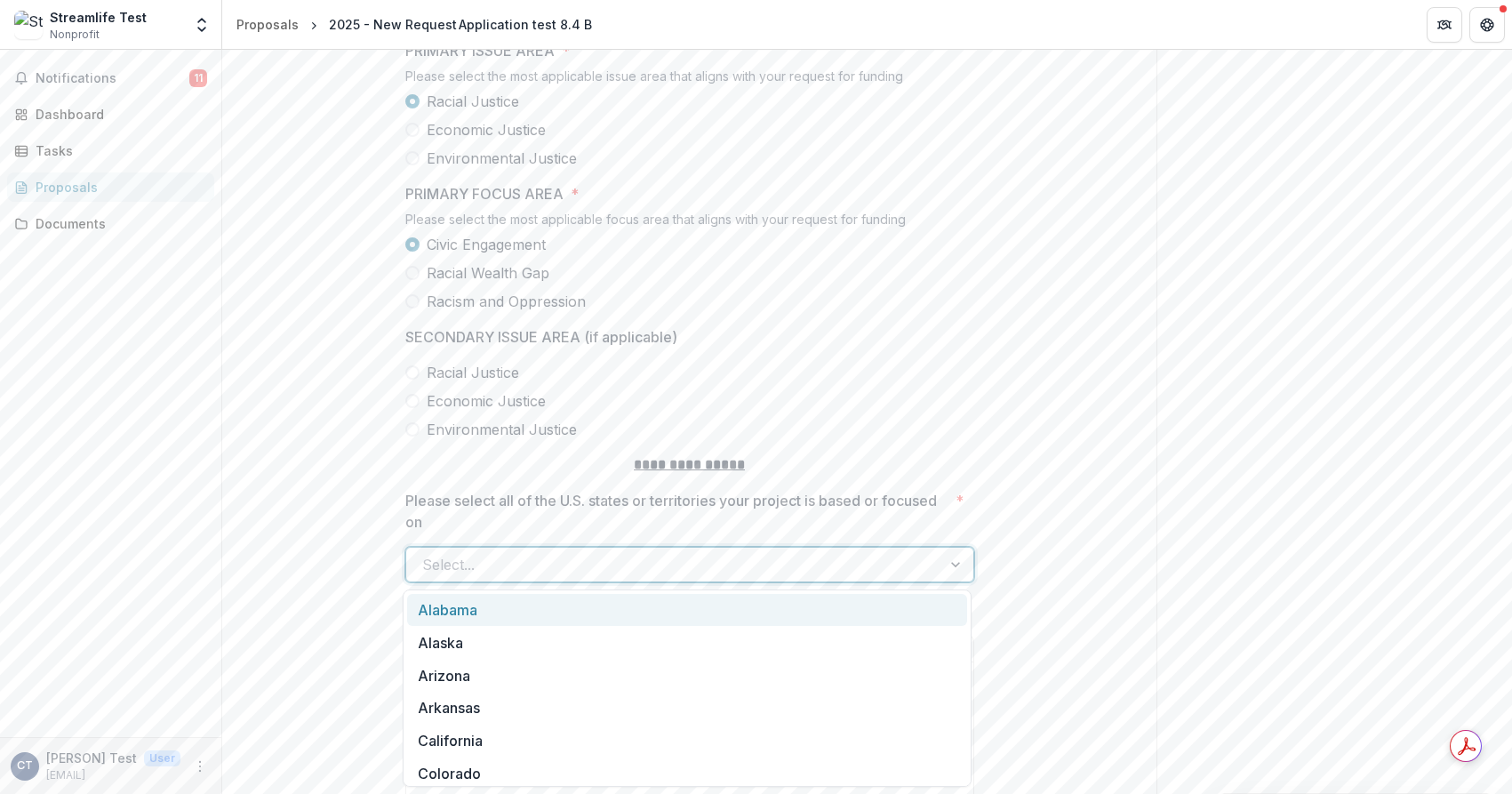 click on "Alabama" at bounding box center (687, 610) 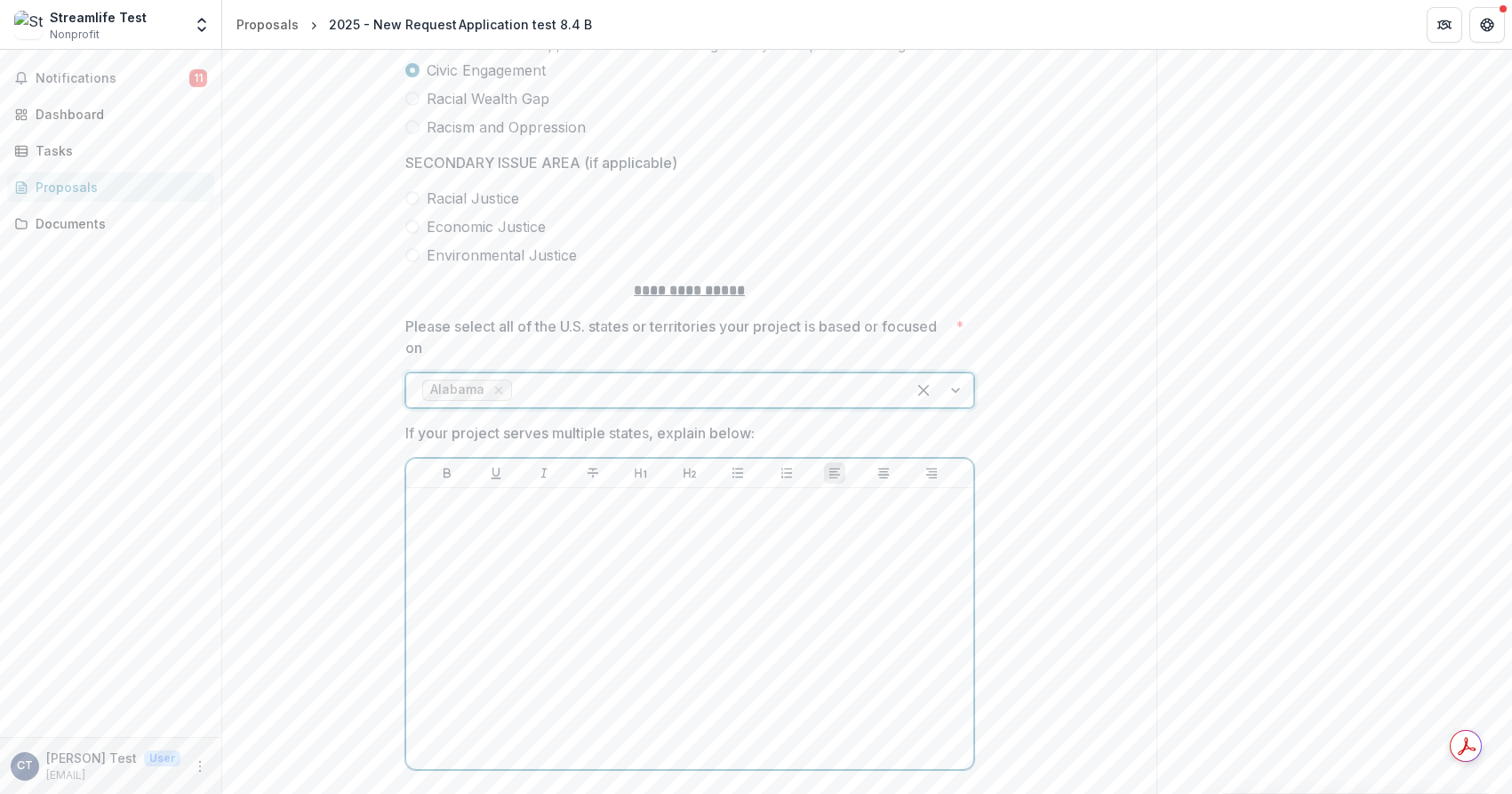 click at bounding box center (690, 629) 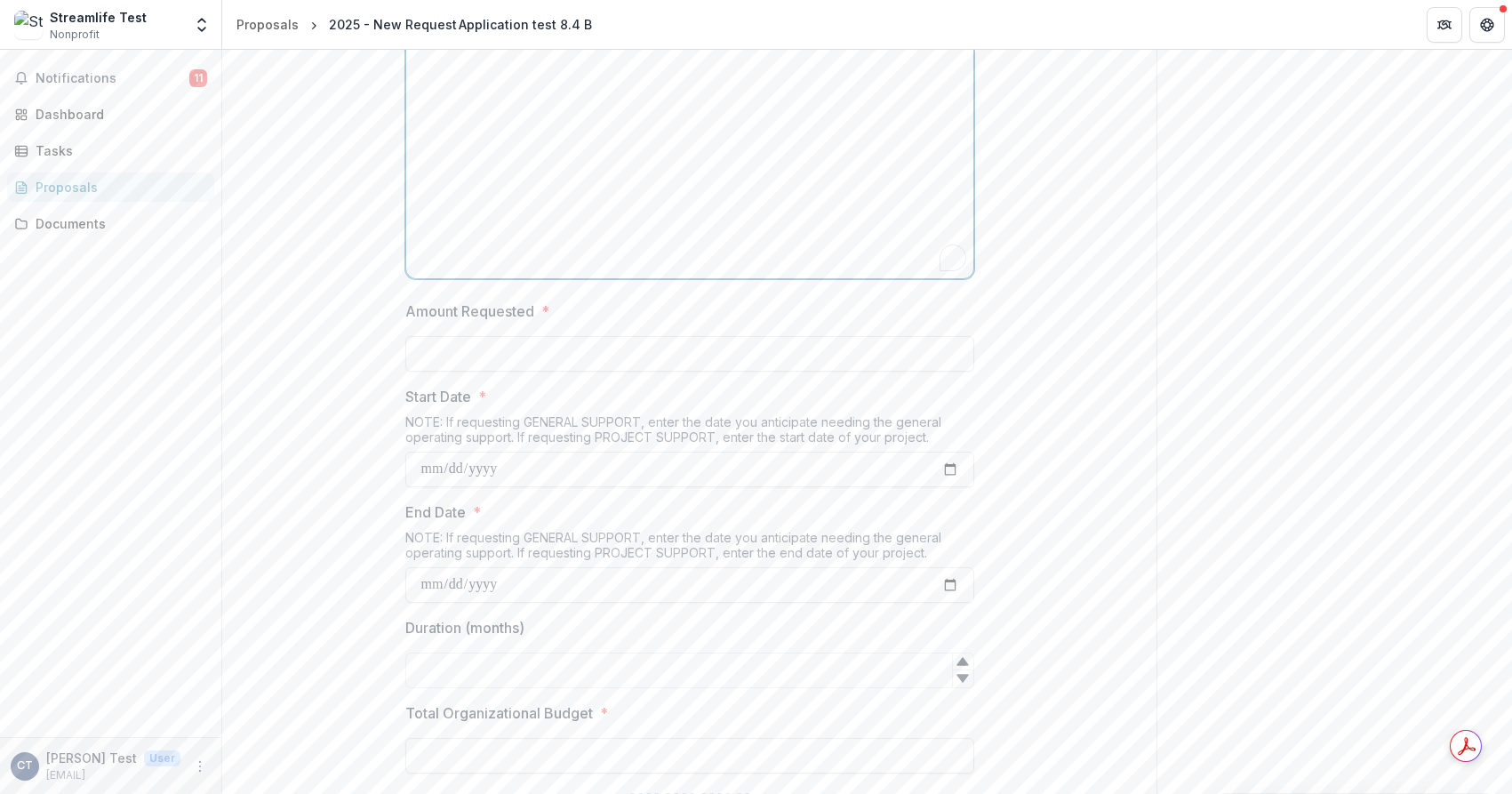 scroll, scrollTop: 1995, scrollLeft: 0, axis: vertical 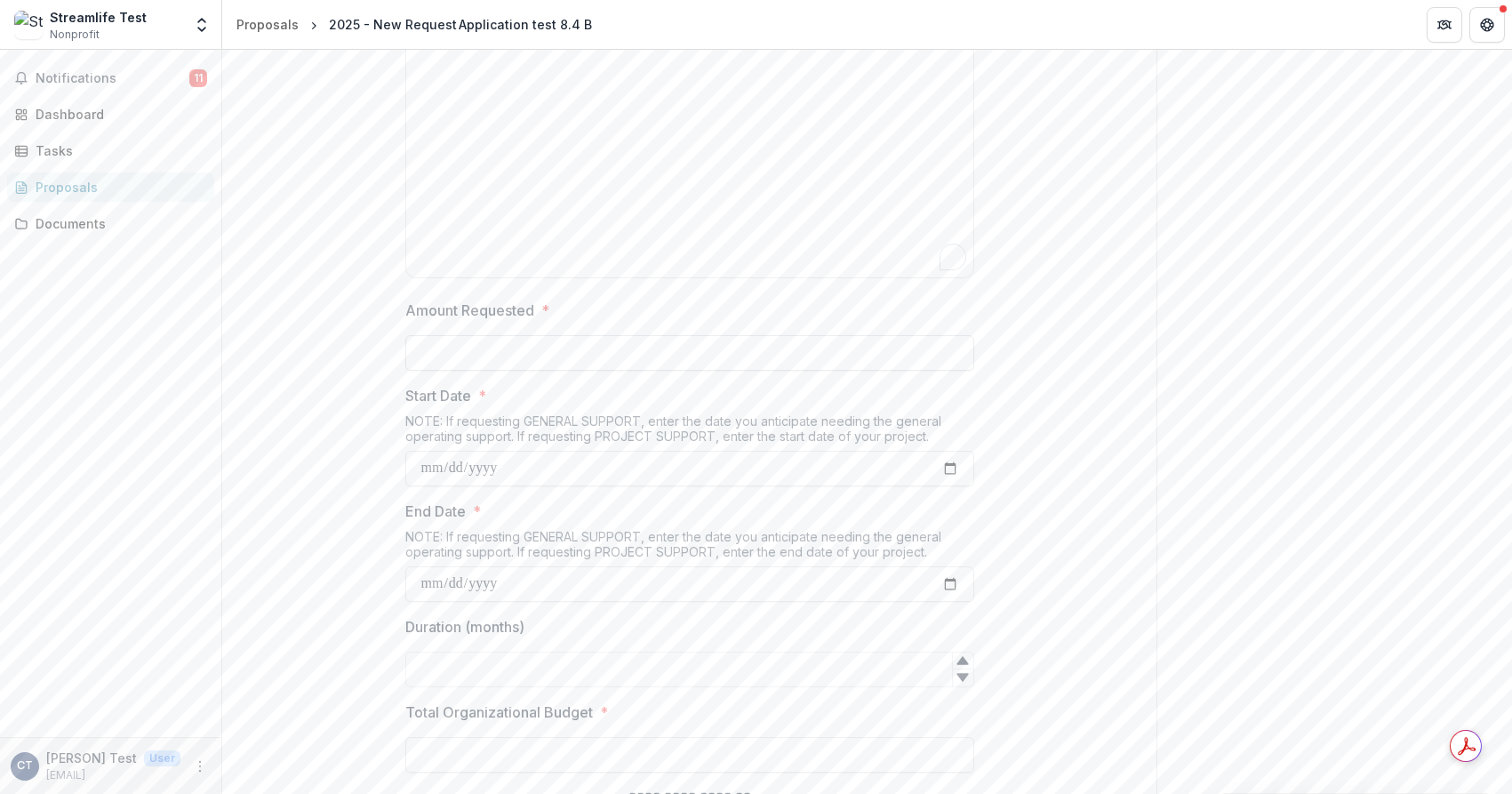 click on "Amount Requested *" at bounding box center (690, 353) 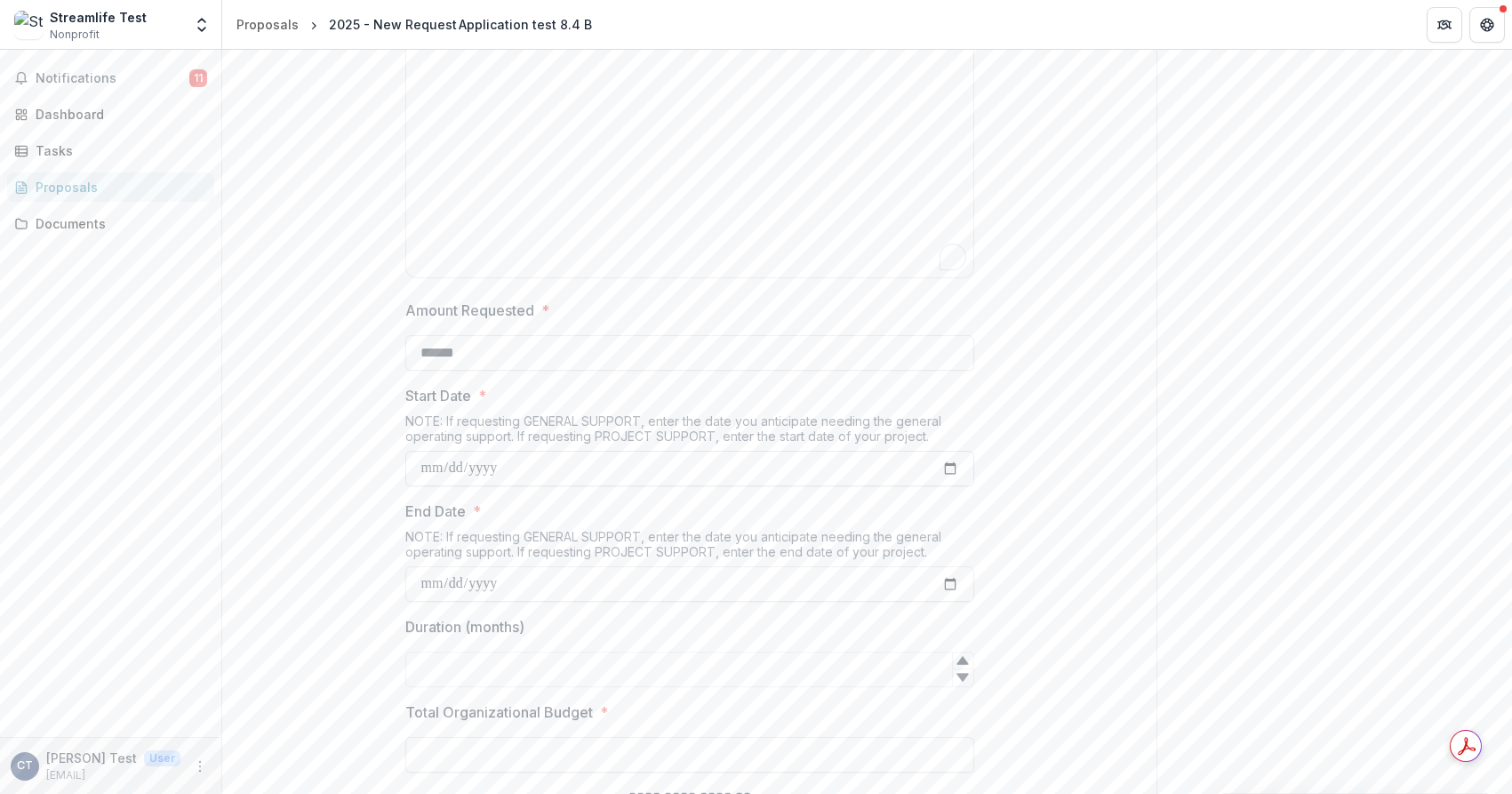 type on "******" 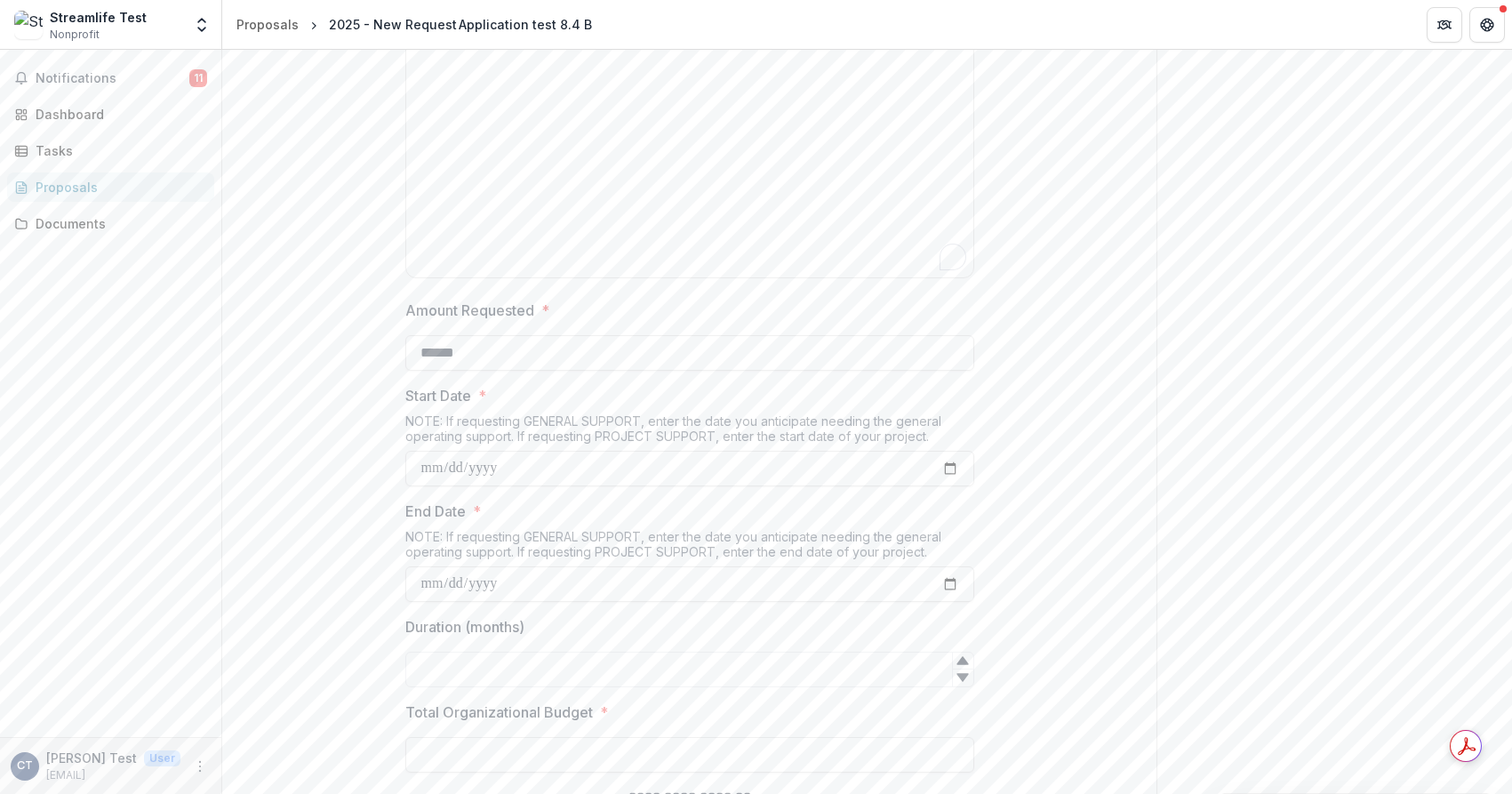 type on "**********" 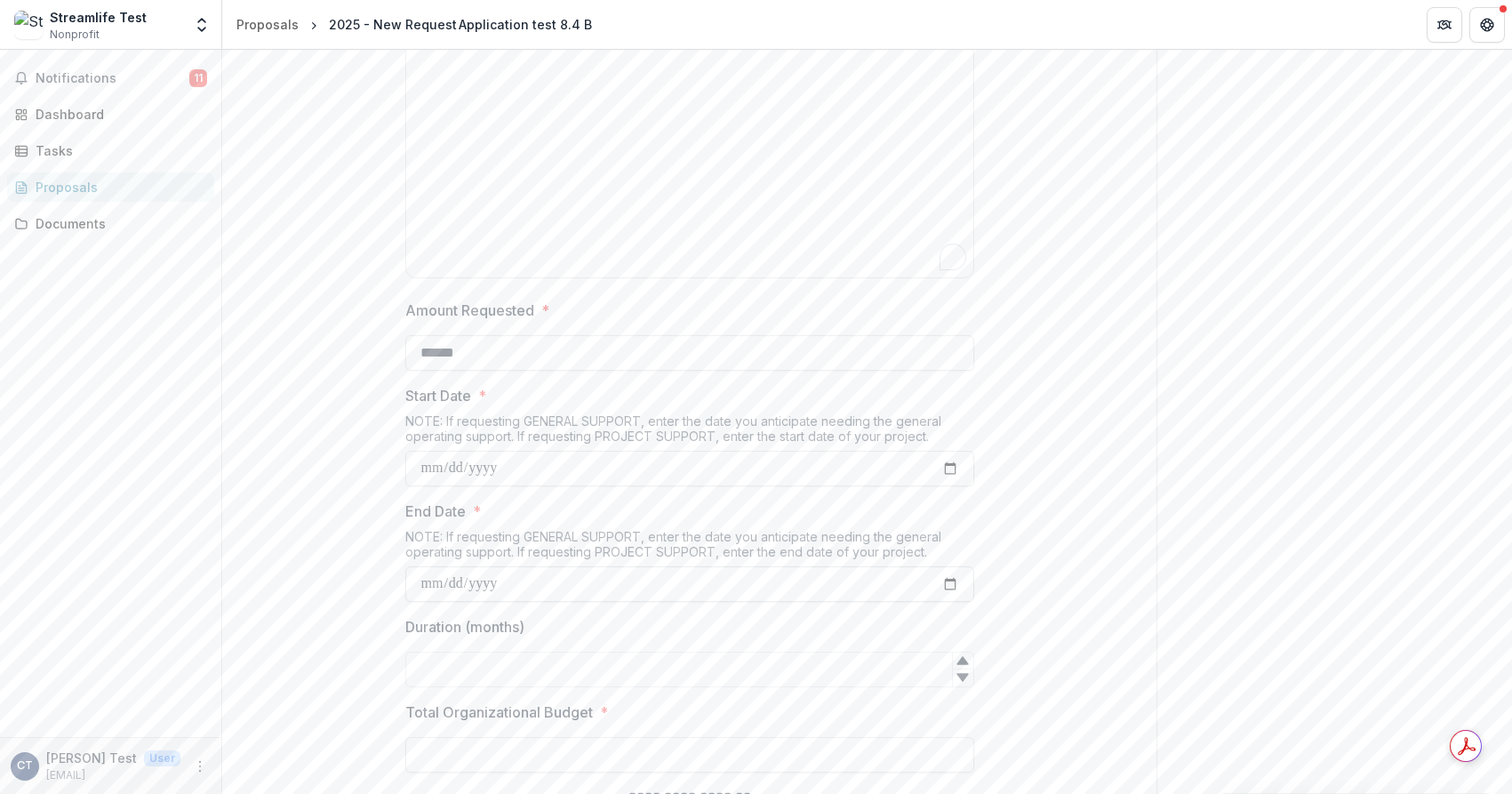 click on "End Date *" at bounding box center [690, 584] 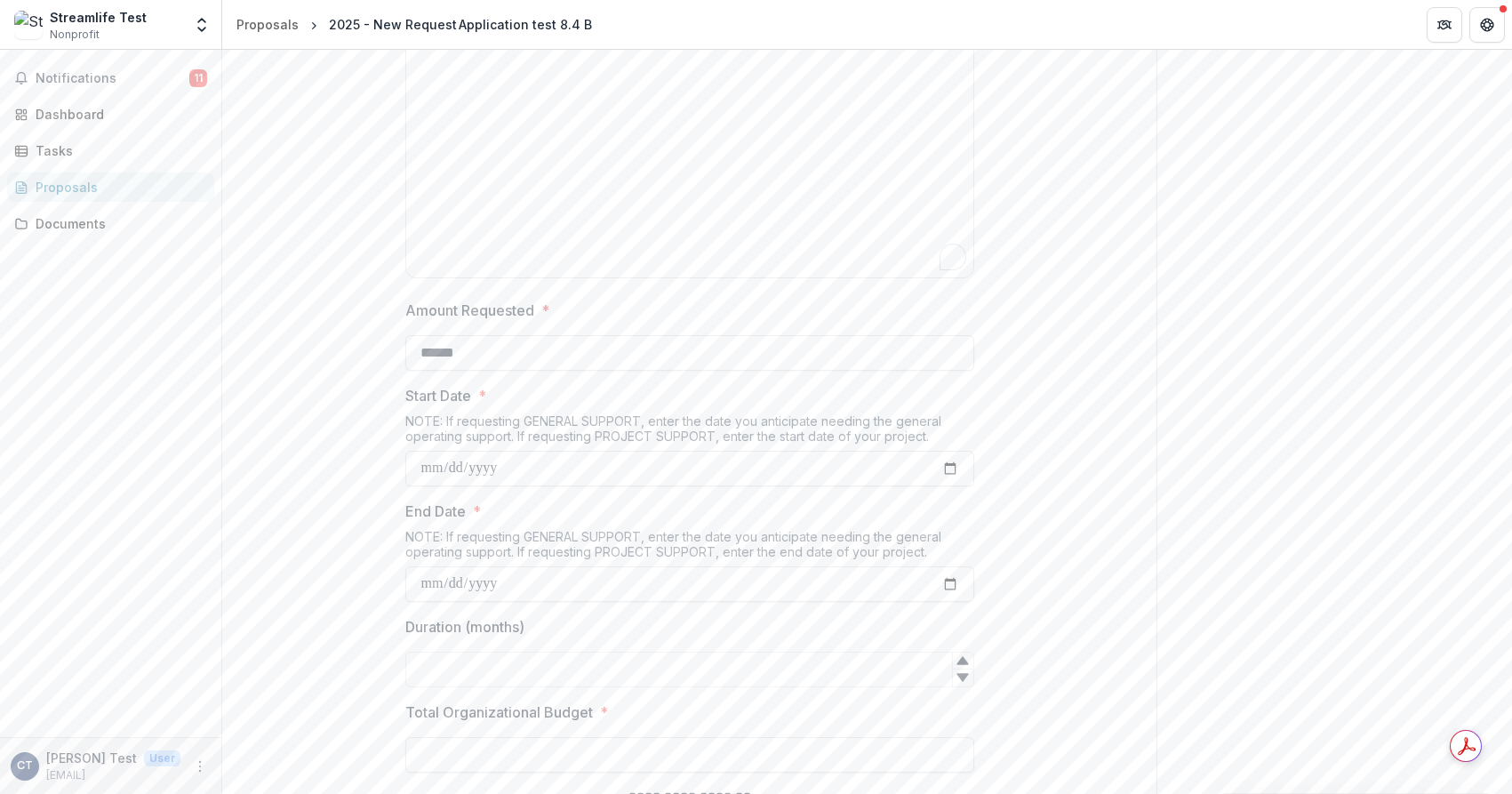 type on "**********" 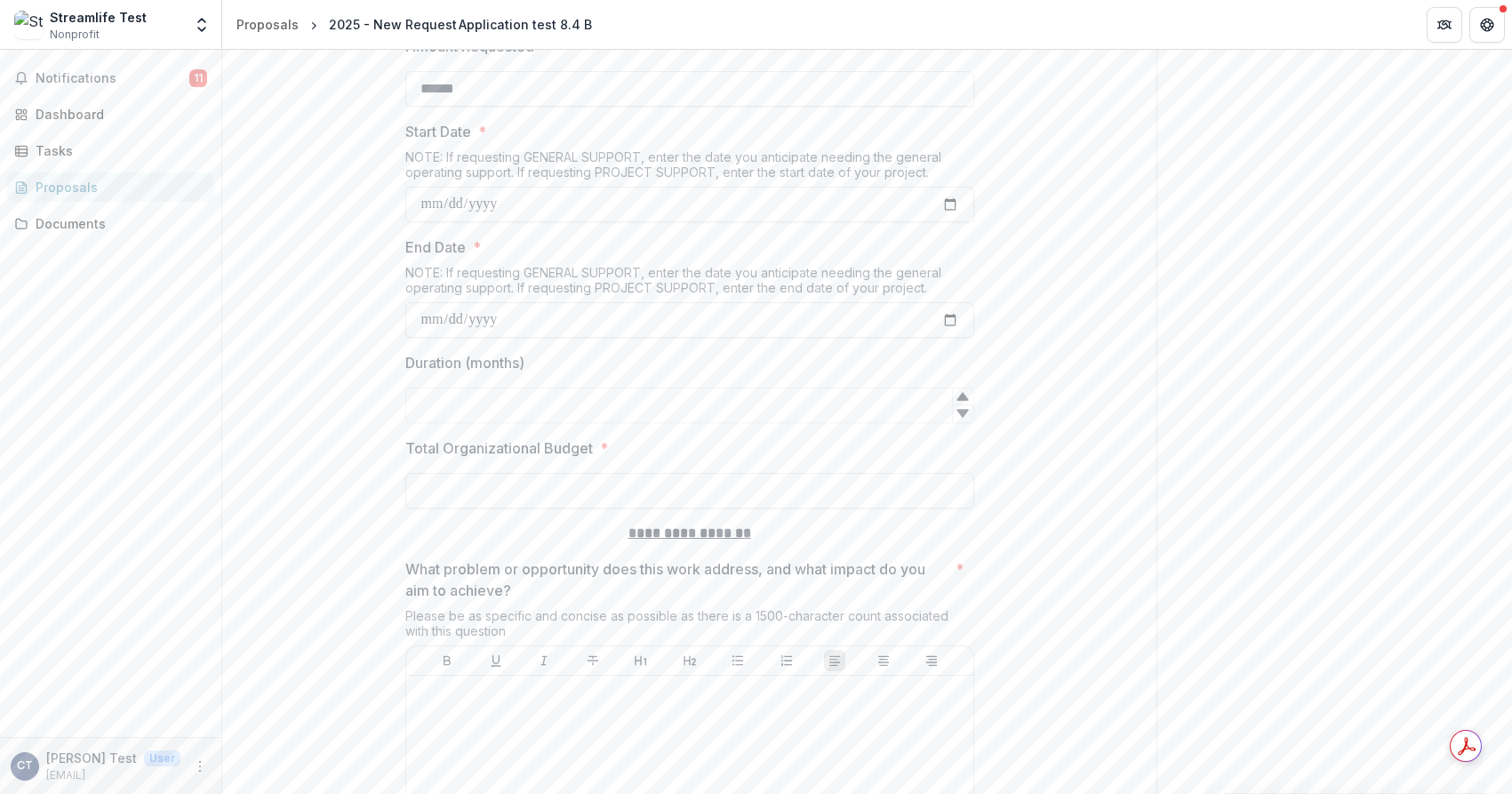 scroll, scrollTop: 2261, scrollLeft: 0, axis: vertical 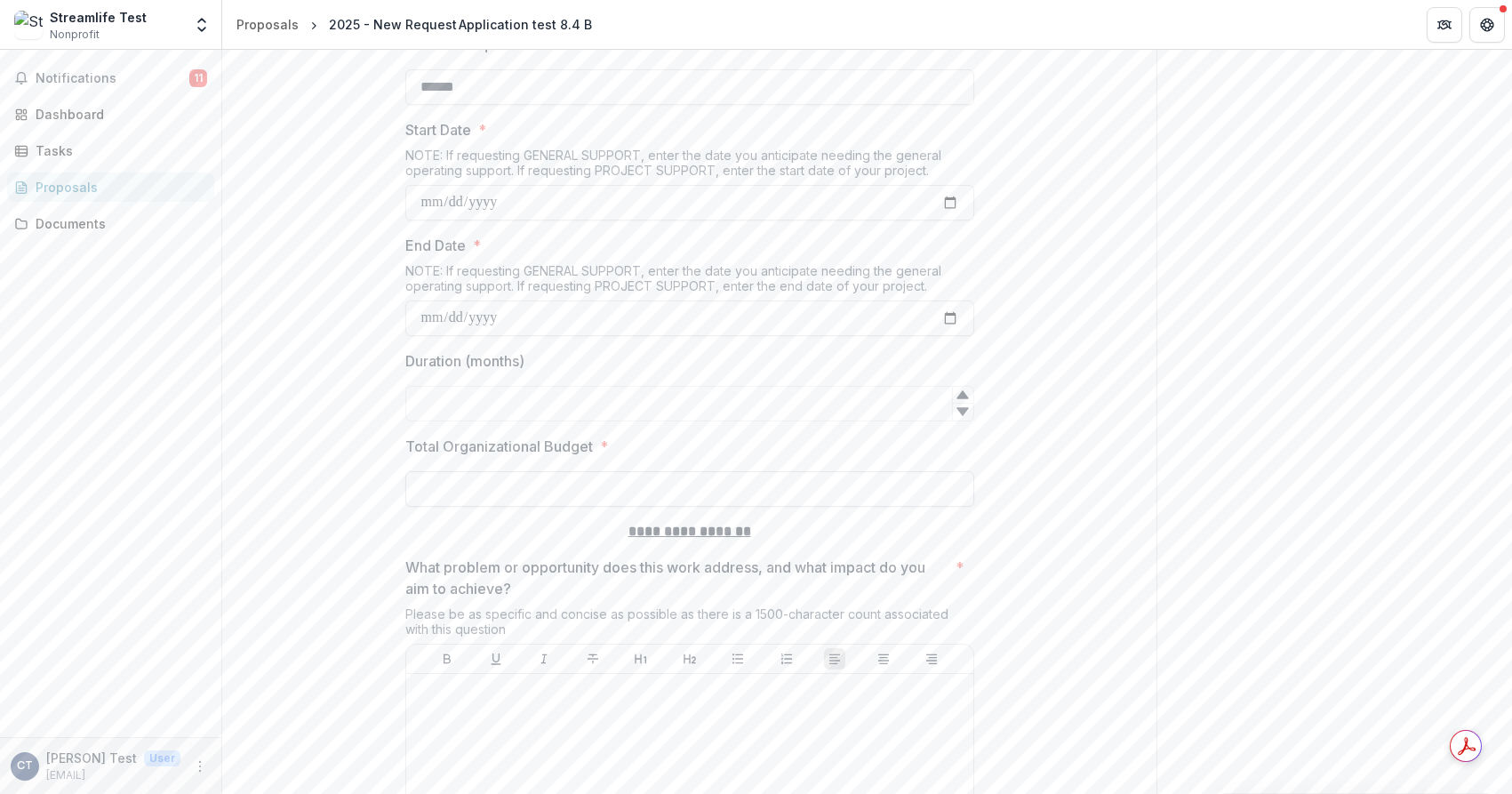 click on "Total Organizational Budget *" at bounding box center [690, 489] 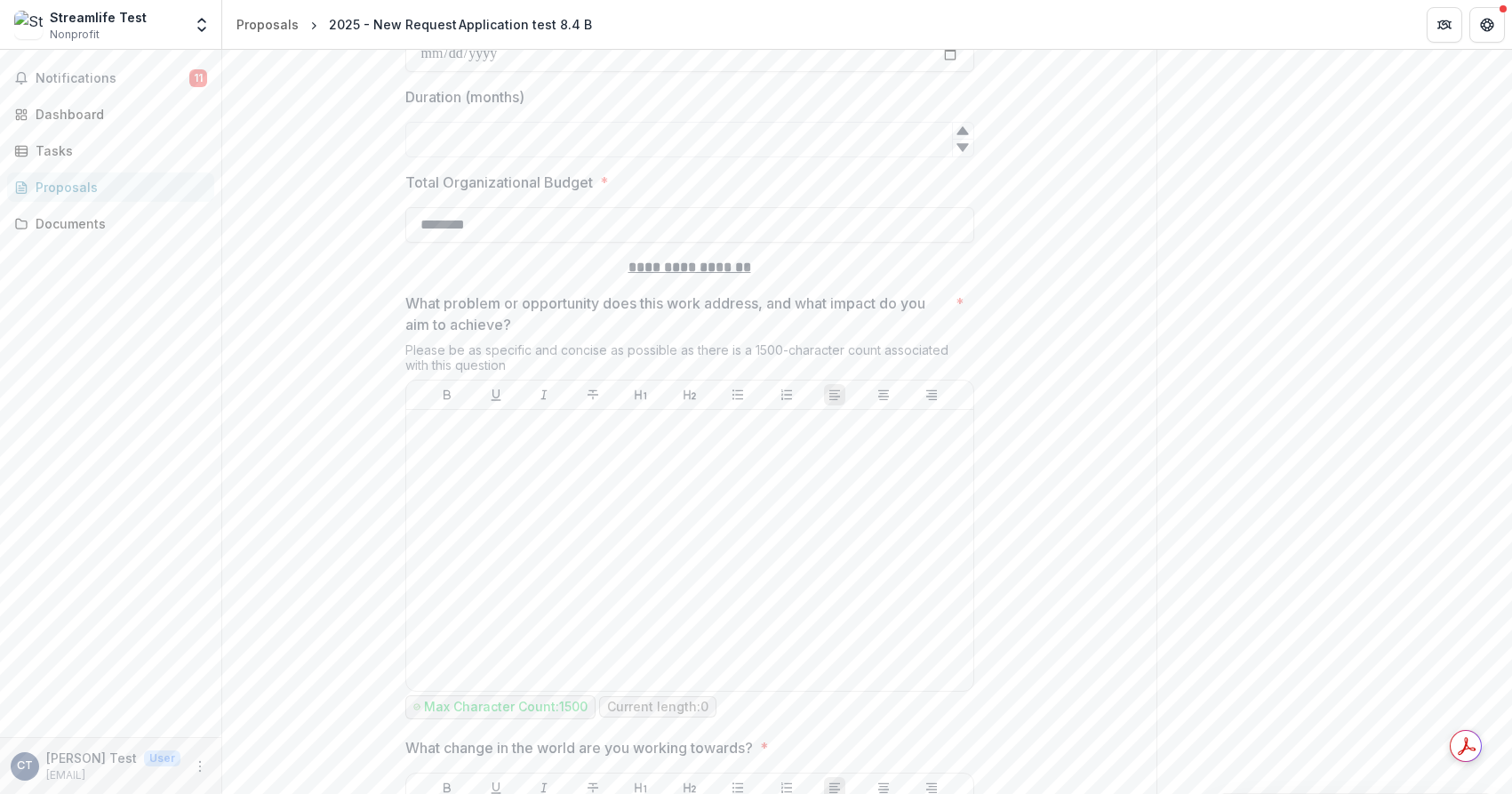 scroll, scrollTop: 2526, scrollLeft: 0, axis: vertical 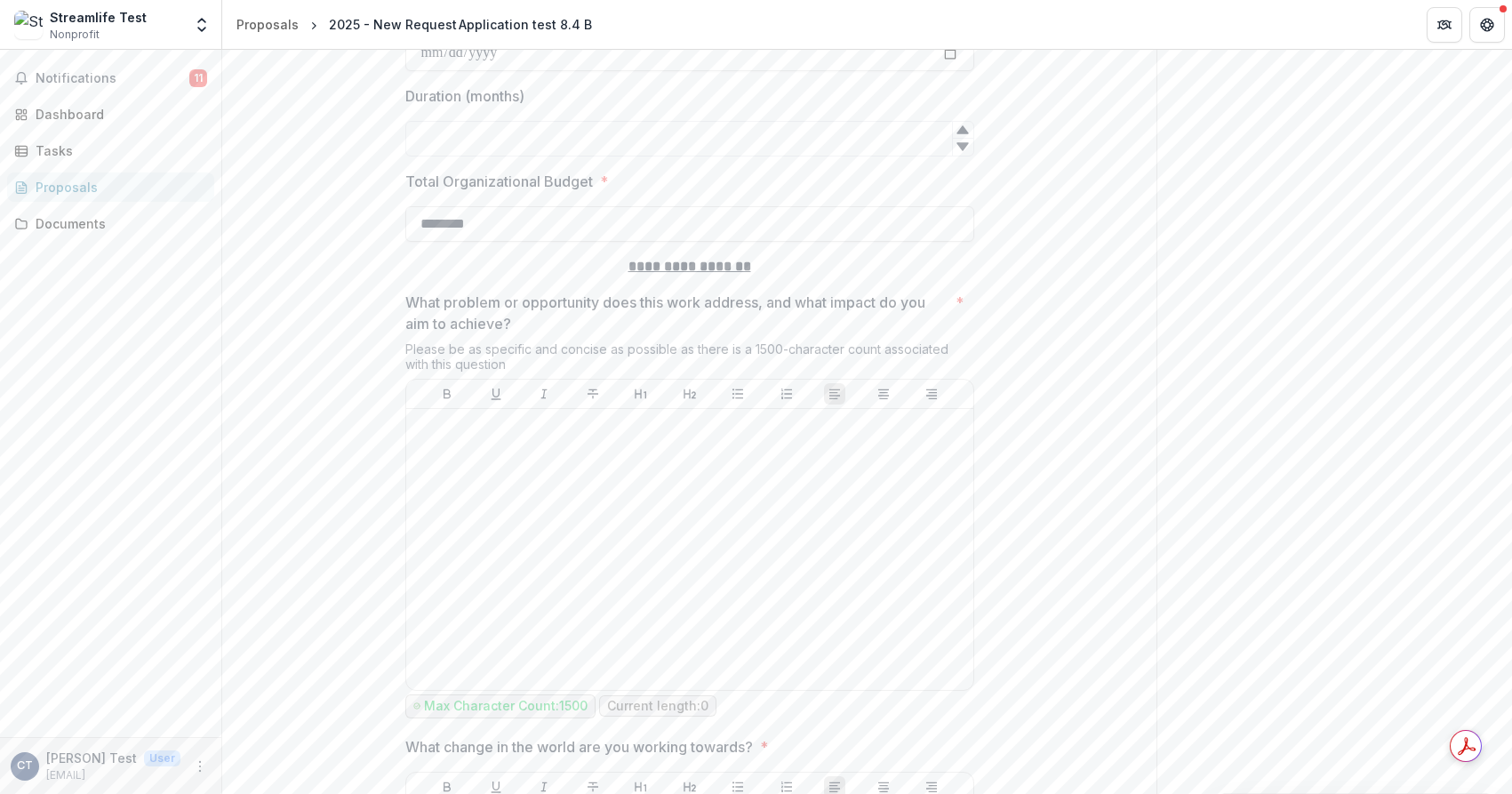 type on "********" 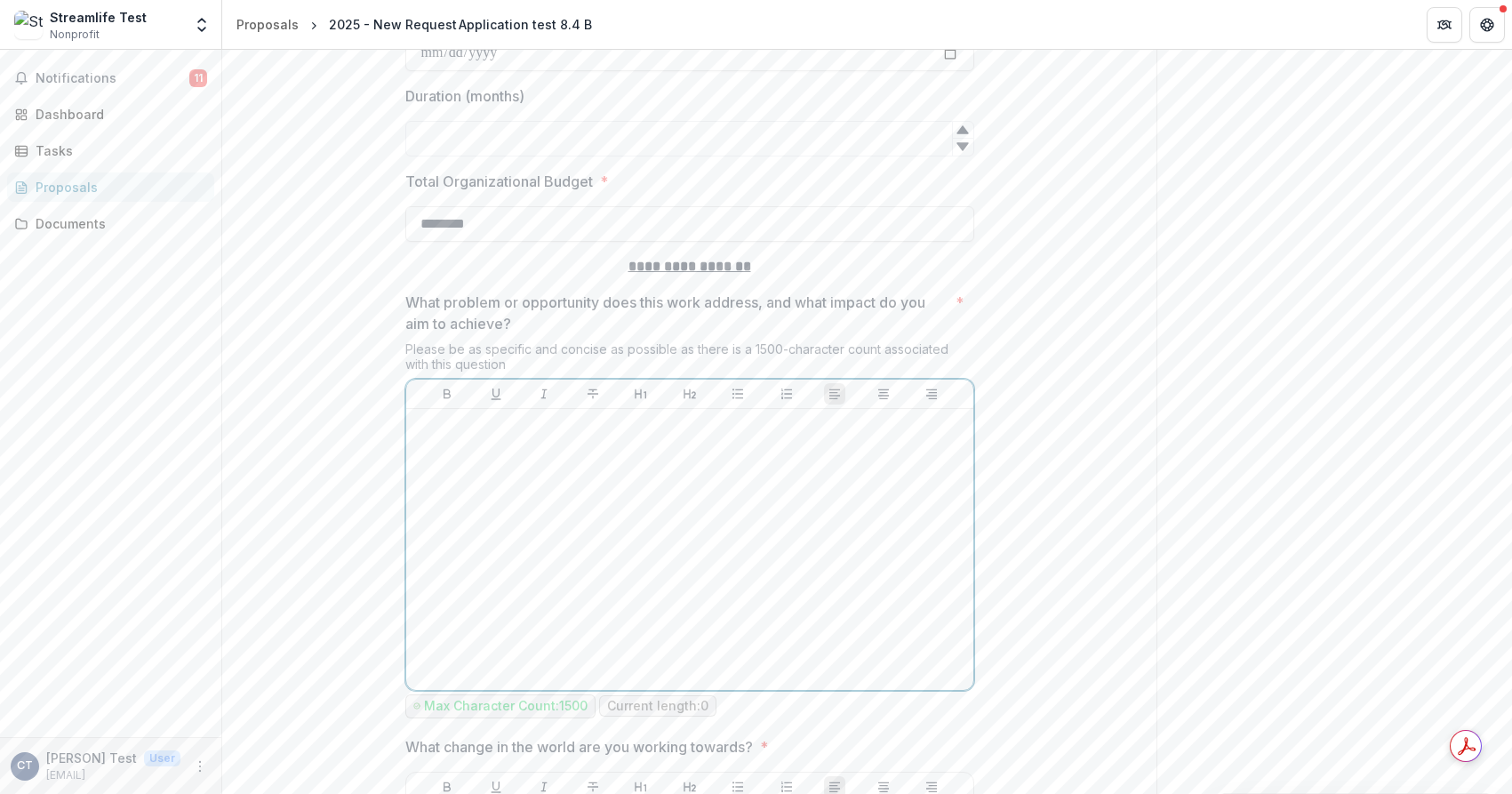 click at bounding box center (690, 549) 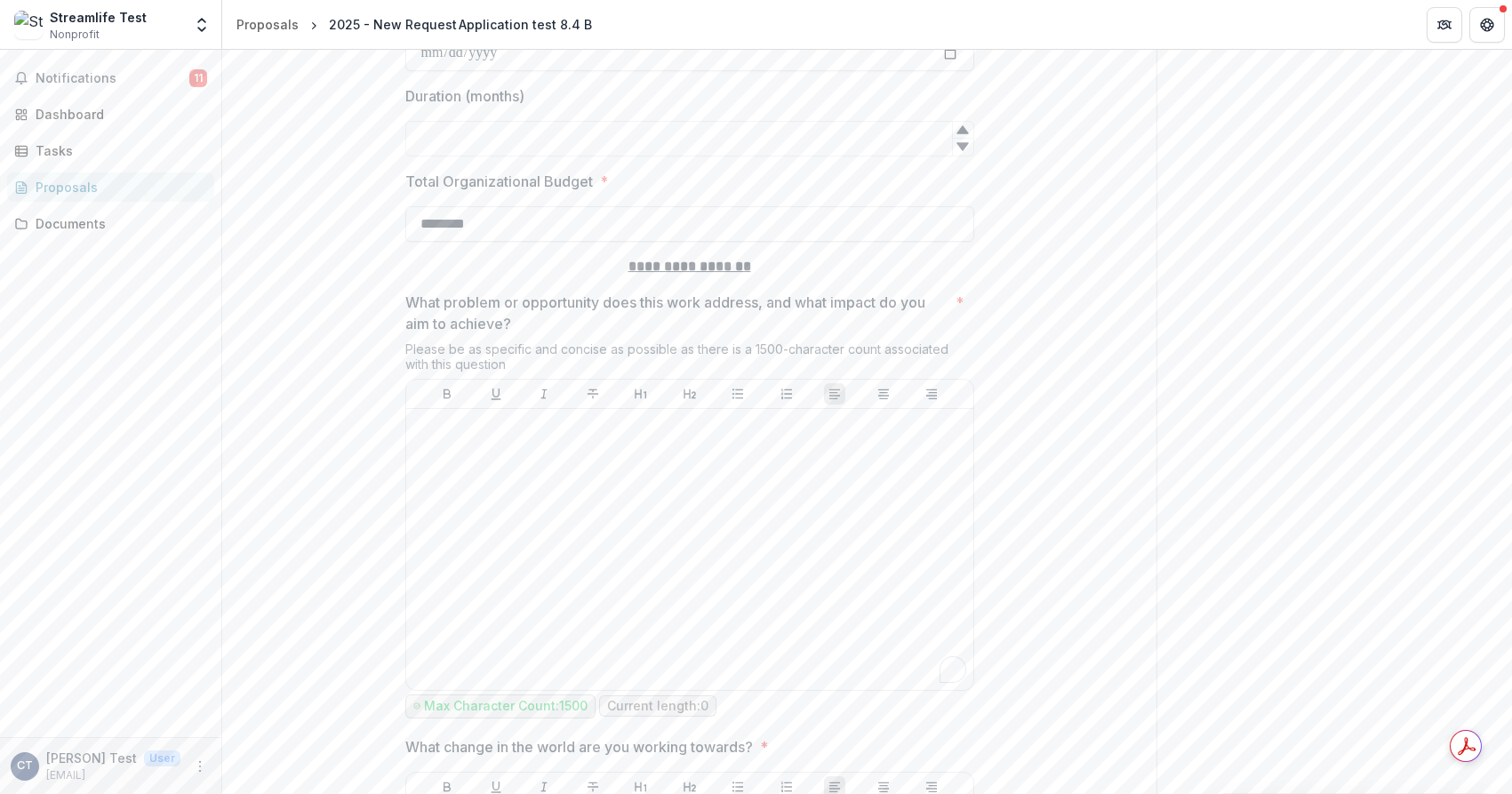 click on "What problem or opportunity does this work address, and what impact do you aim to achieve?" at bounding box center [676, 313] 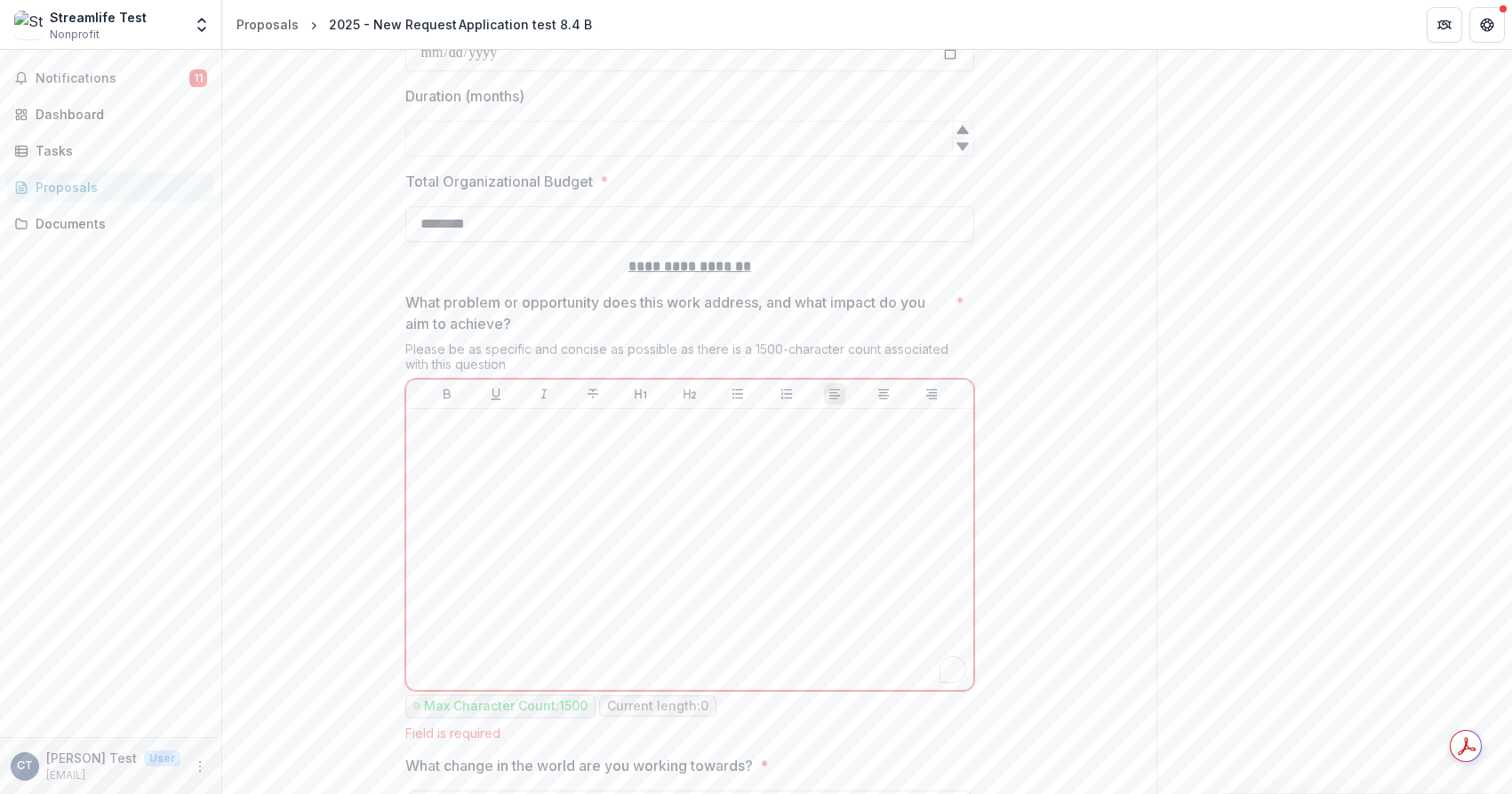 click on "What problem or opportunity does this work address, and what impact do you aim to achieve?" at bounding box center [676, 313] 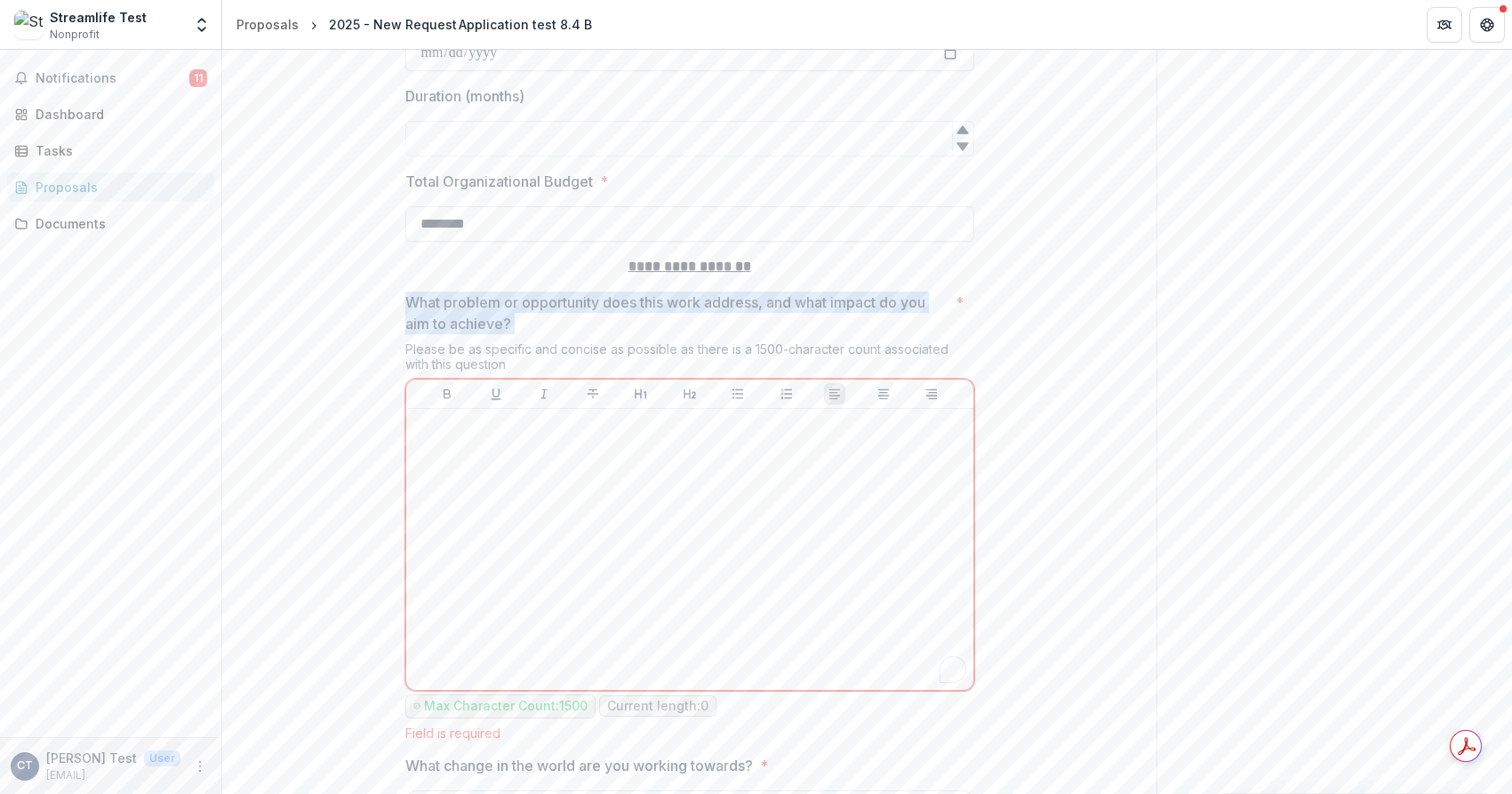 click on "What problem or opportunity does this work address, and what impact do you aim to achieve?" at bounding box center [676, 313] 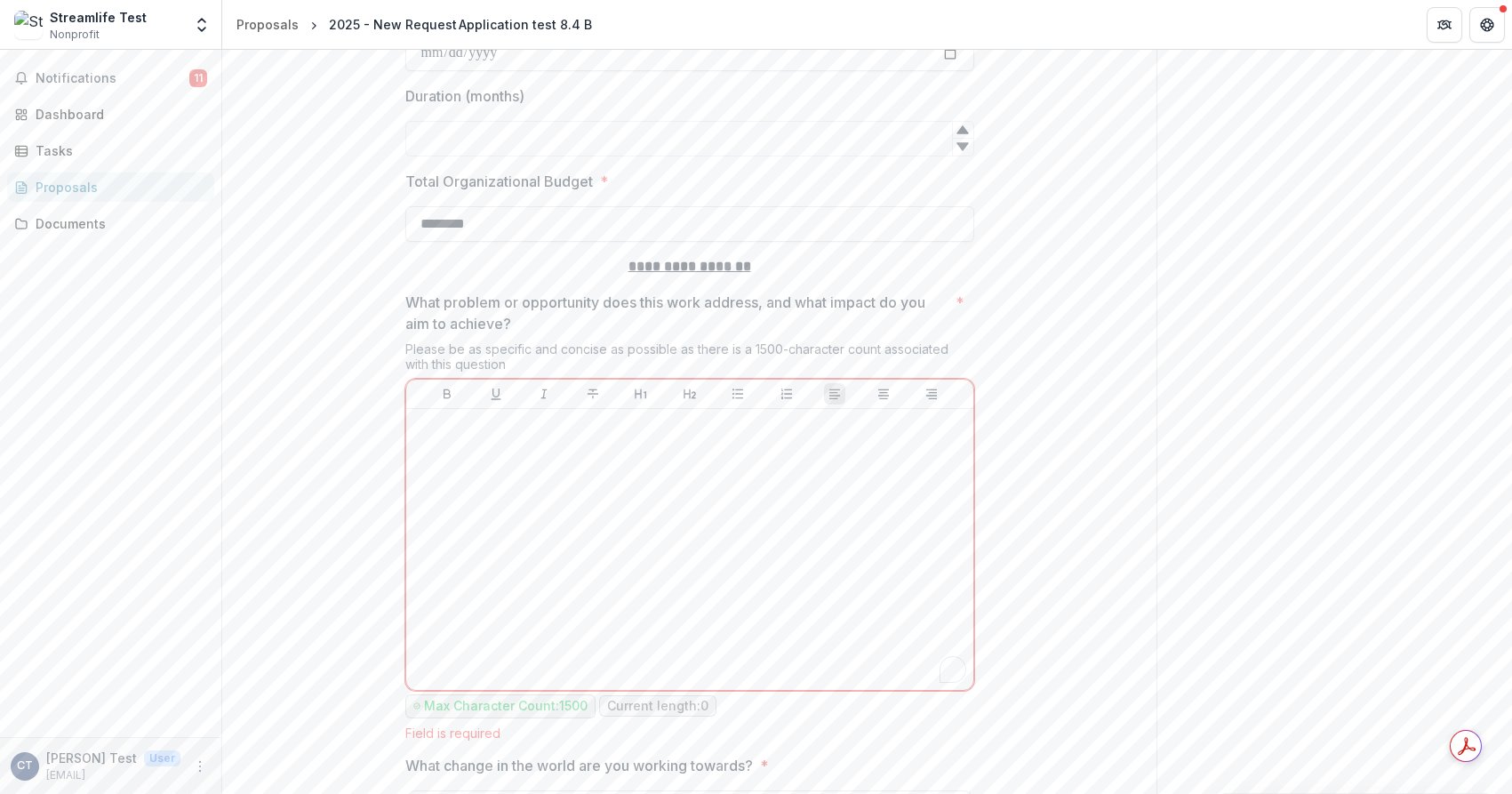 click on "What problem or opportunity does this work address, and what impact do you aim to achieve?" at bounding box center [676, 313] 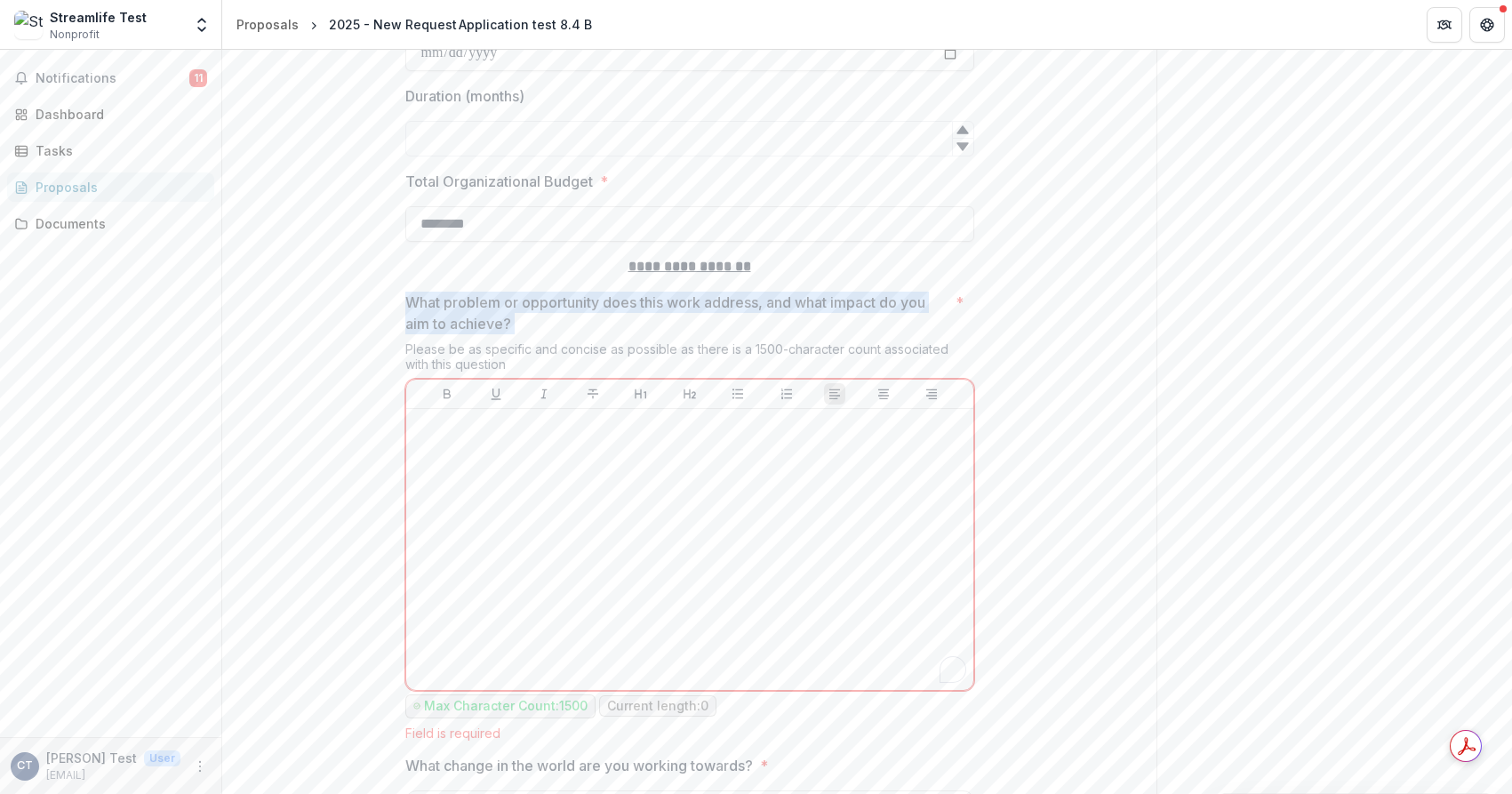 click on "What problem or opportunity does this work address, and what impact do you aim to achieve?" at bounding box center [676, 313] 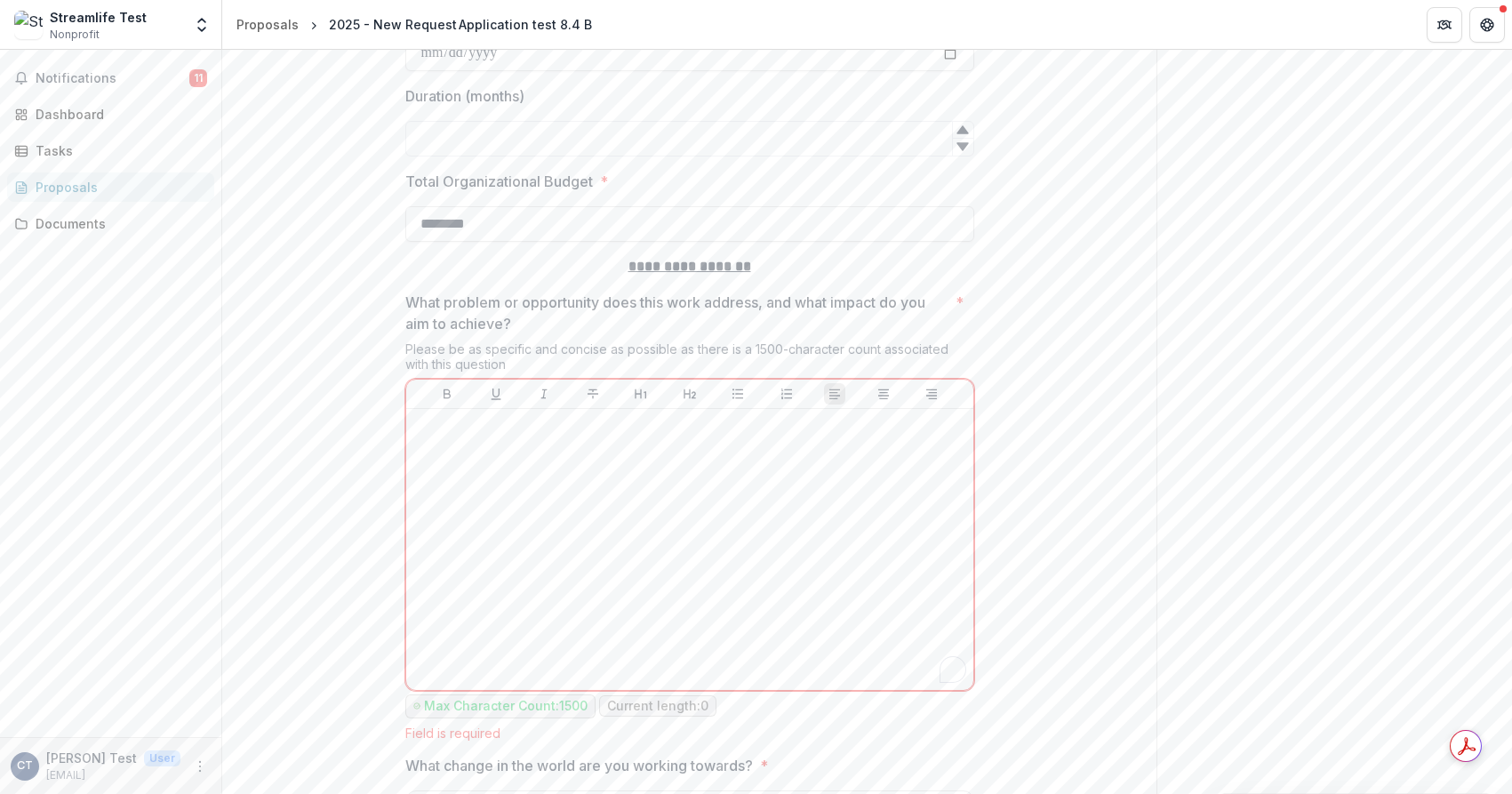 click on "What problem or opportunity does this work address, and what impact do you aim to achieve?" at bounding box center (676, 313) 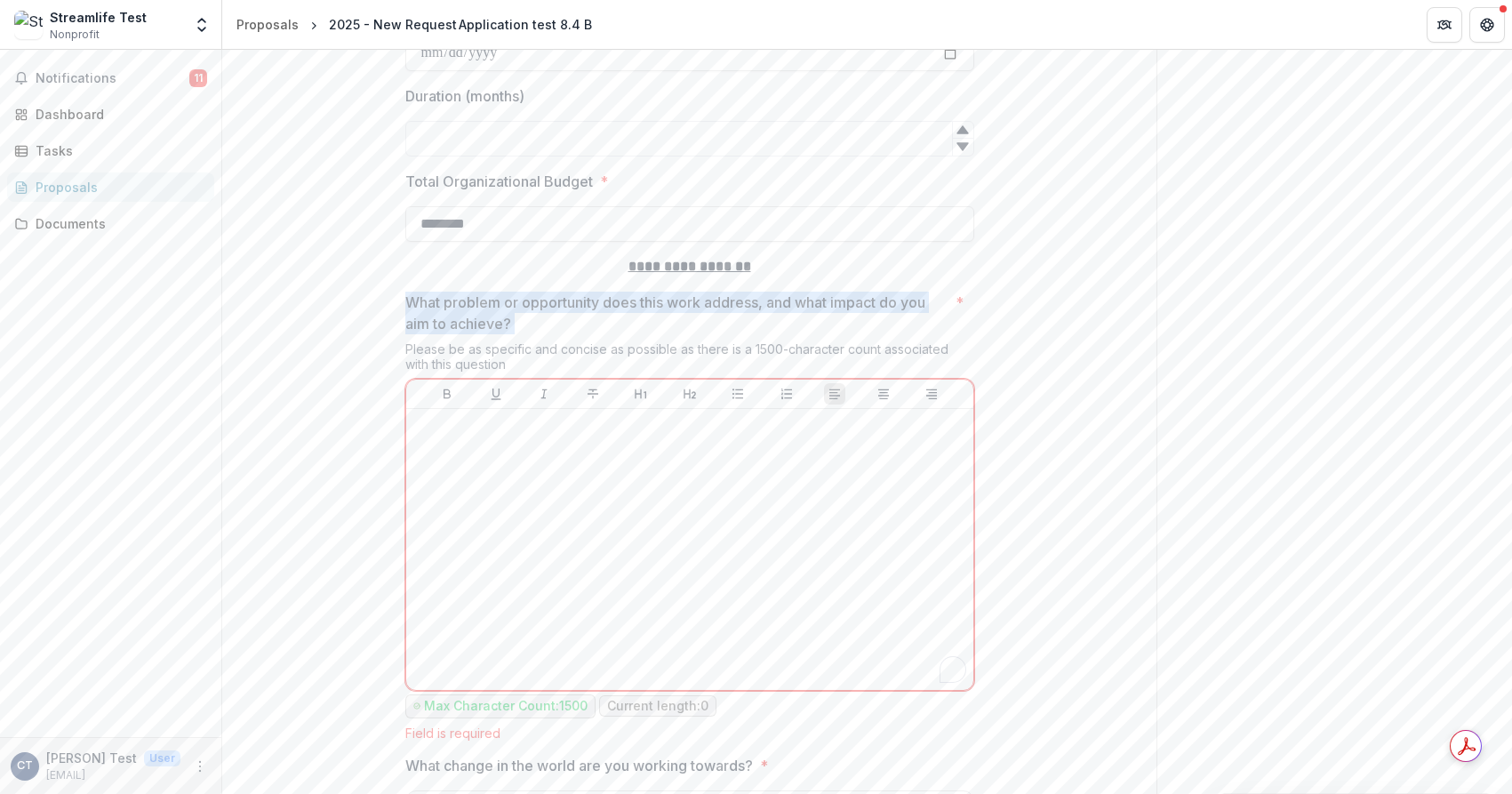 click on "What problem or opportunity does this work address, and what impact do you aim to achieve?" at bounding box center [676, 313] 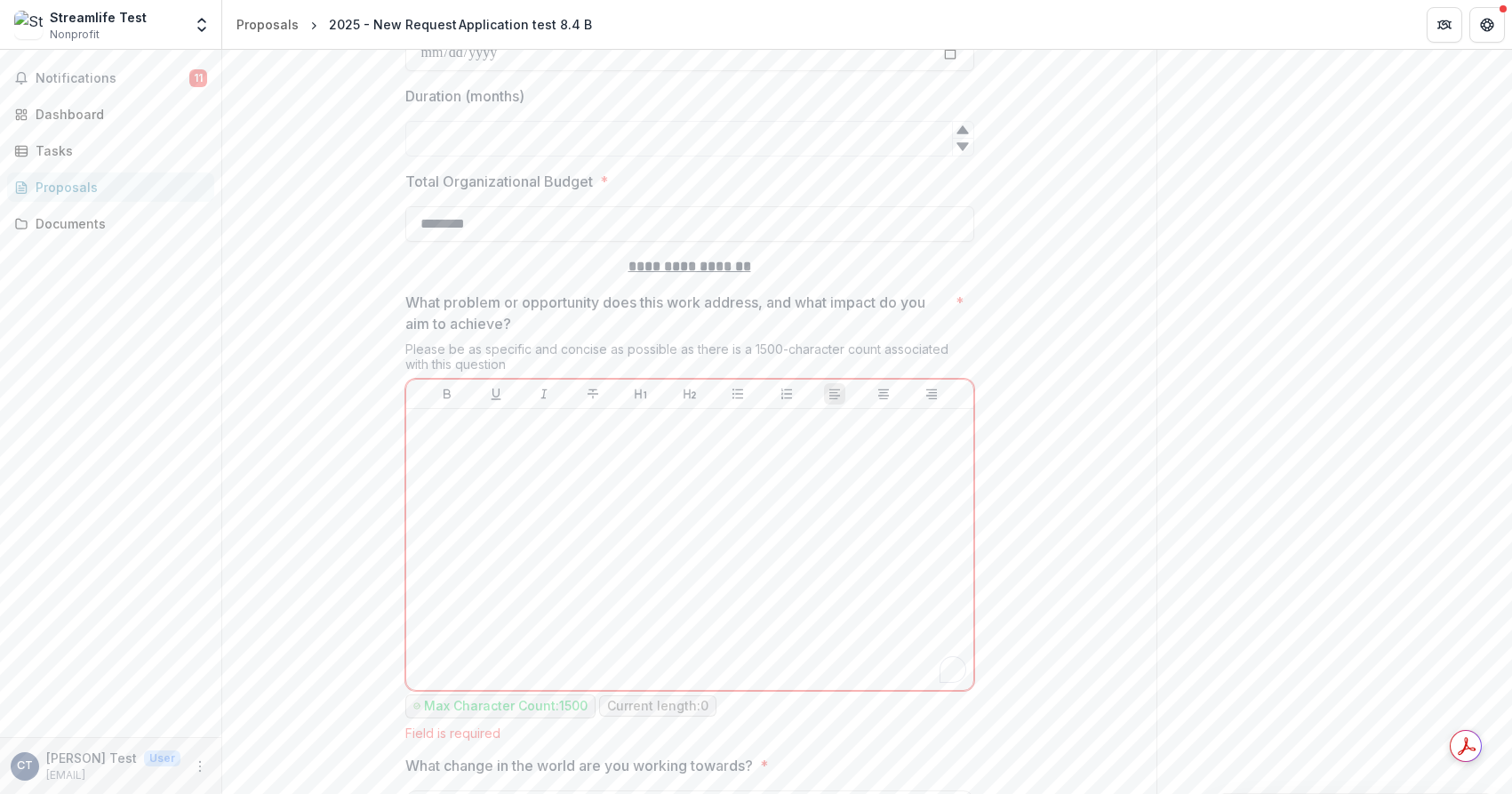 click on "What problem or opportunity does this work address, and what impact do you aim to achieve?" at bounding box center [676, 313] 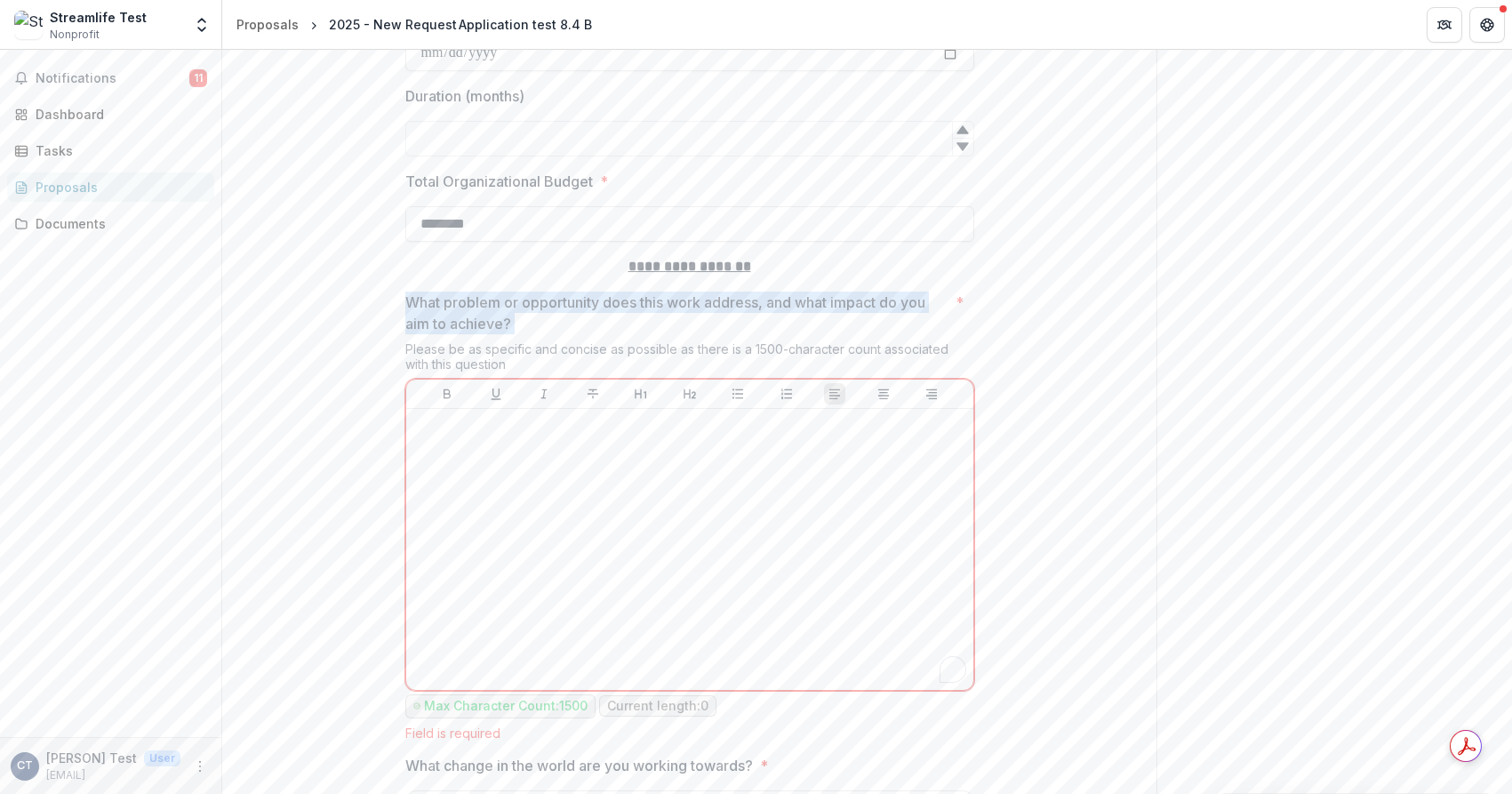 copy on "What problem or opportunity does this work address, and what impact do you aim to achieve?" 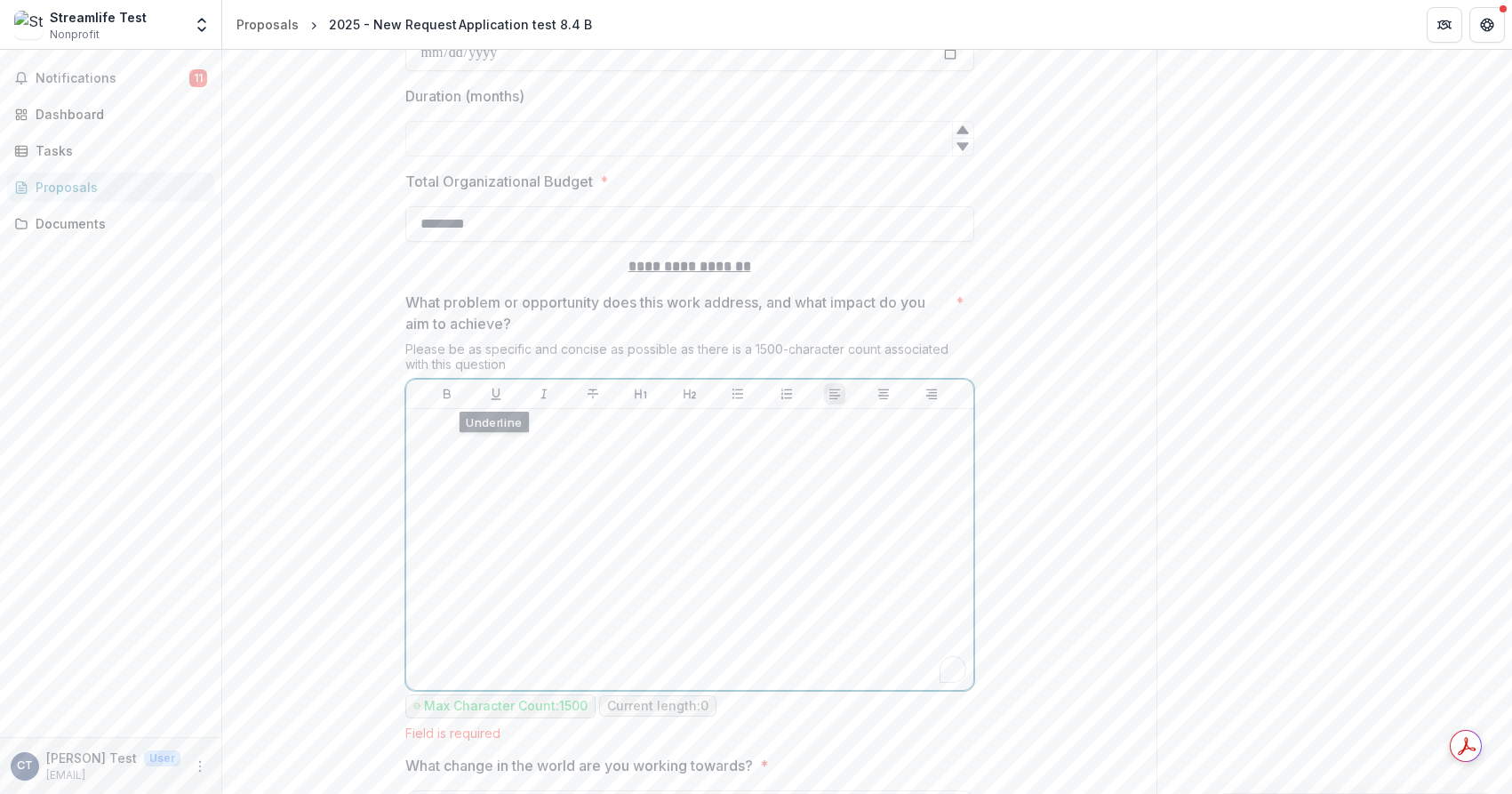 click at bounding box center (690, 549) 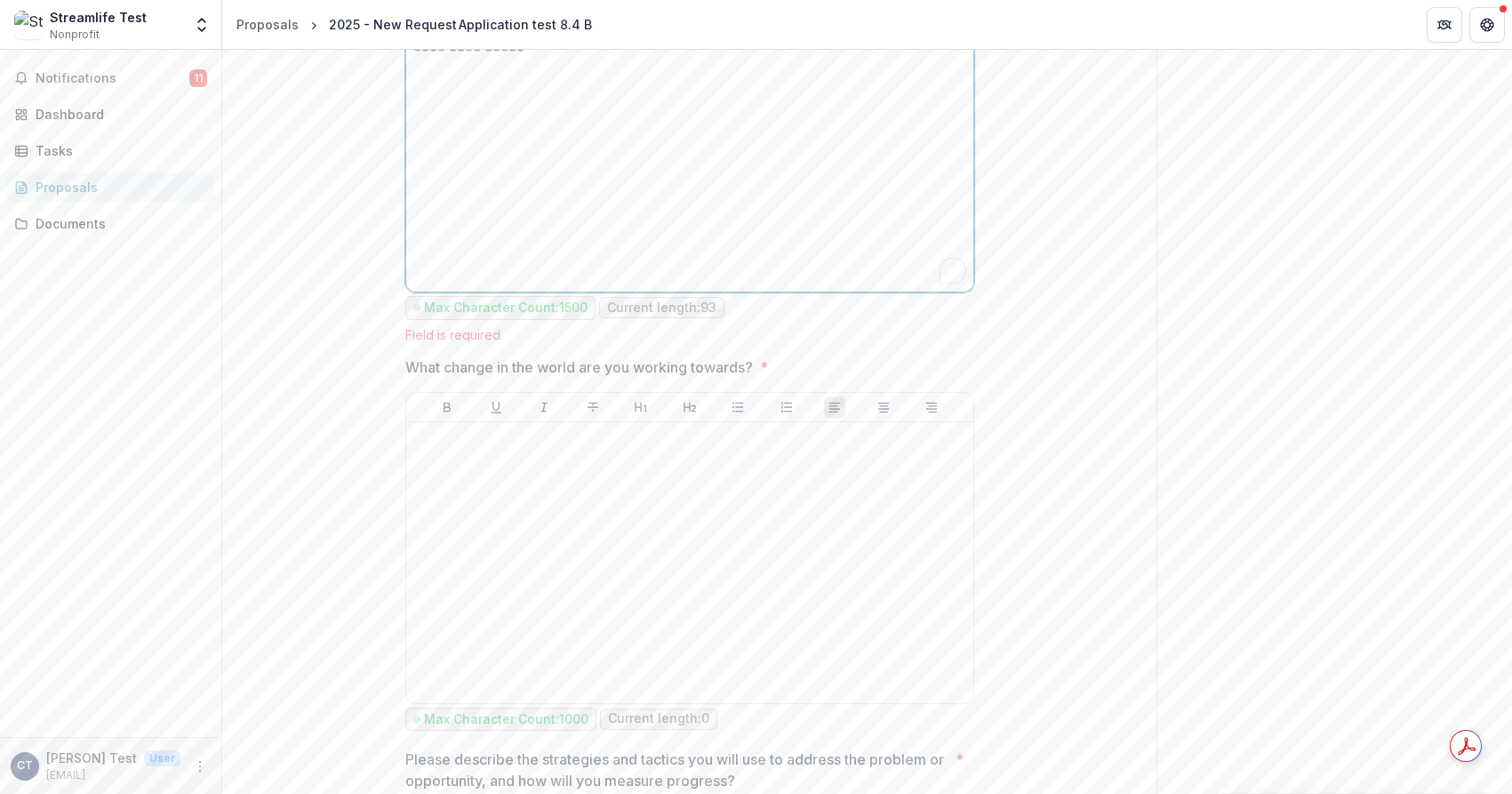 scroll, scrollTop: 2926, scrollLeft: 0, axis: vertical 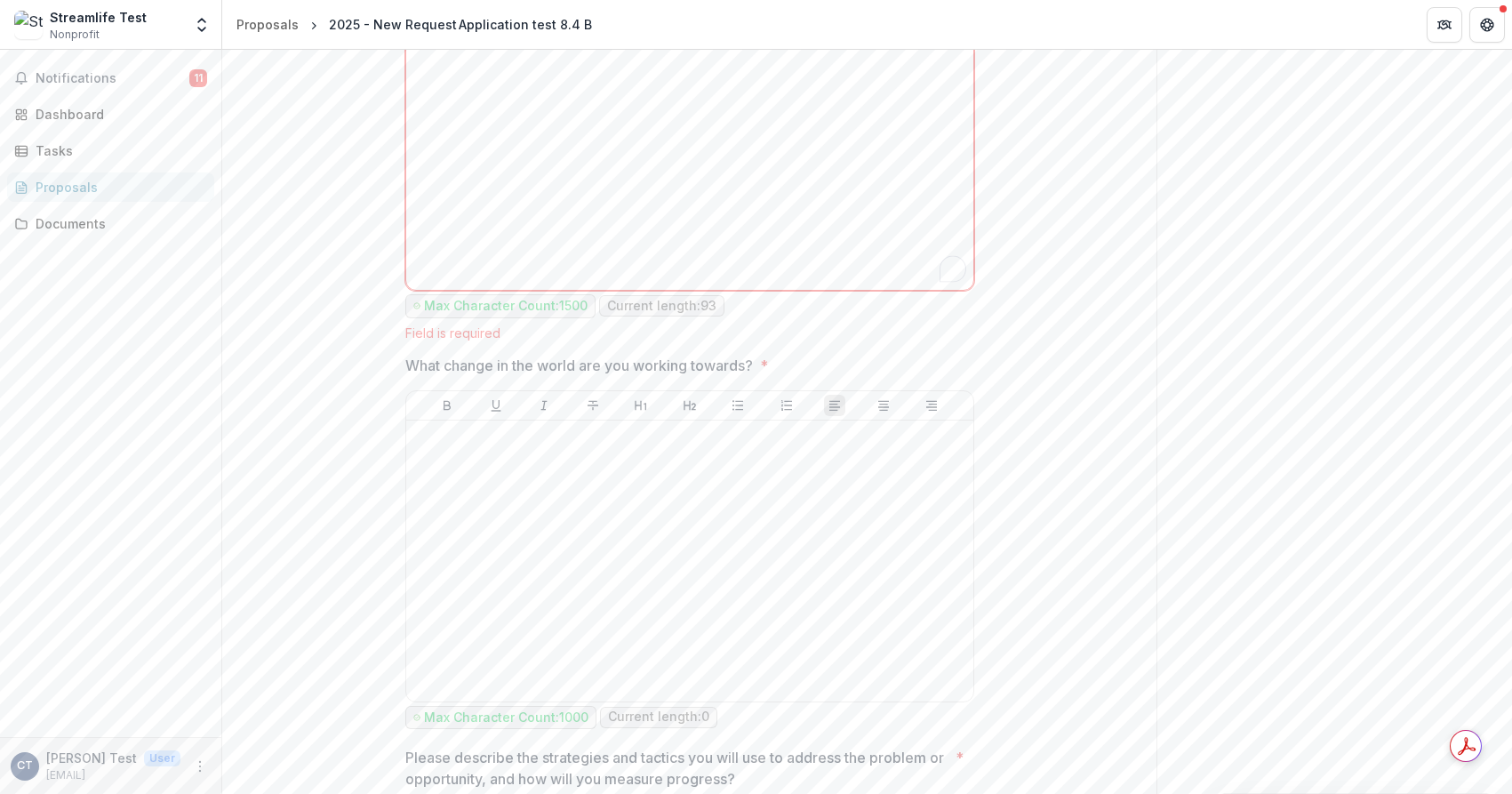 click on "What change in the world are you working towards?" at bounding box center (579, 365) 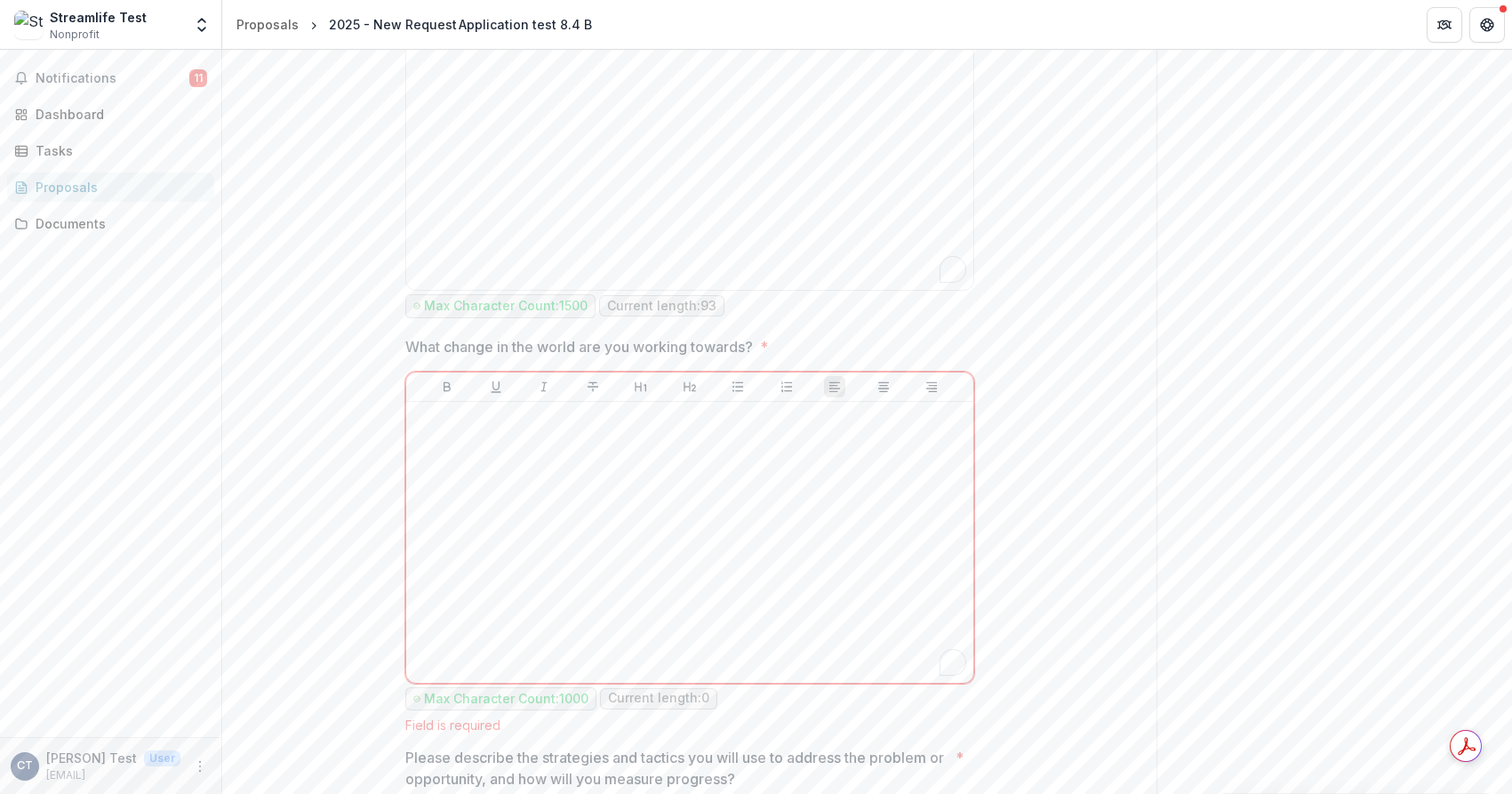 click on "What change in the world are you working towards?" at bounding box center (579, 347) 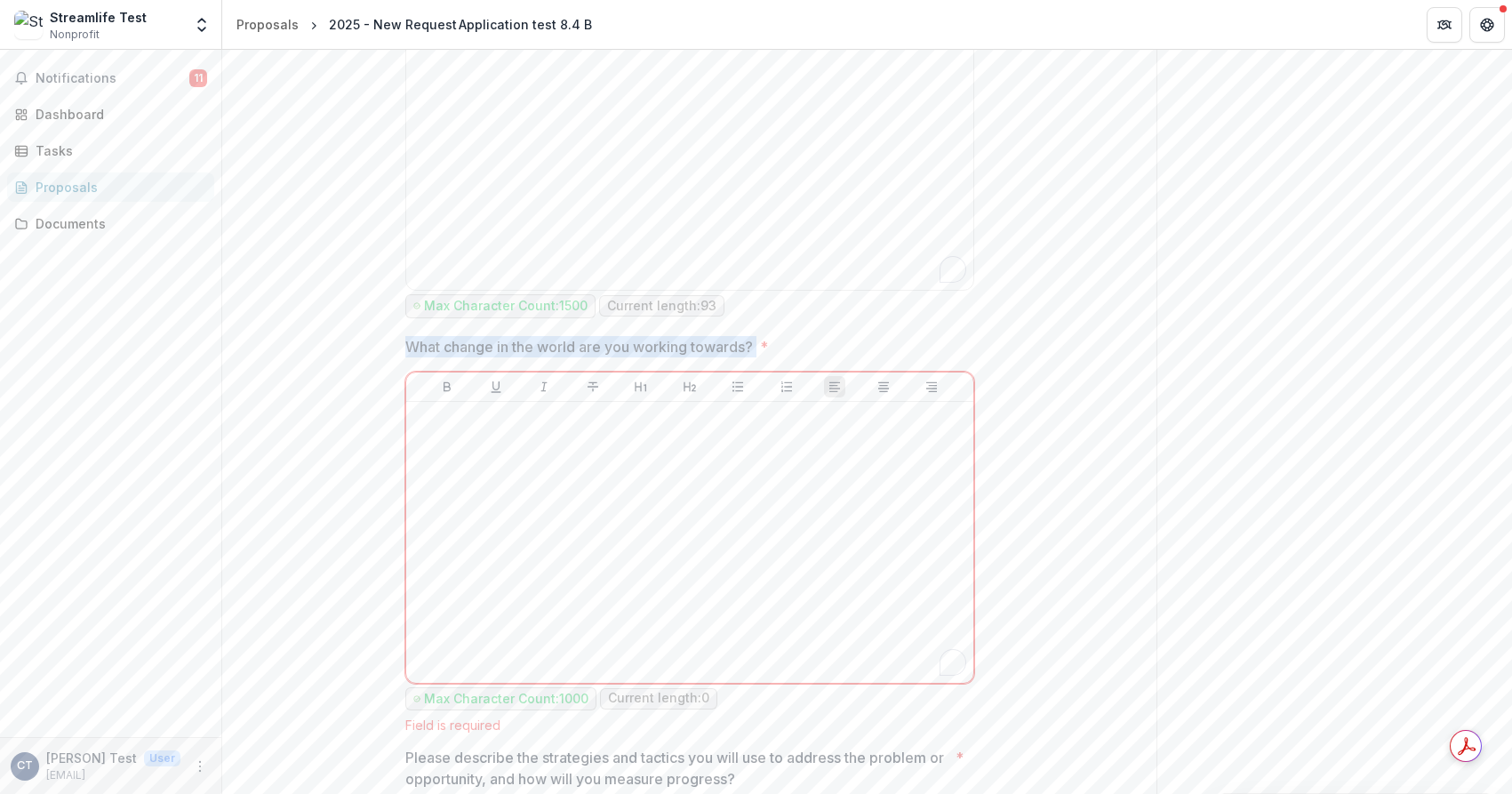 copy on "What change in the world are you working towards?" 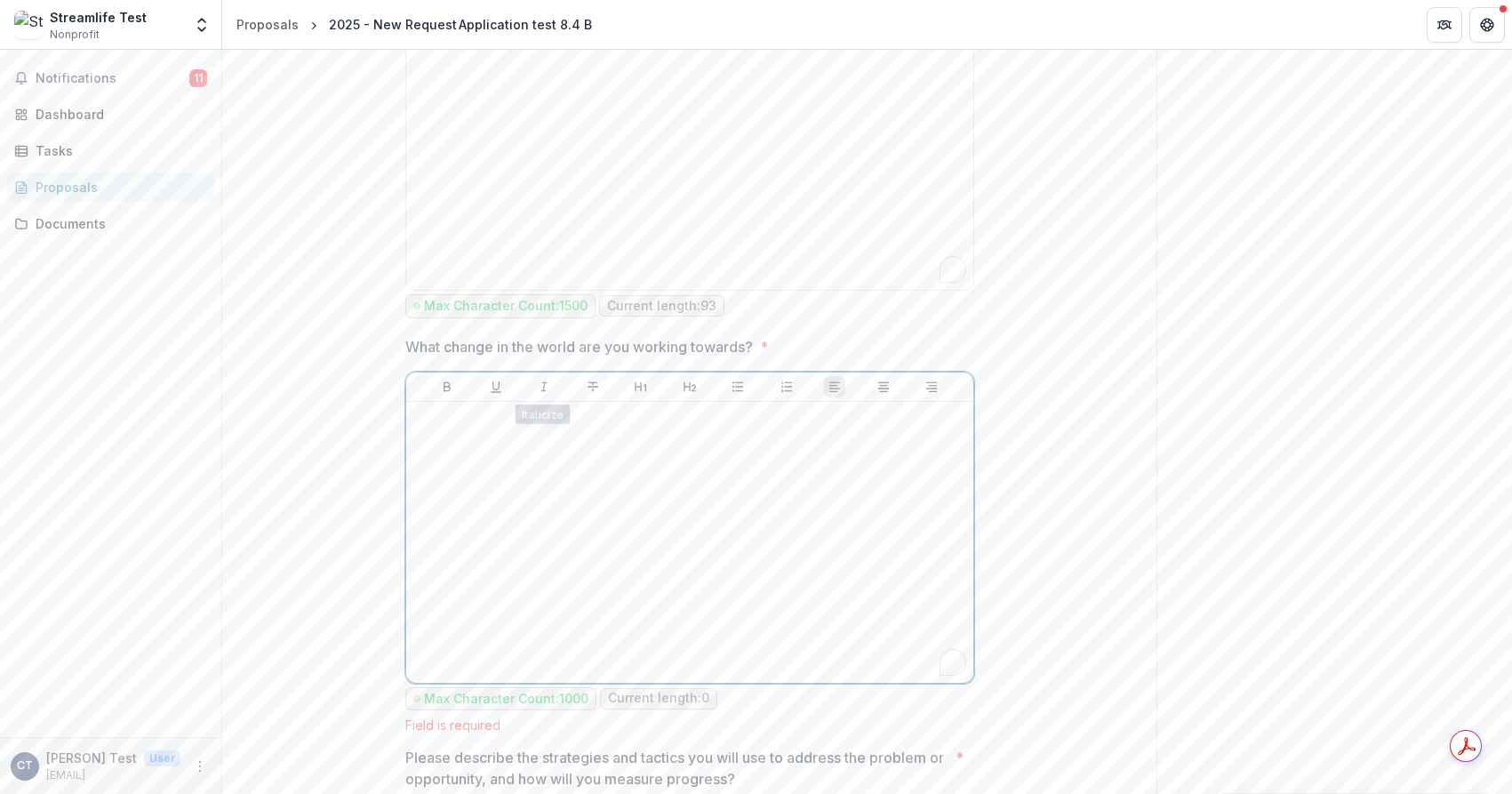 click at bounding box center (690, 542) 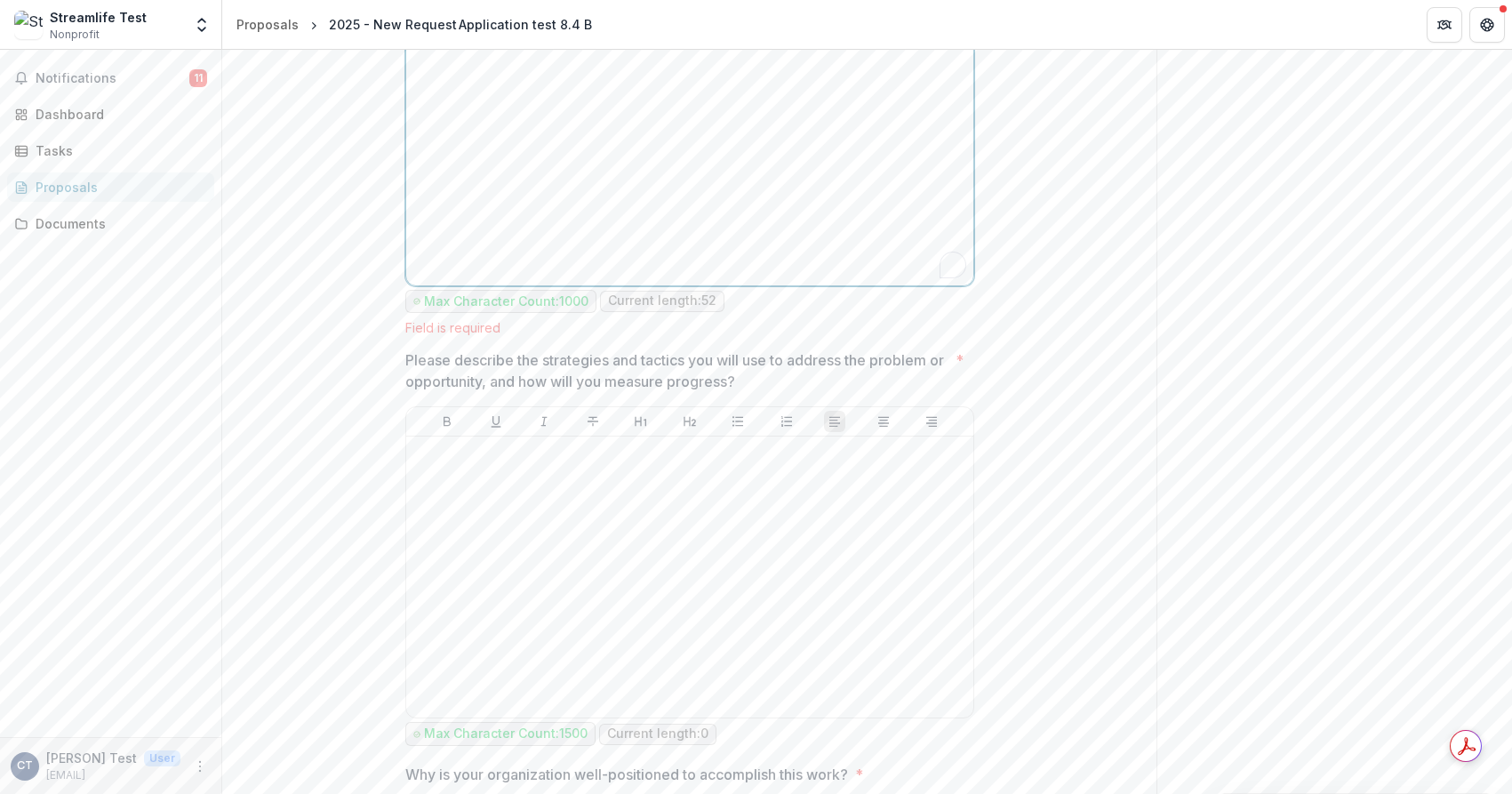 scroll, scrollTop: 3324, scrollLeft: 0, axis: vertical 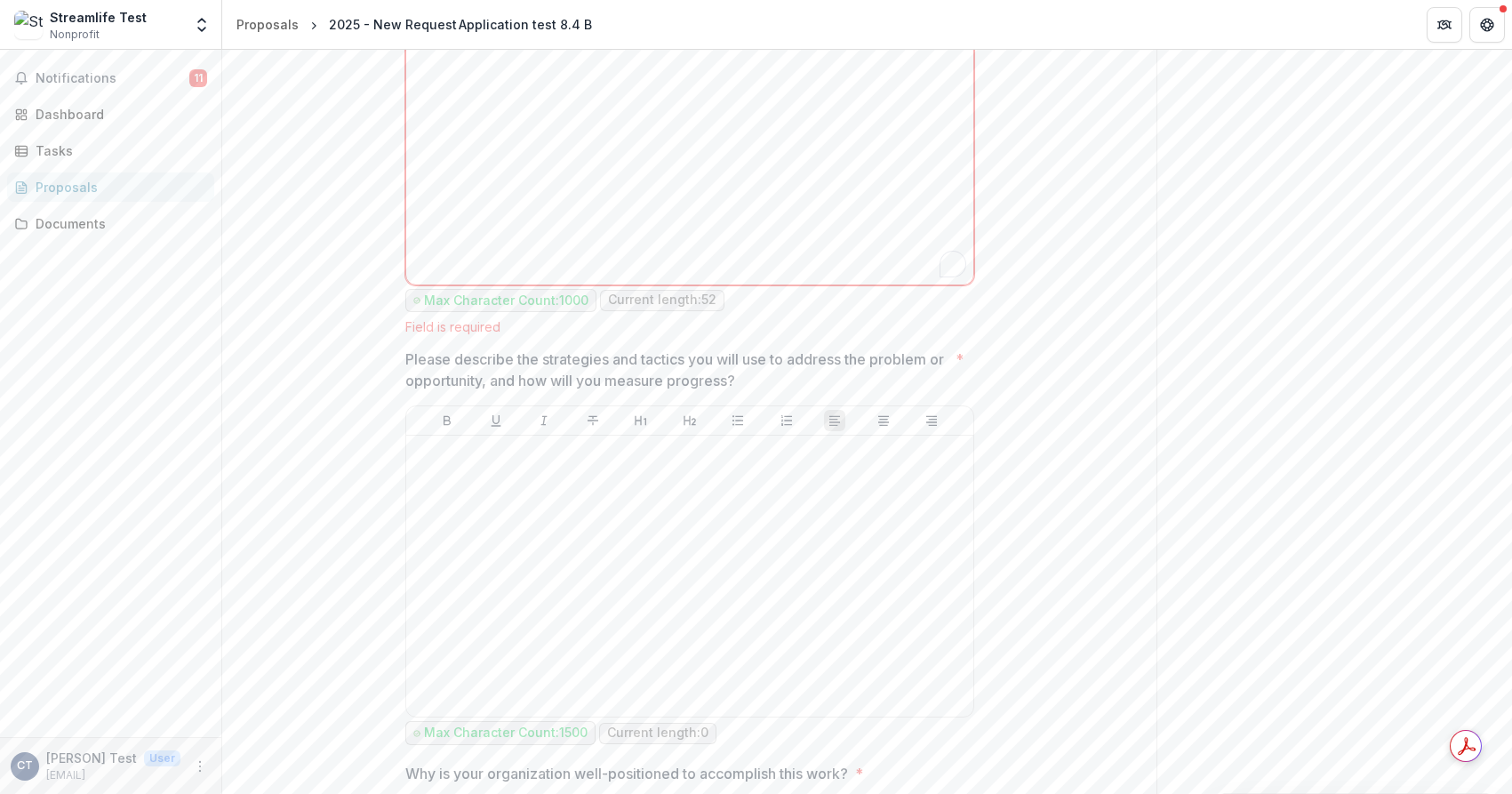 click on "Please describe the strategies and tactics you will use to address the problem or opportunity, and how will you measure progress?" at bounding box center [676, 370] 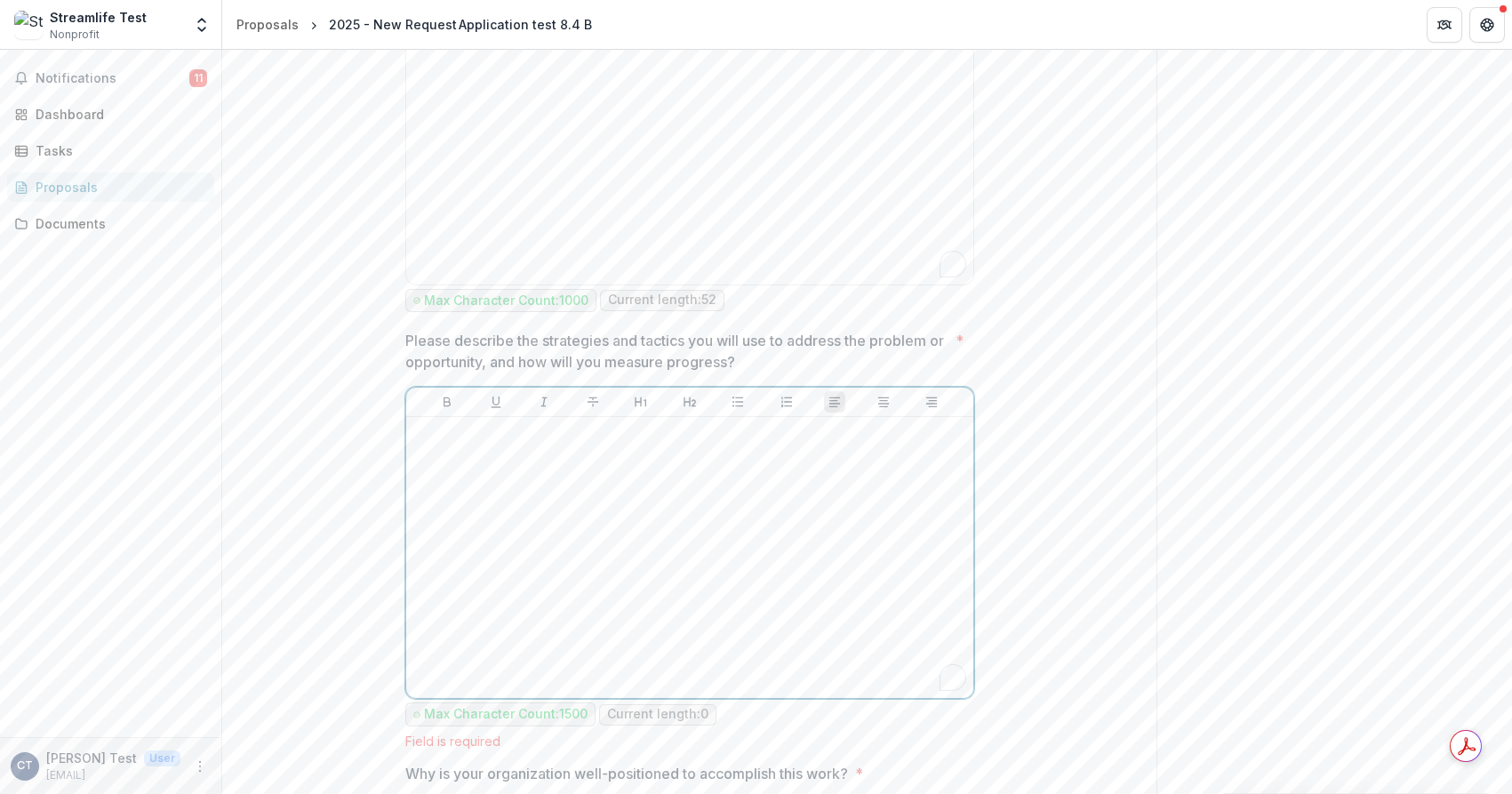 scroll, scrollTop: 3325, scrollLeft: 0, axis: vertical 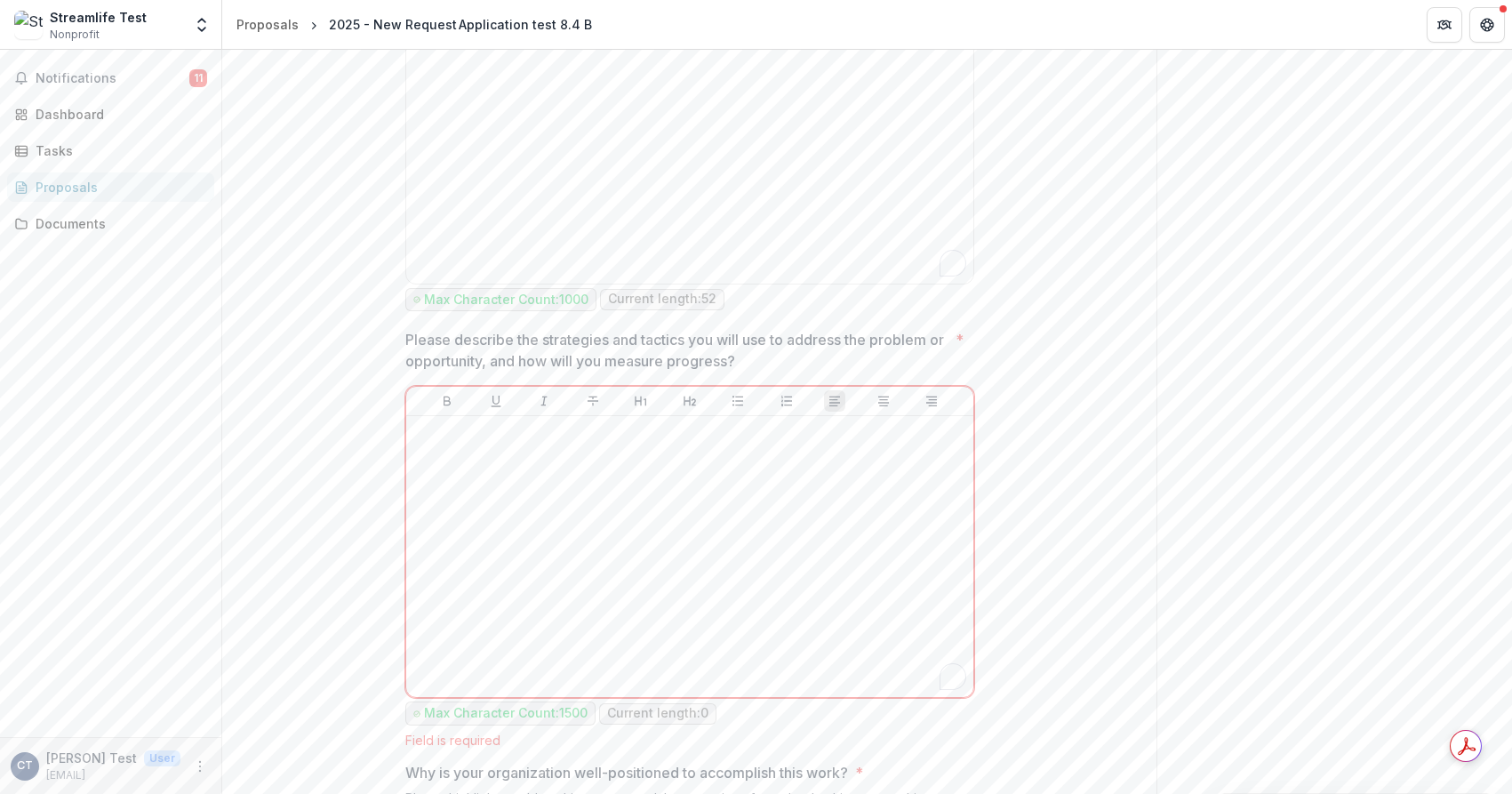 click on "Please describe the strategies and tactics you will use to address the problem or opportunity, and how will you measure progress?" at bounding box center (676, 350) 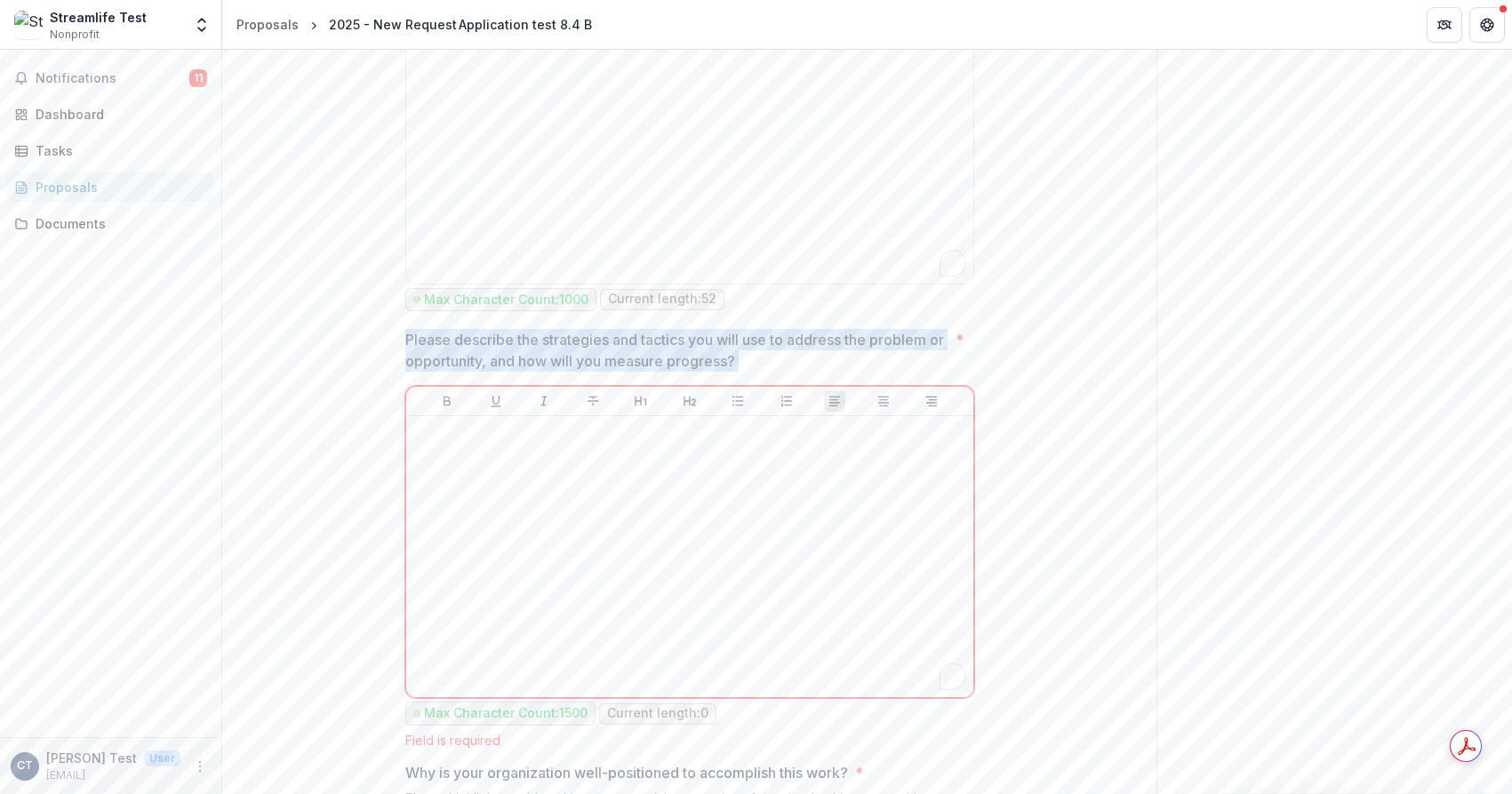 click on "Please describe the strategies and tactics you will use to address the problem or opportunity, and how will you measure progress?" at bounding box center [676, 350] 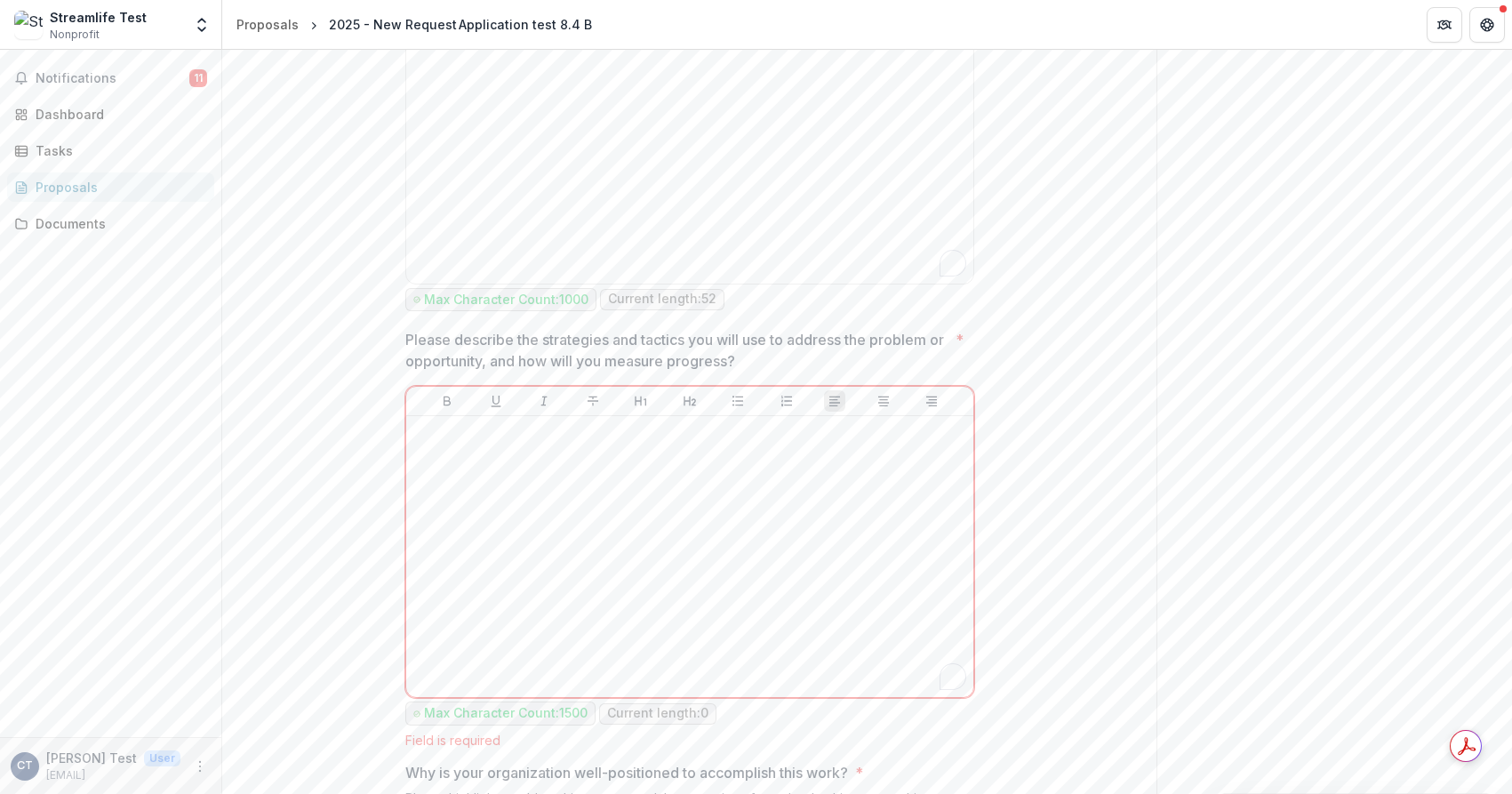 click on "Please describe the strategies and tactics you will use to address the problem or opportunity, and how will you measure progress?" at bounding box center [676, 350] 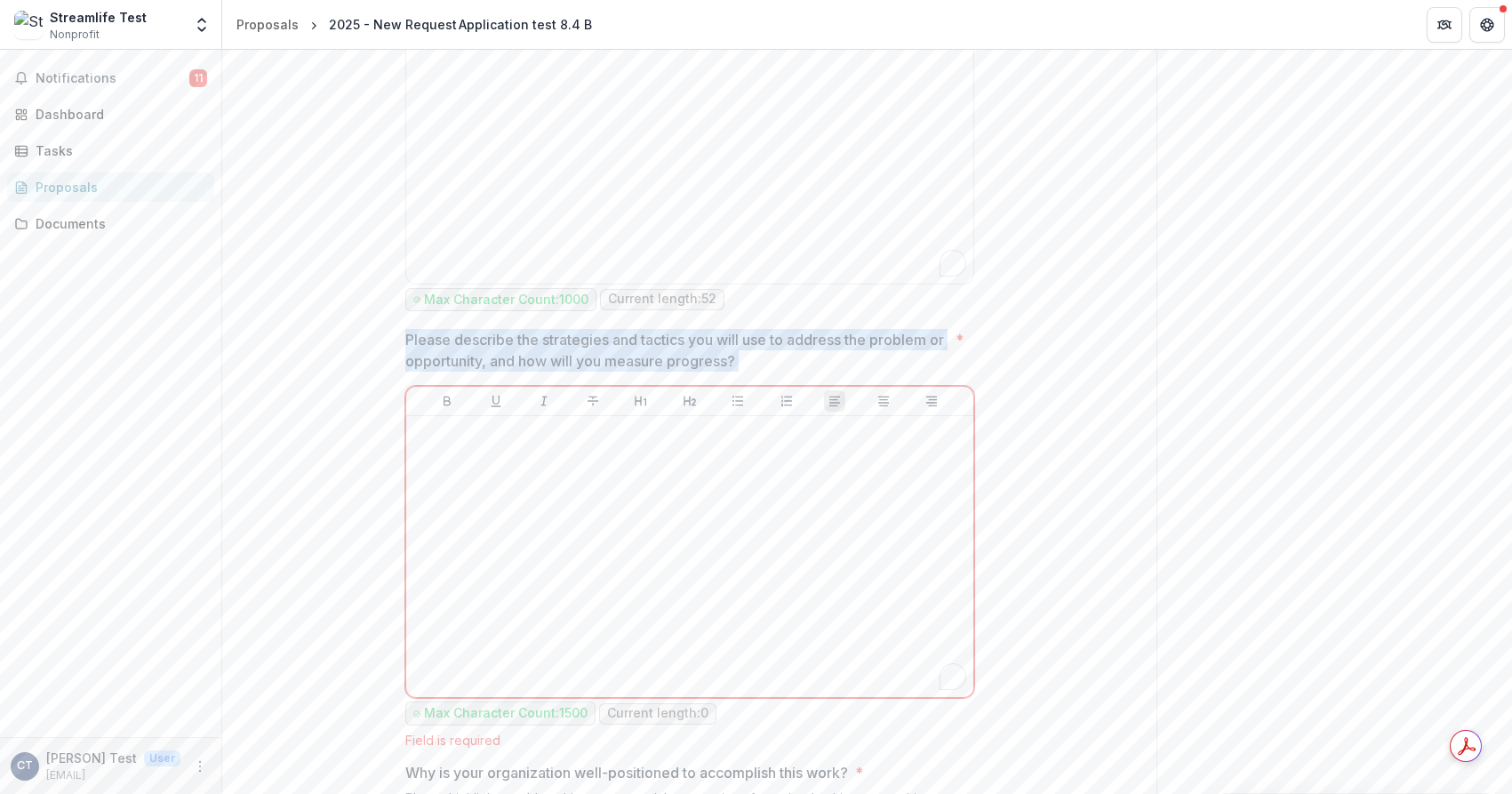 copy on "Please describe the strategies and tactics you will use to address the problem or opportunity, and how will you measure progress?" 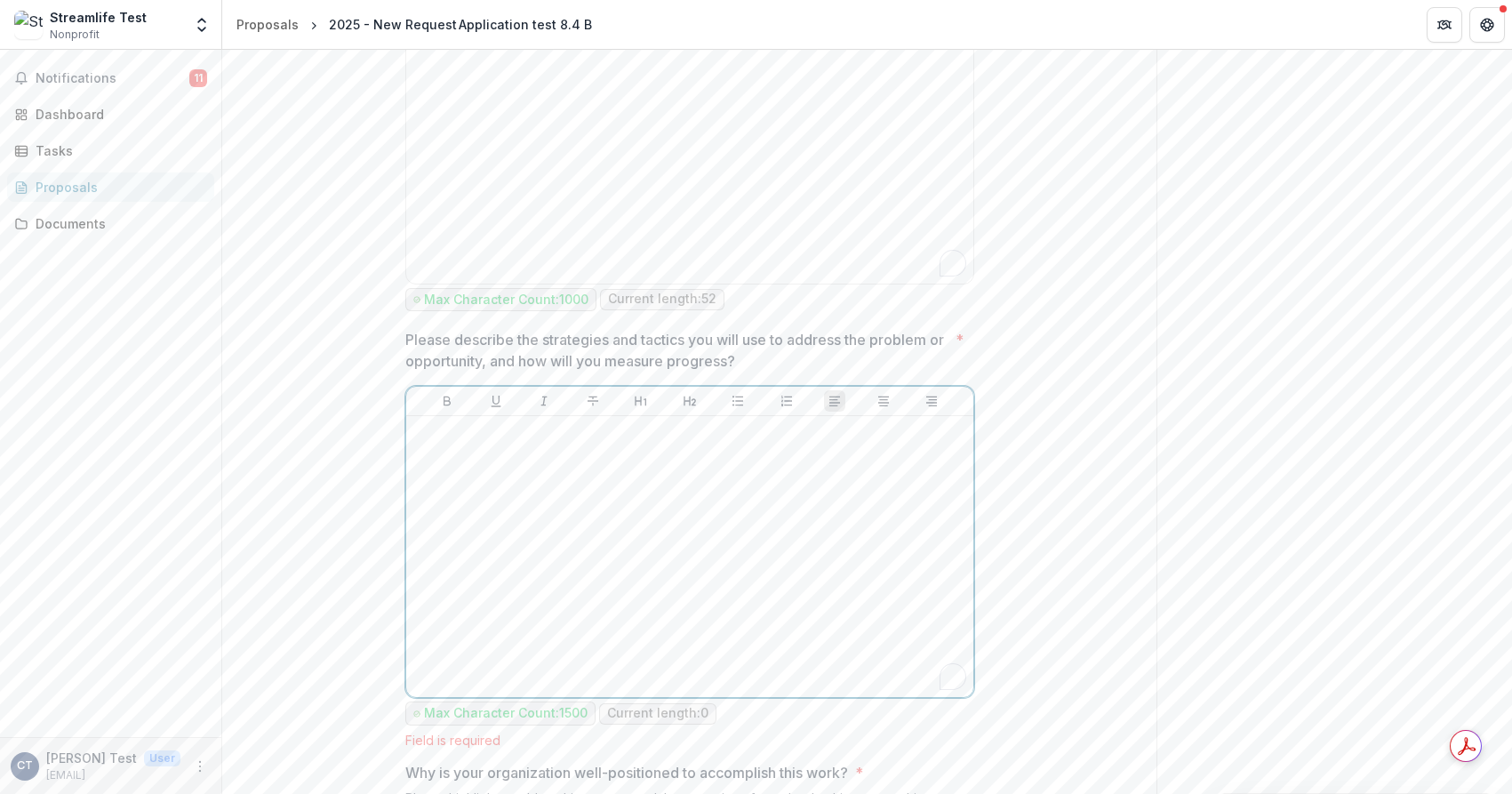 click at bounding box center (690, 557) 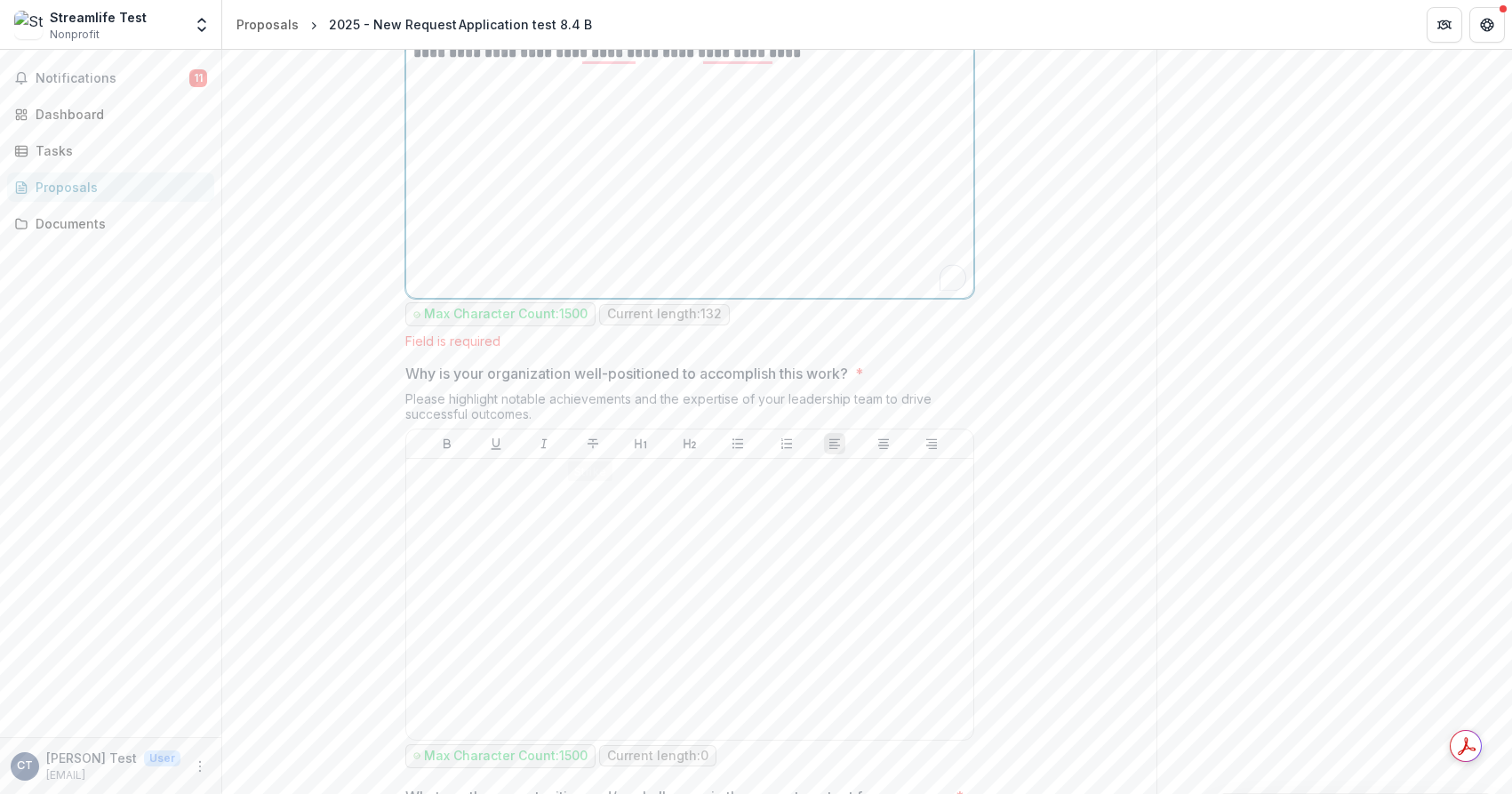 scroll, scrollTop: 3725, scrollLeft: 0, axis: vertical 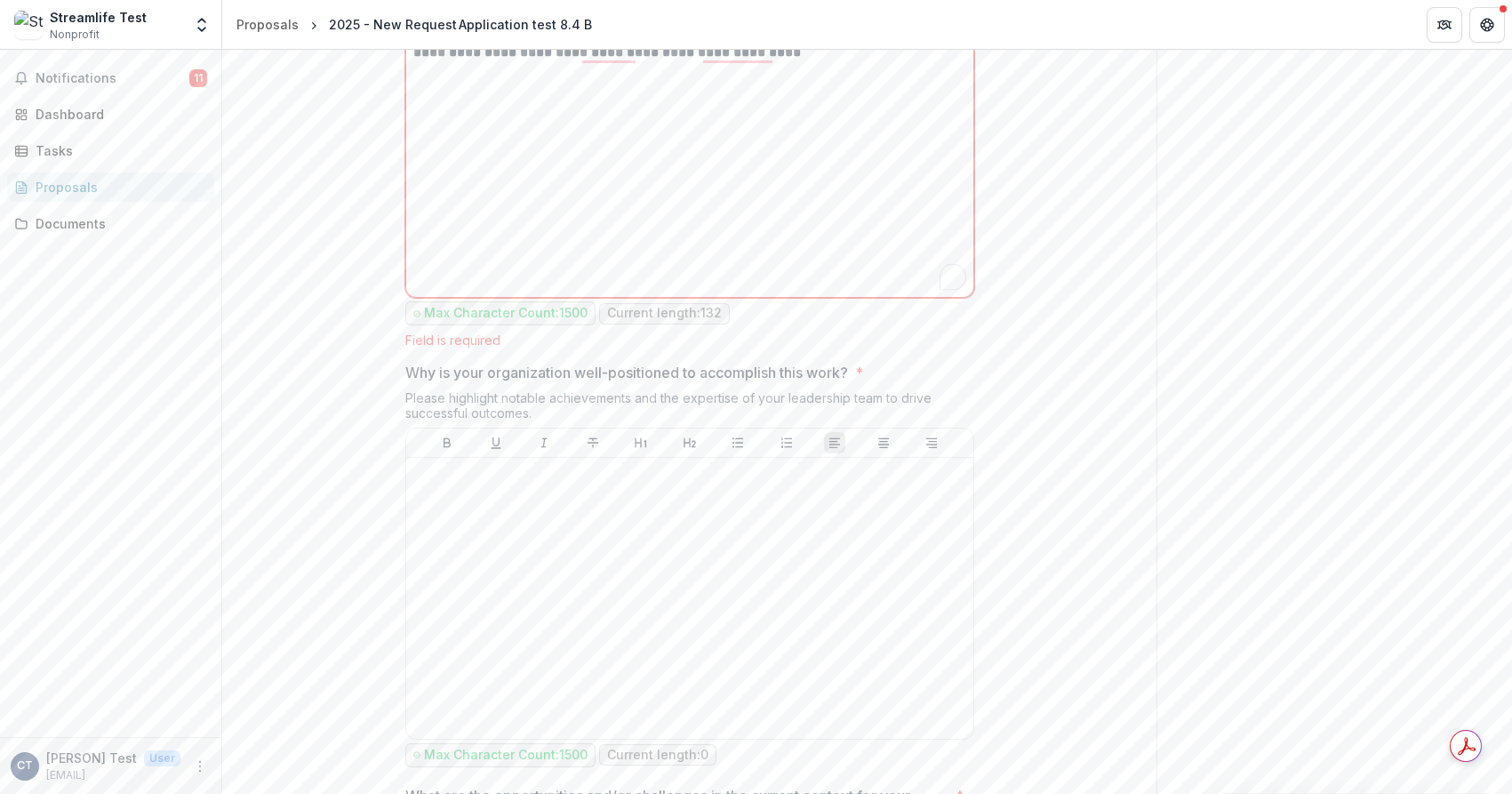 click on "Why is your organization well-positioned to accomplish this work?  * Please highlight notable achievements and the expertise of your leadership team to drive successful outcomes. Max Character Count:  1500 Current length:  0" at bounding box center (690, 566) 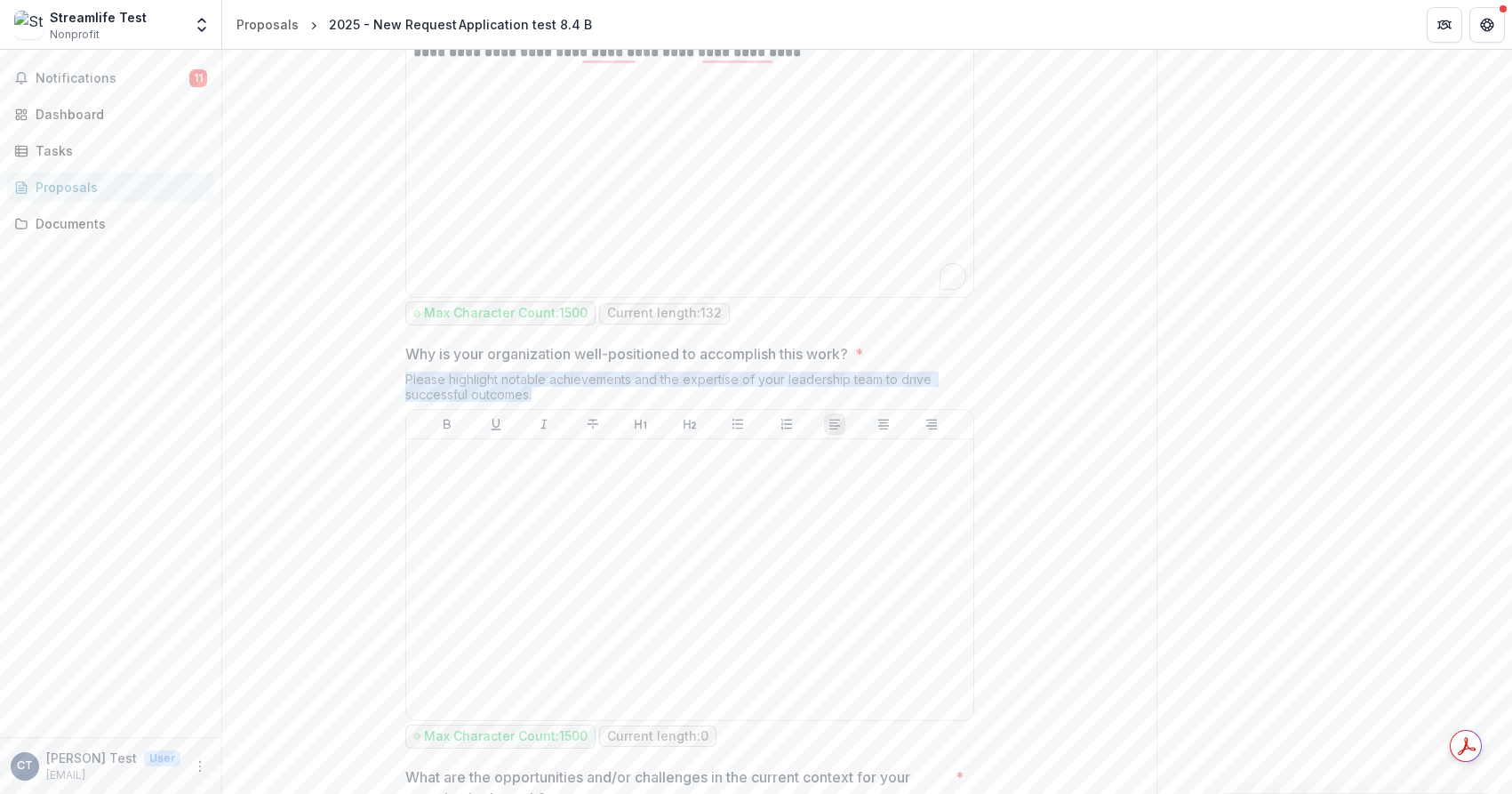 click on "Please highlight notable achievements and the expertise of your leadership team to drive successful outcomes." at bounding box center [690, 390] 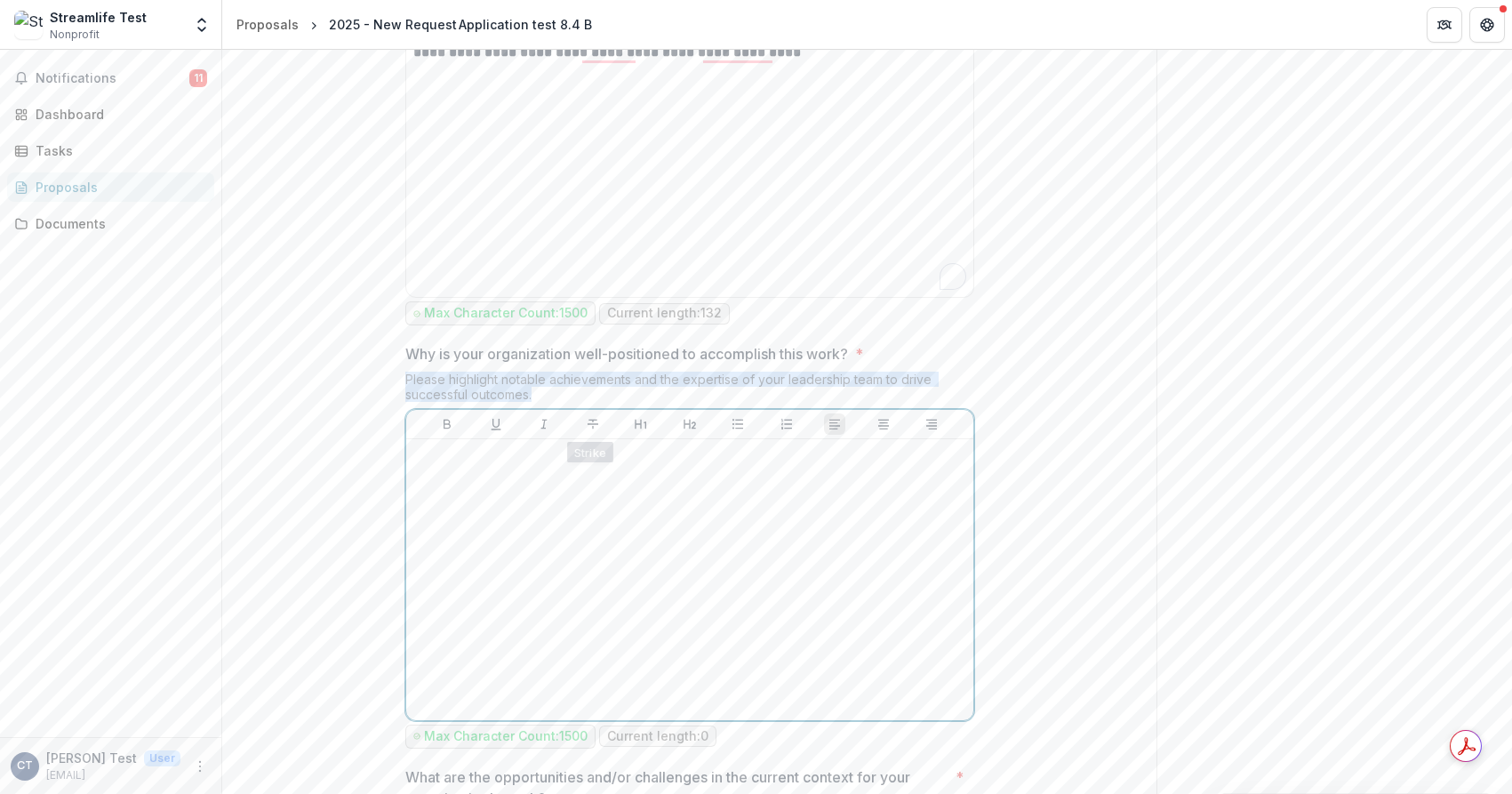 click at bounding box center [690, 580] 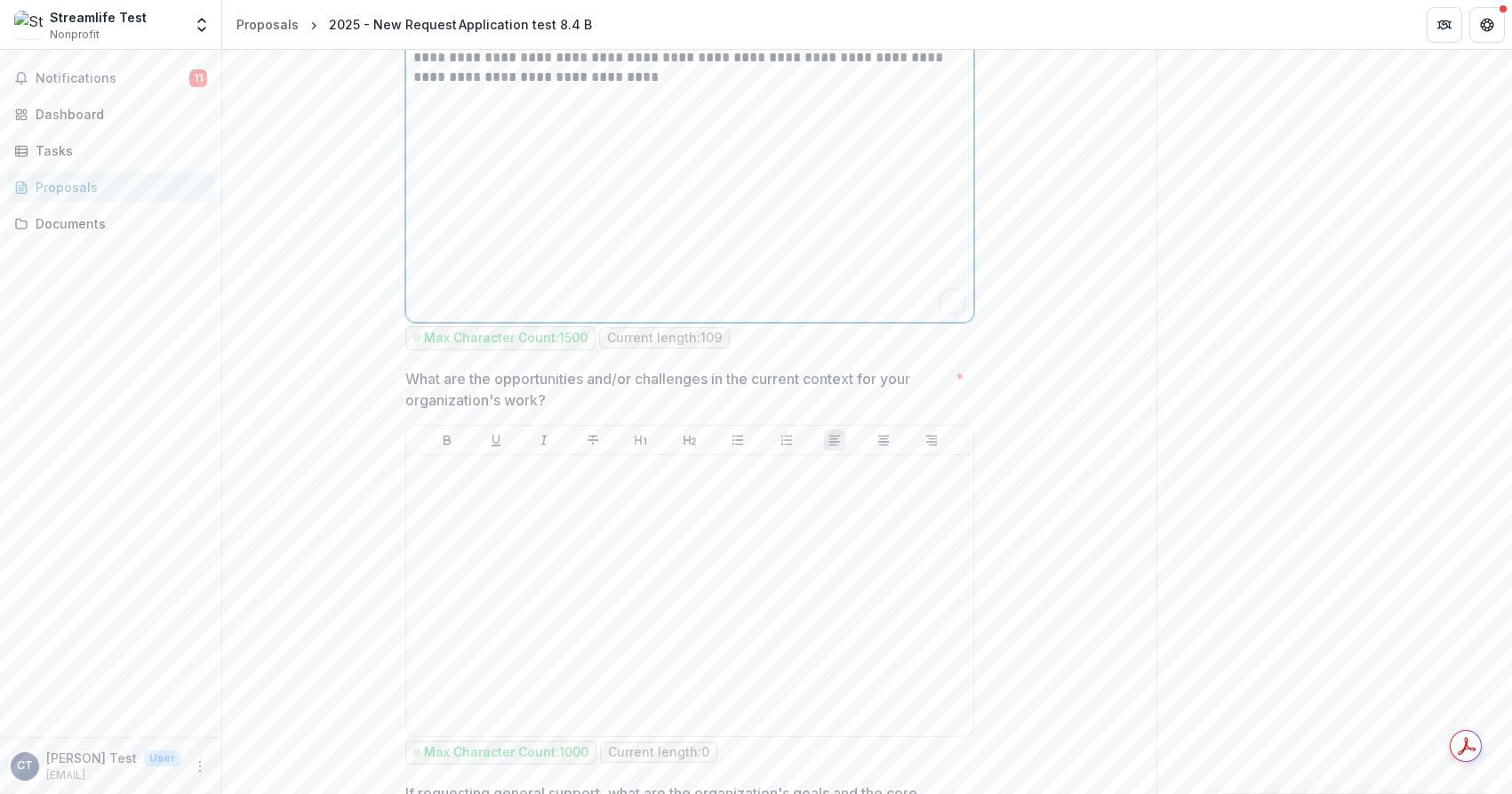 scroll, scrollTop: 4125, scrollLeft: 0, axis: vertical 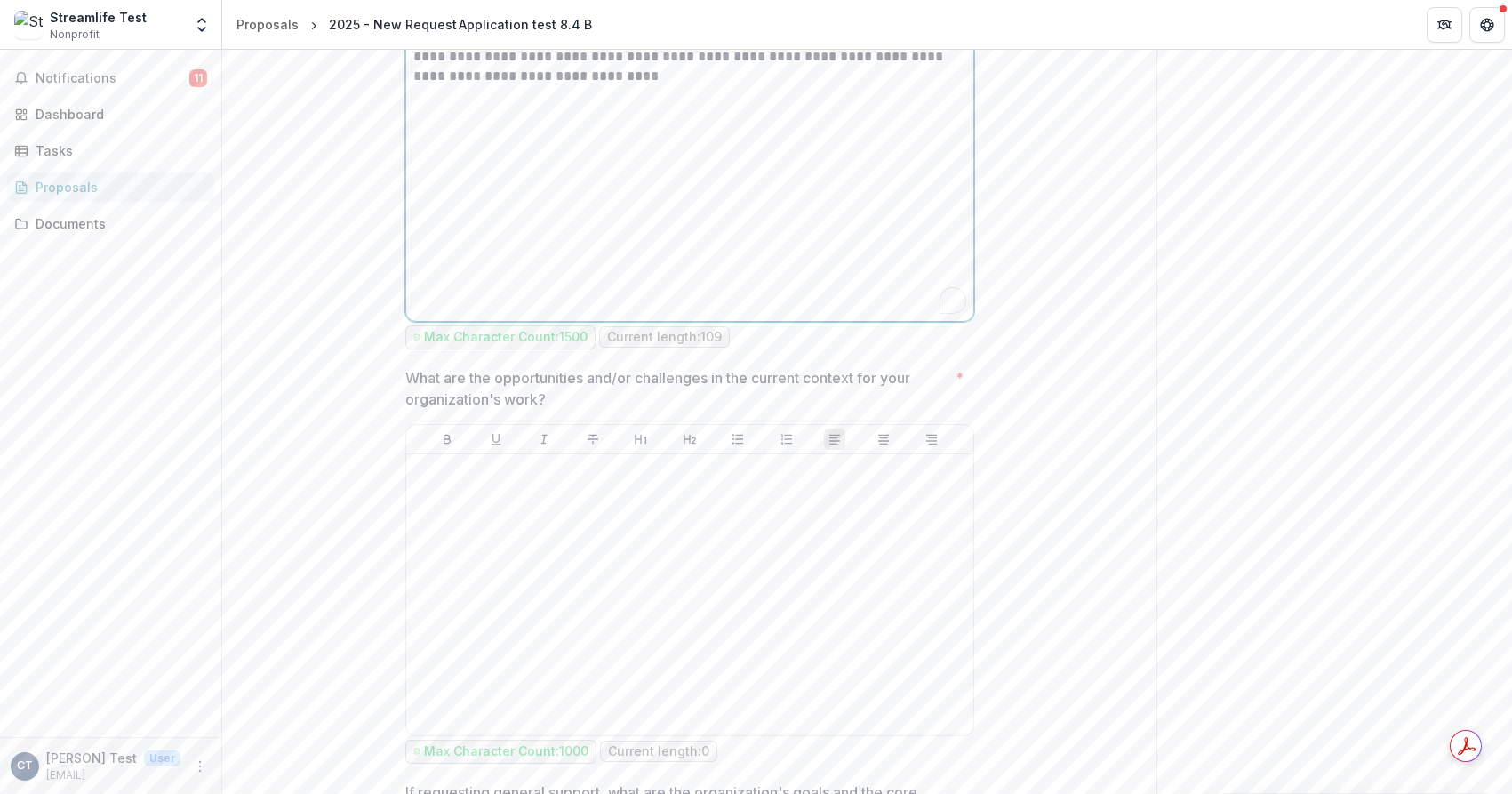 drag, startPoint x: 208, startPoint y: 465, endPoint x: 151, endPoint y: 492, distance: 63.07139 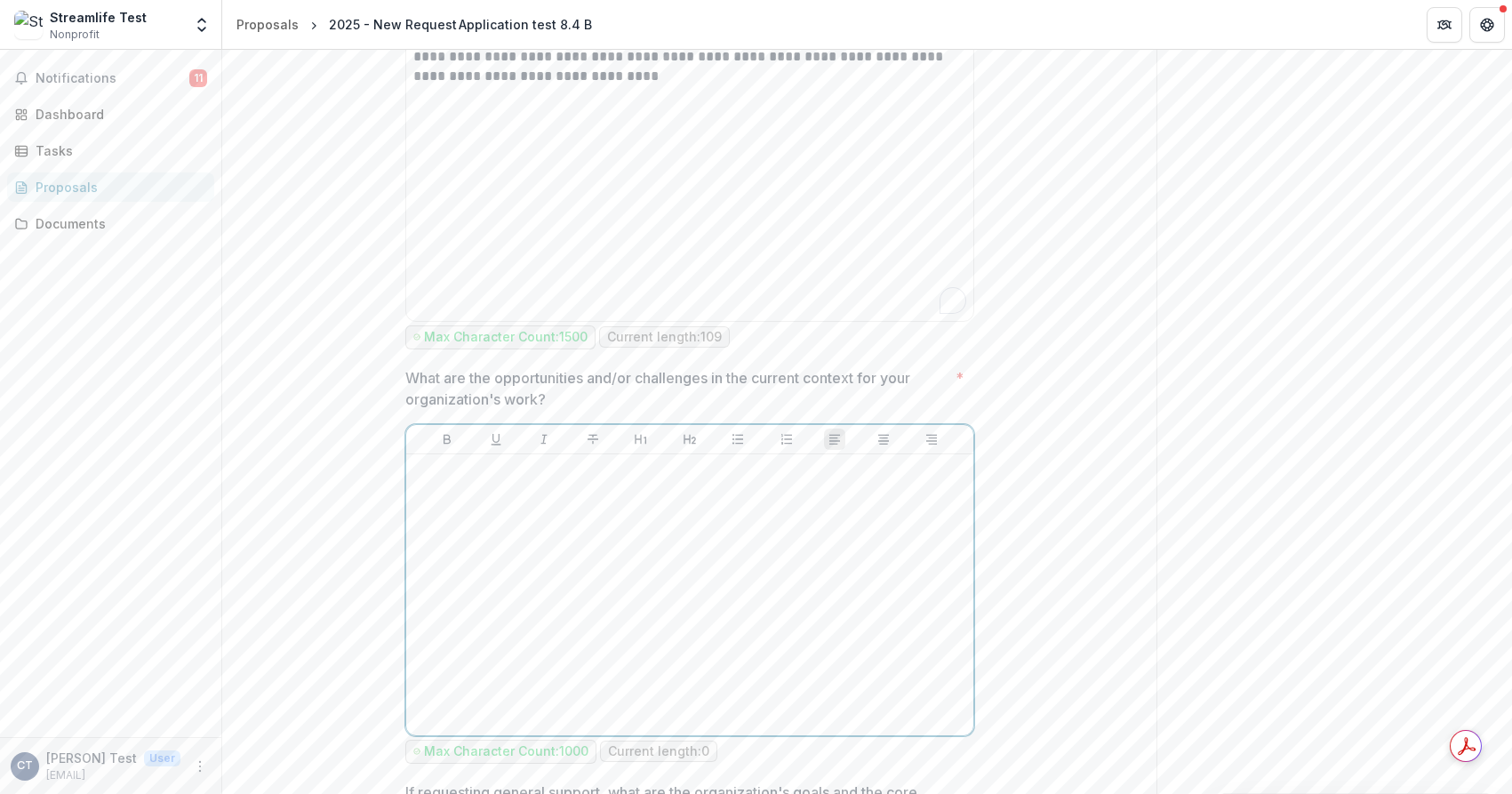 drag, startPoint x: 151, startPoint y: 492, endPoint x: 498, endPoint y: 392, distance: 361.1219 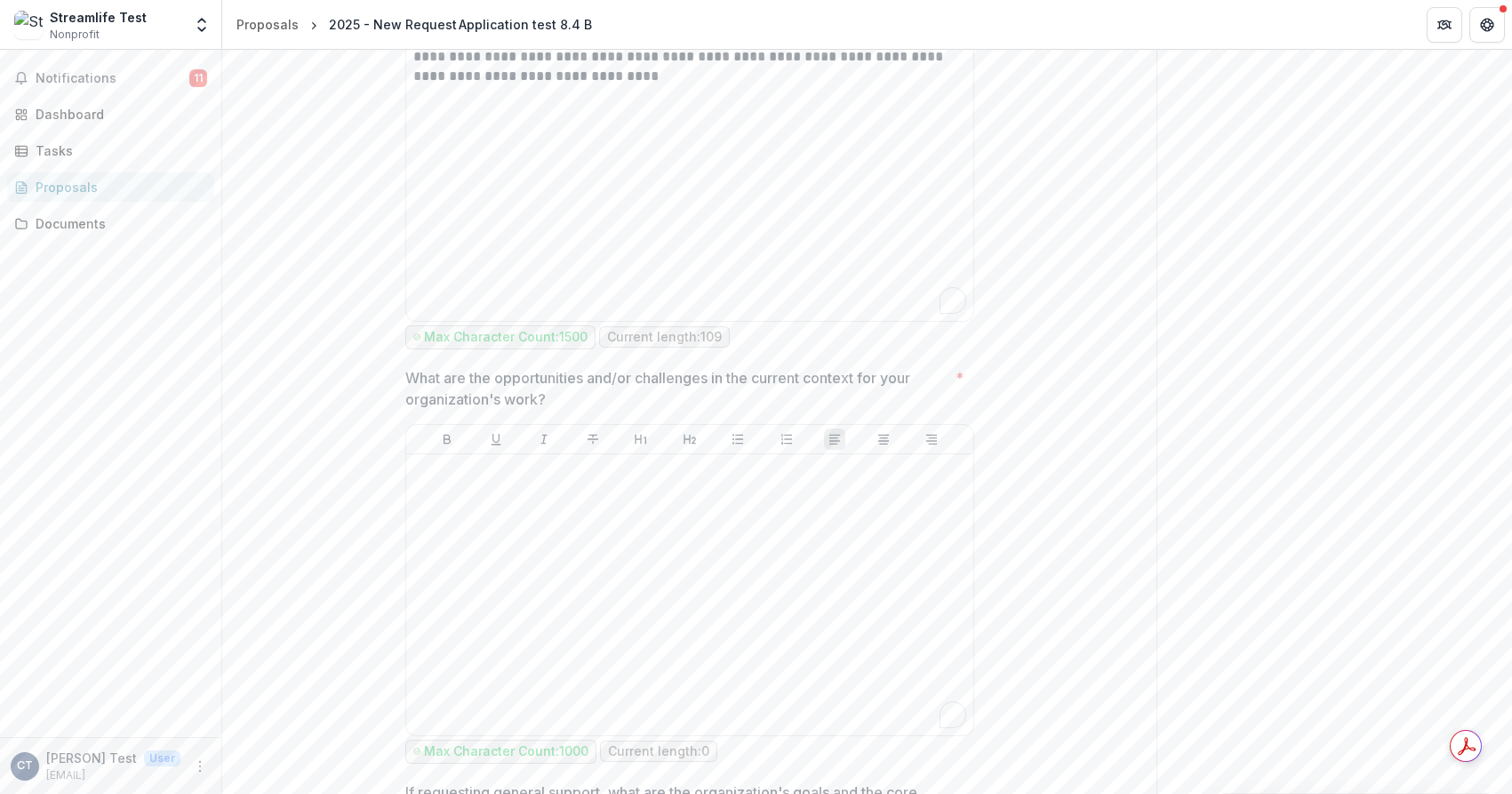 click on "What are the opportunities and/or challenges in the current context for your organization's work?" at bounding box center [676, 389] 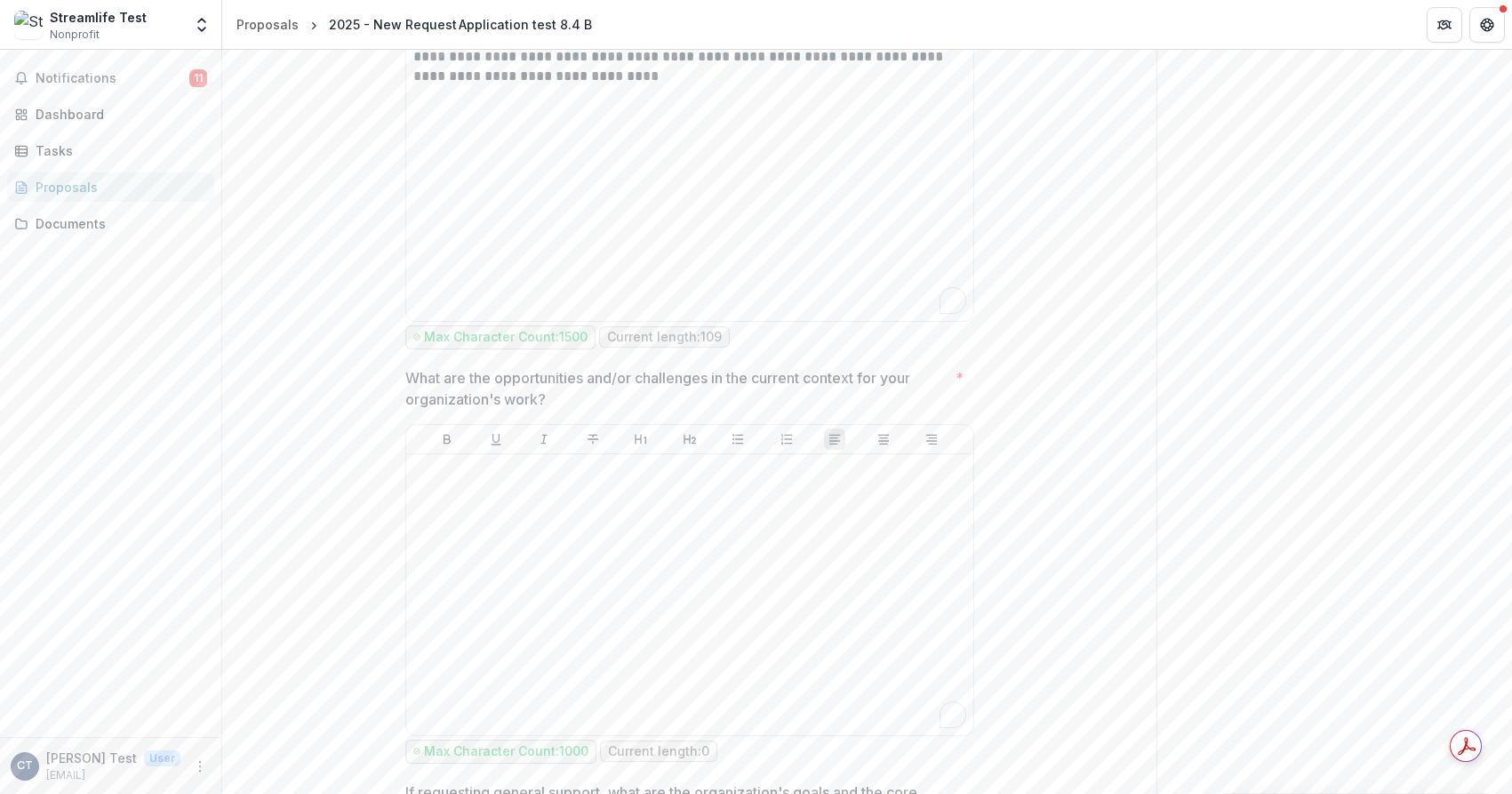 click on "What are the opportunities and/or challenges in the current context for your organization's work?" at bounding box center (676, 389) 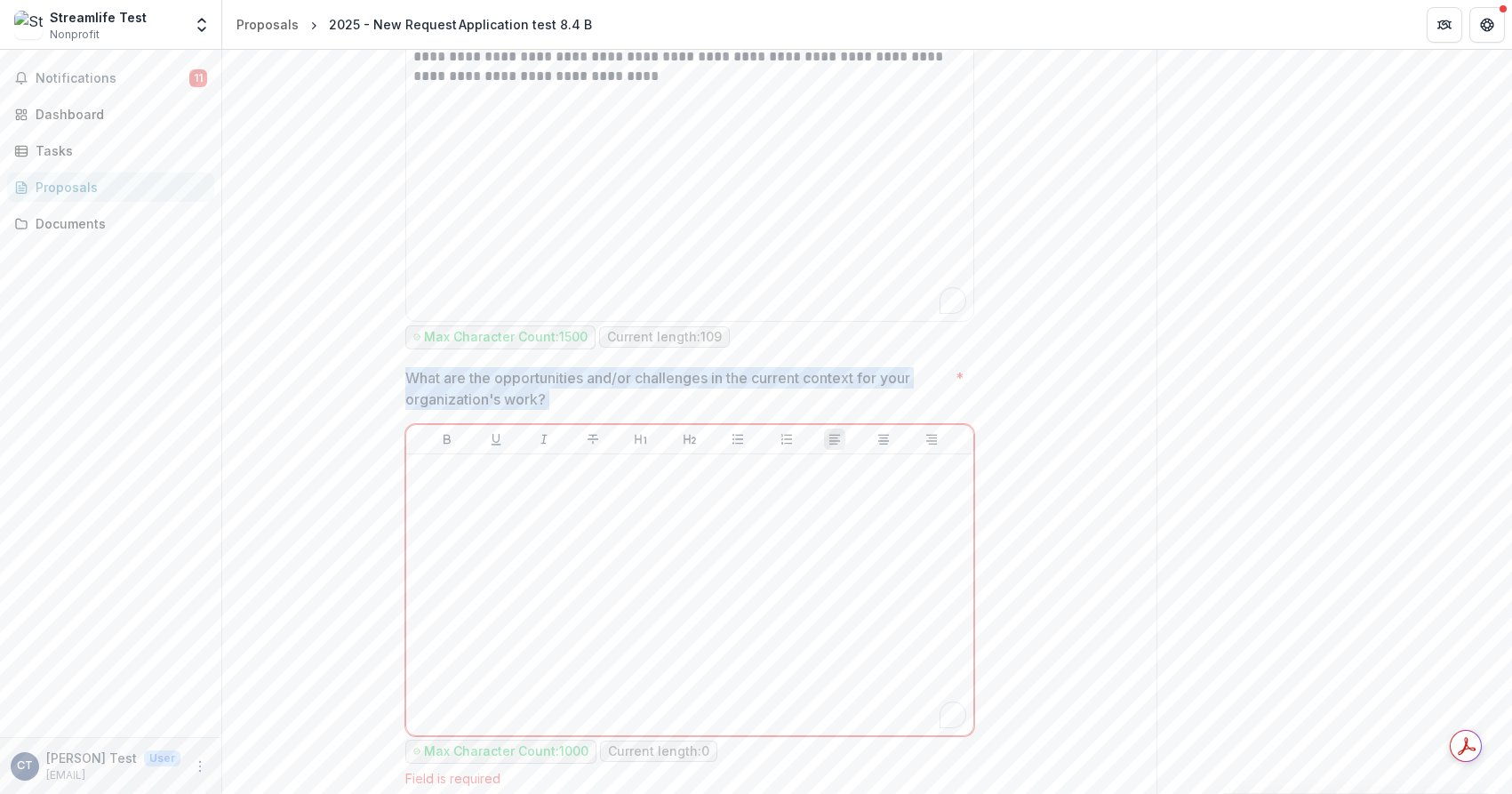 click on "What are the opportunities and/or challenges in the current context for your organization's work?" at bounding box center [676, 389] 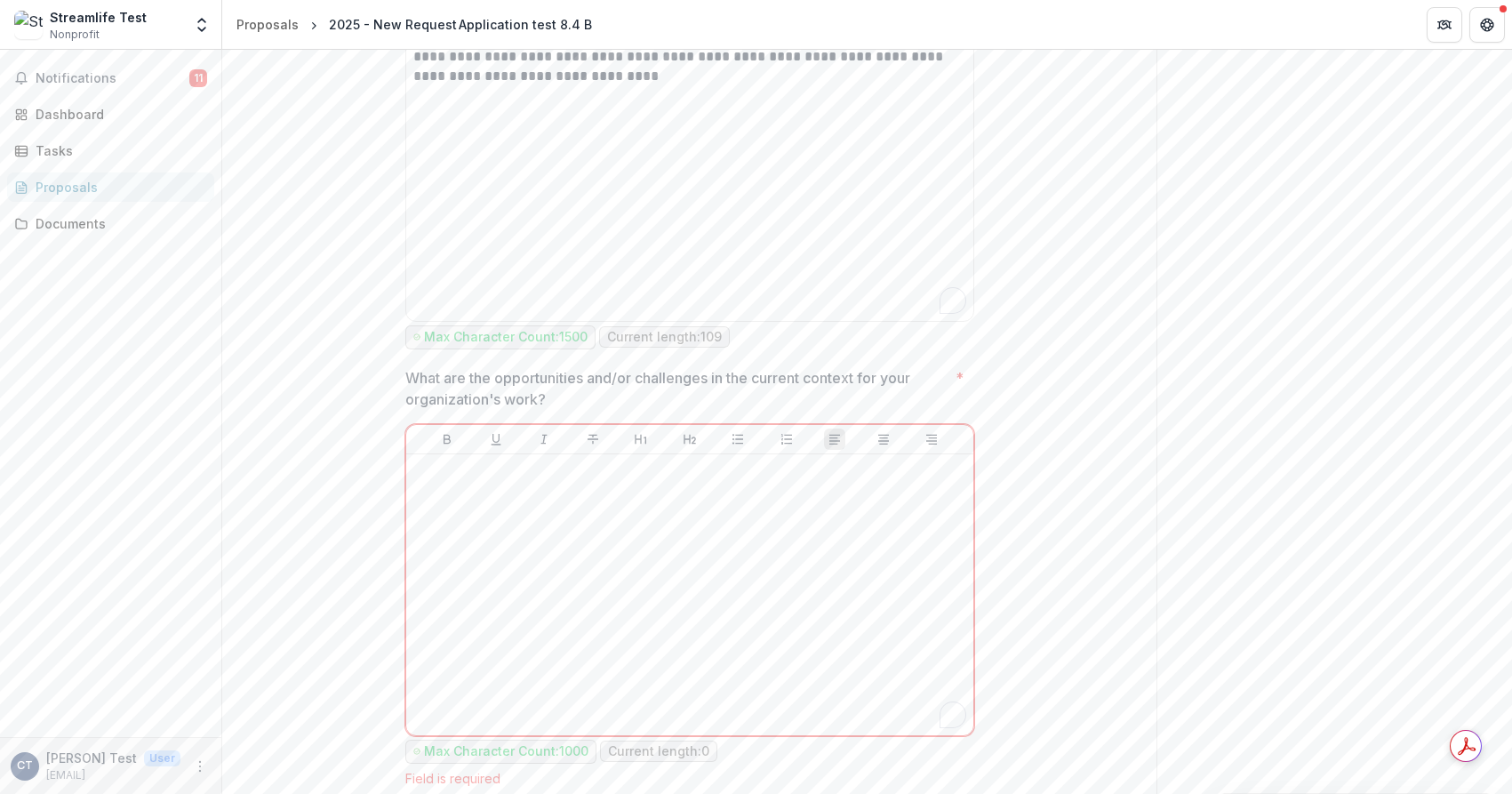 click on "What are the opportunities and/or challenges in the current context for your organization's work?" at bounding box center (676, 389) 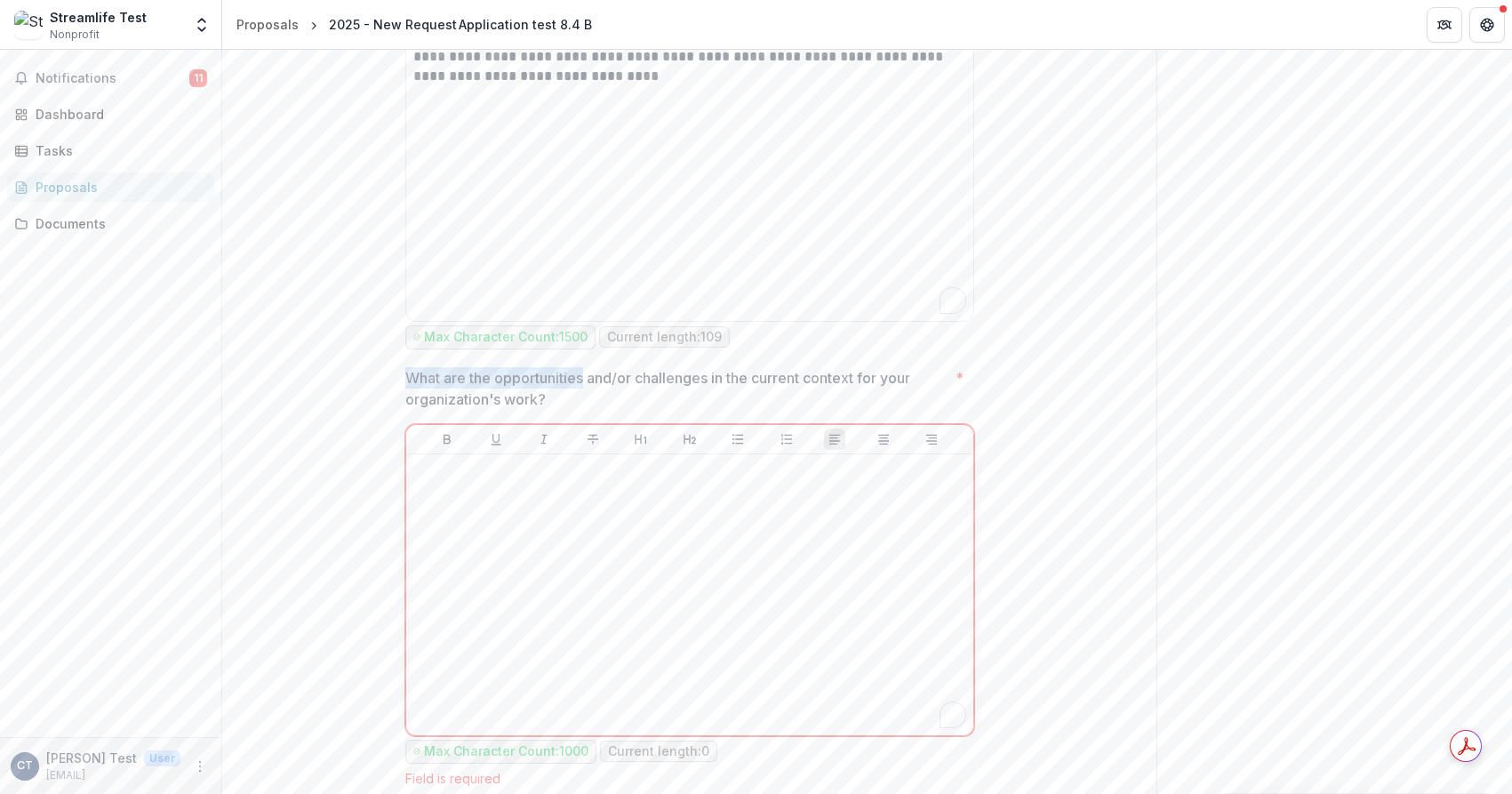 drag, startPoint x: 414, startPoint y: 381, endPoint x: 552, endPoint y: 379, distance: 138.01449 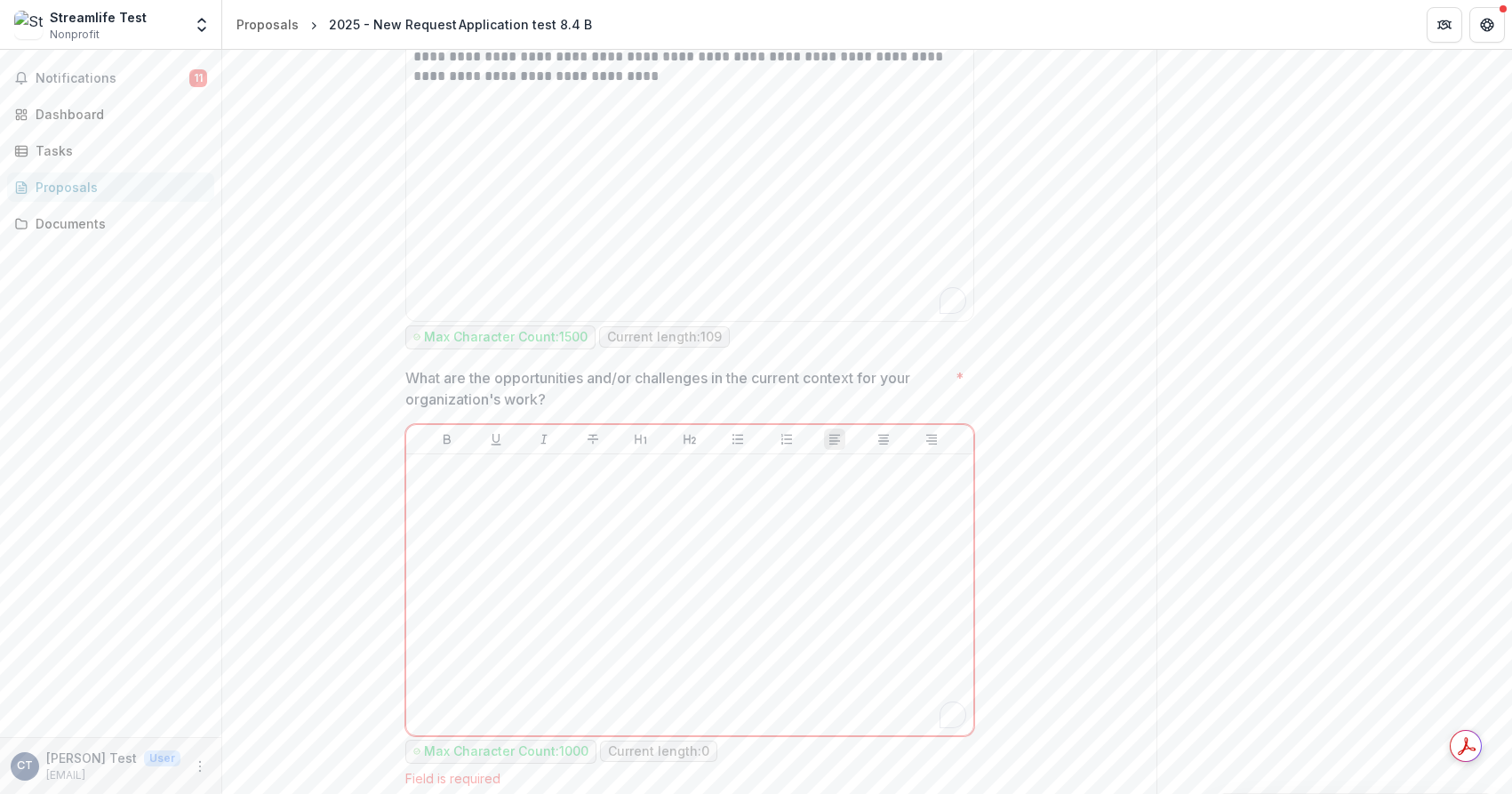 click on "**********" at bounding box center [689, 2277] 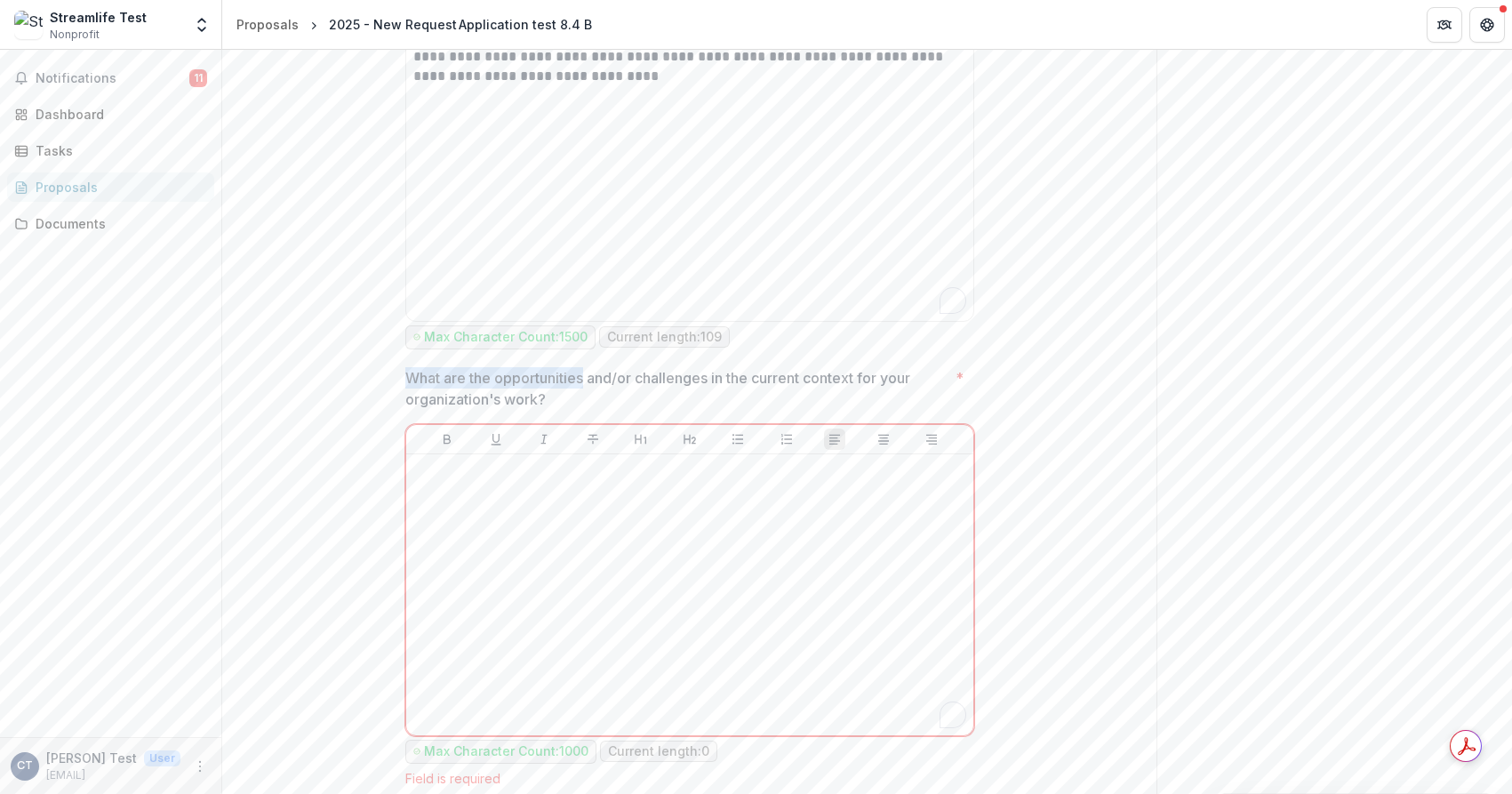 copy on "What are the opportunities" 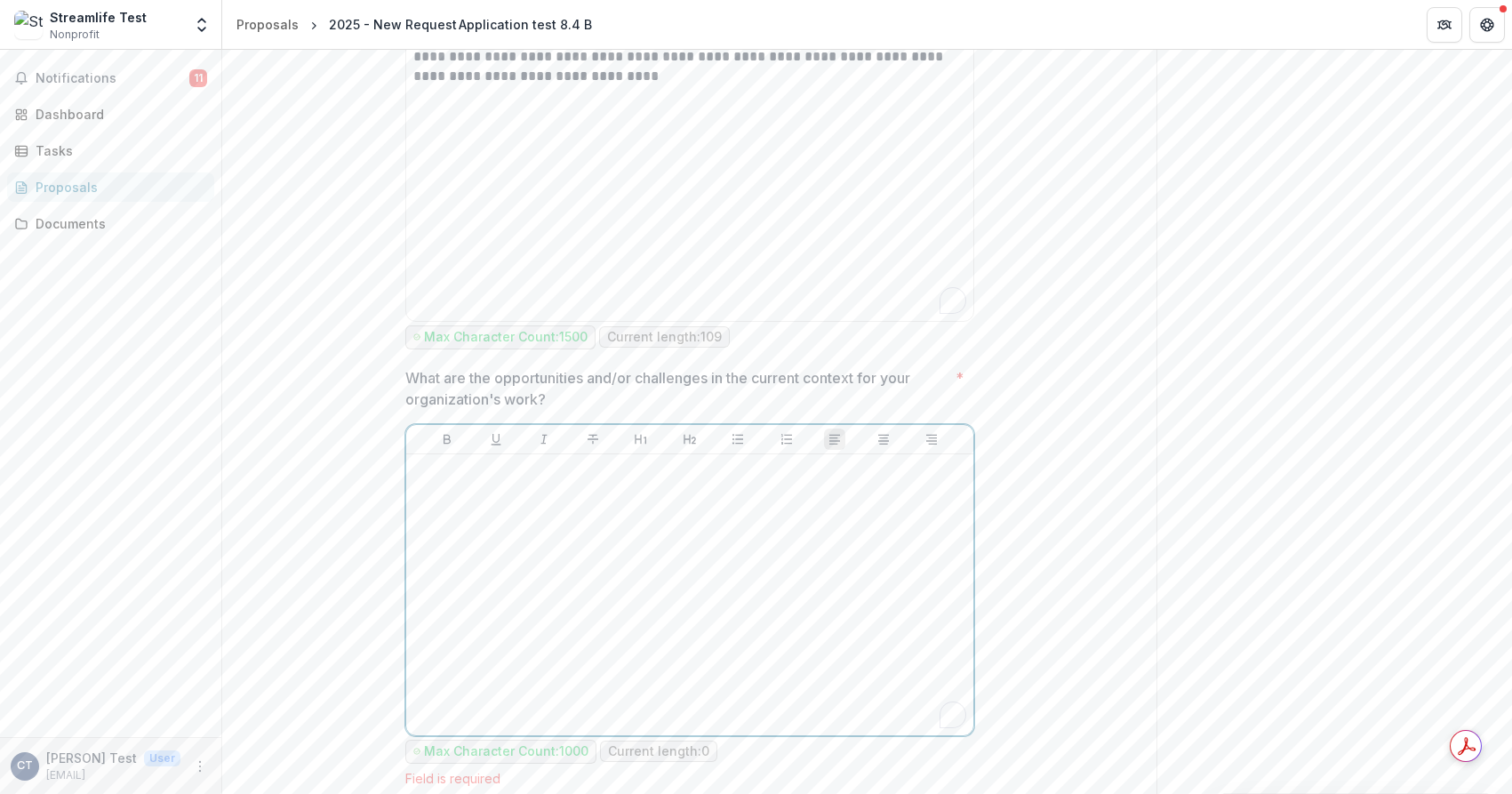 click at bounding box center (690, 595) 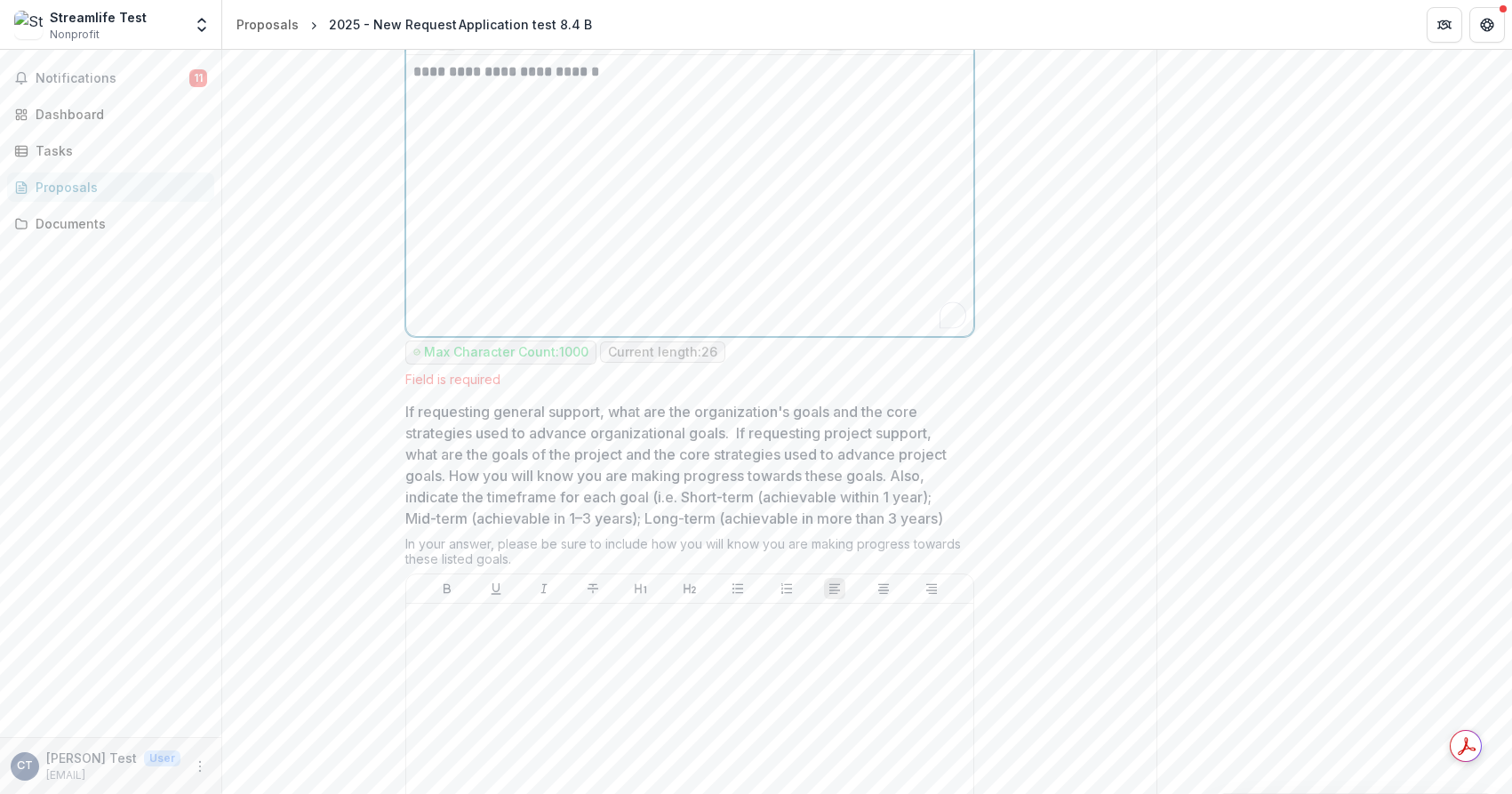 scroll, scrollTop: 4525, scrollLeft: 0, axis: vertical 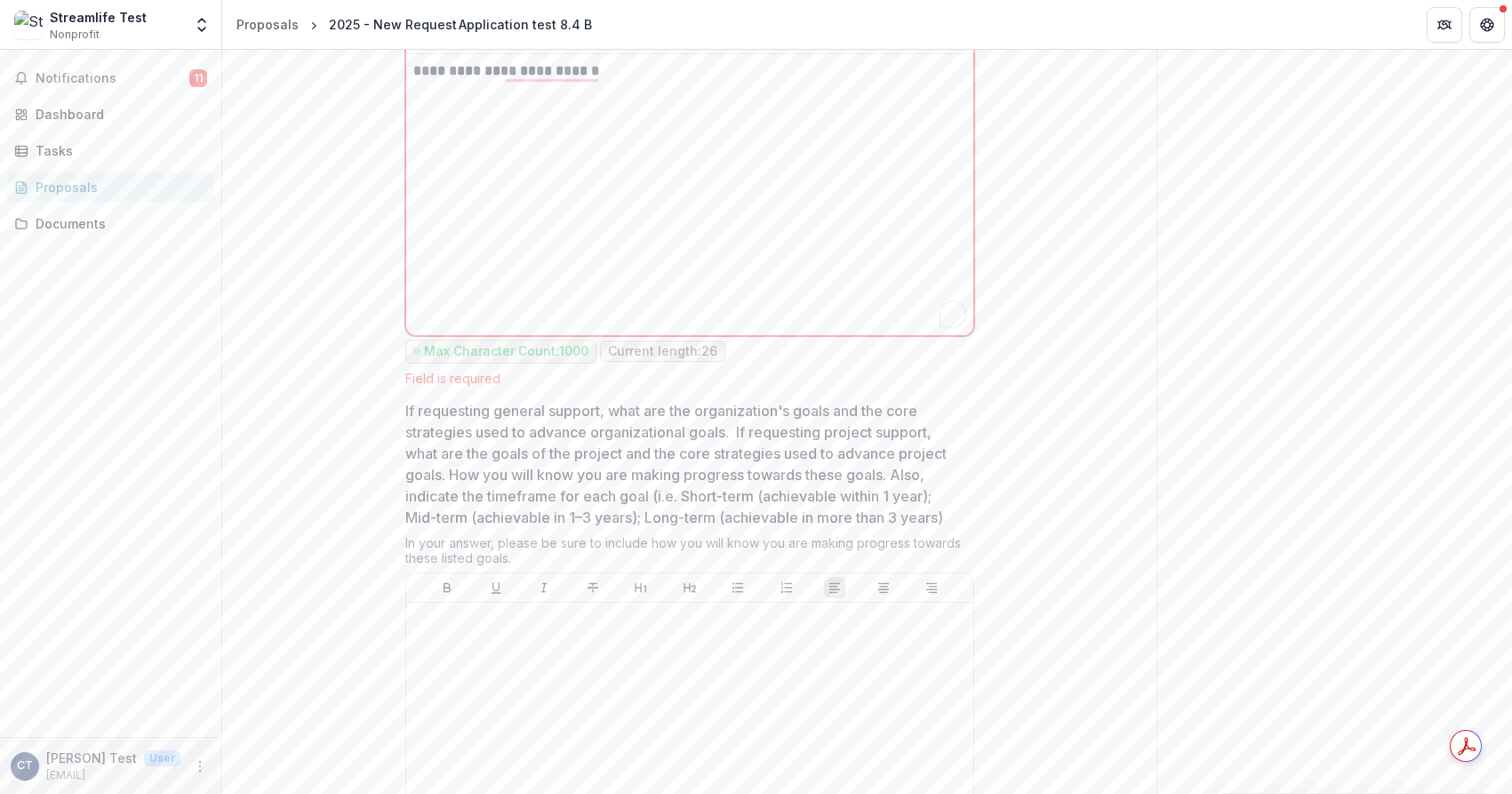 click on "If requesting general support, what are the organization's goals and the core strategies used to advance organizational goals.  If requesting project support, what are the goals of the project and the core strategies used to advance project goals. How you will know you are making progress towards these goals. Also, indicate the timeframe for each goal (i.e. Short-term (achievable within 1 year); Mid-term (achievable in 1–3 years); Long-term (achievable in more than 3 years)" at bounding box center [684, 464] 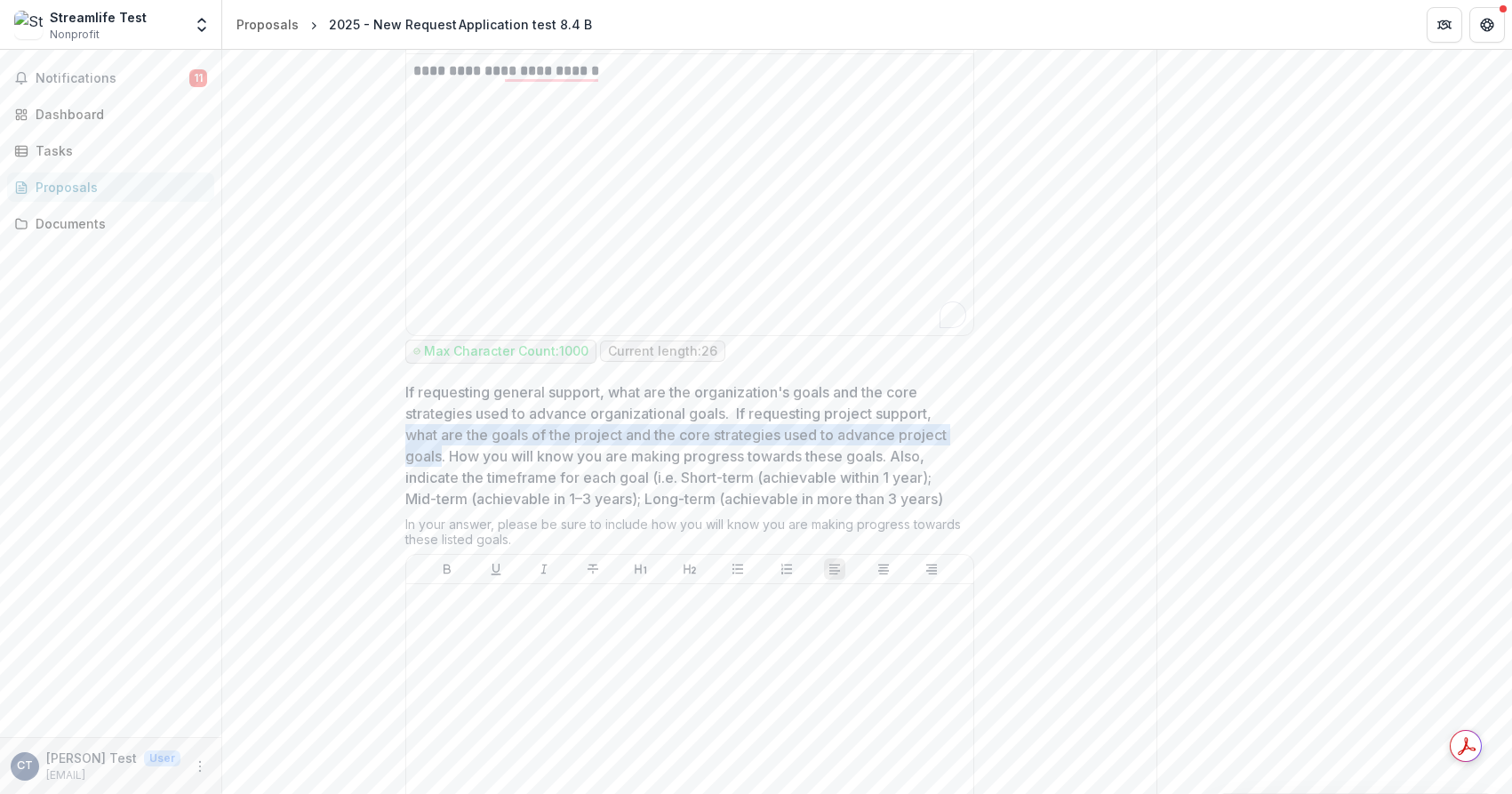 copy on "what are the goals of the project and the core strategies used to advance project goals" 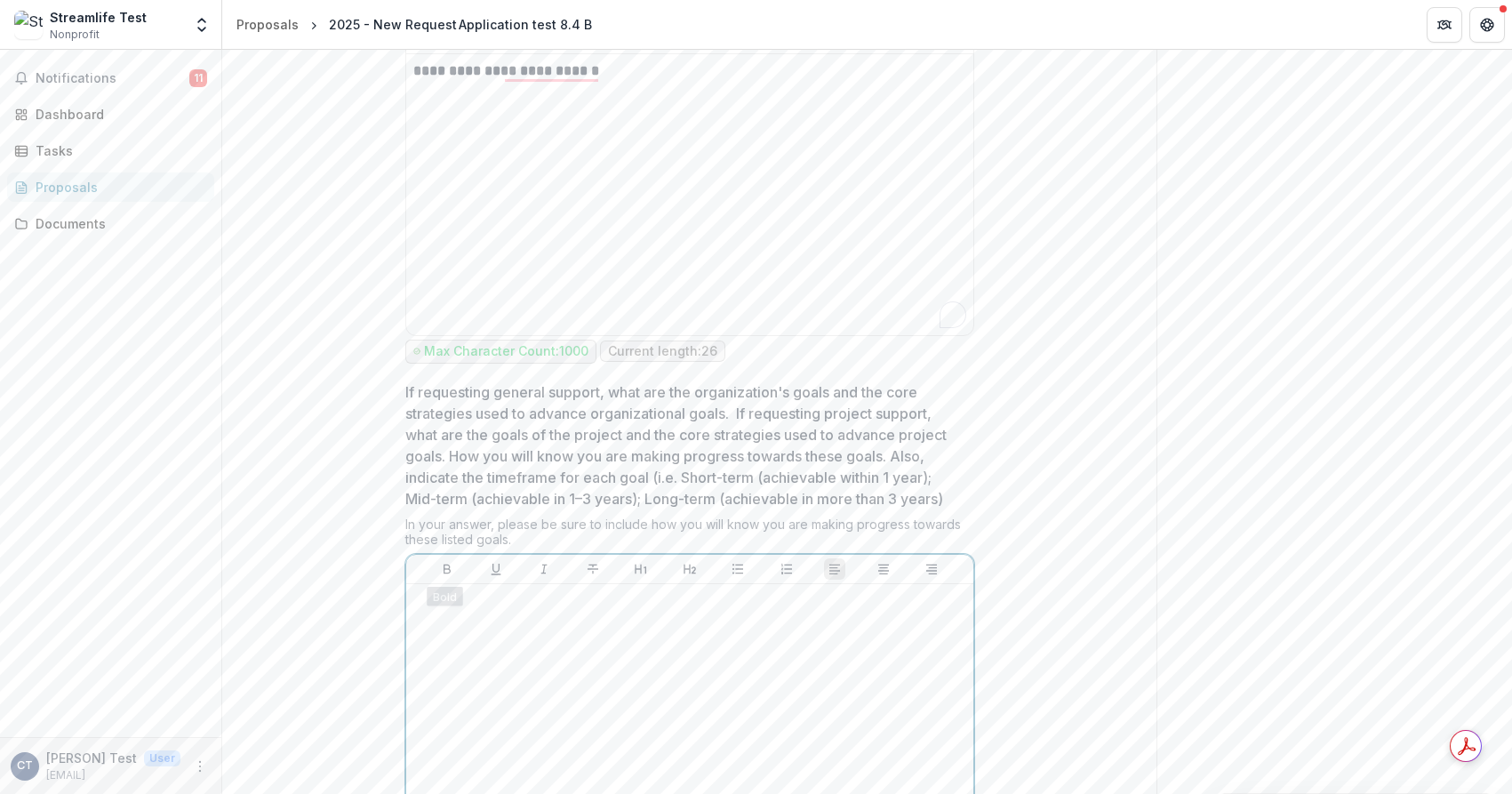 click at bounding box center (690, 601) 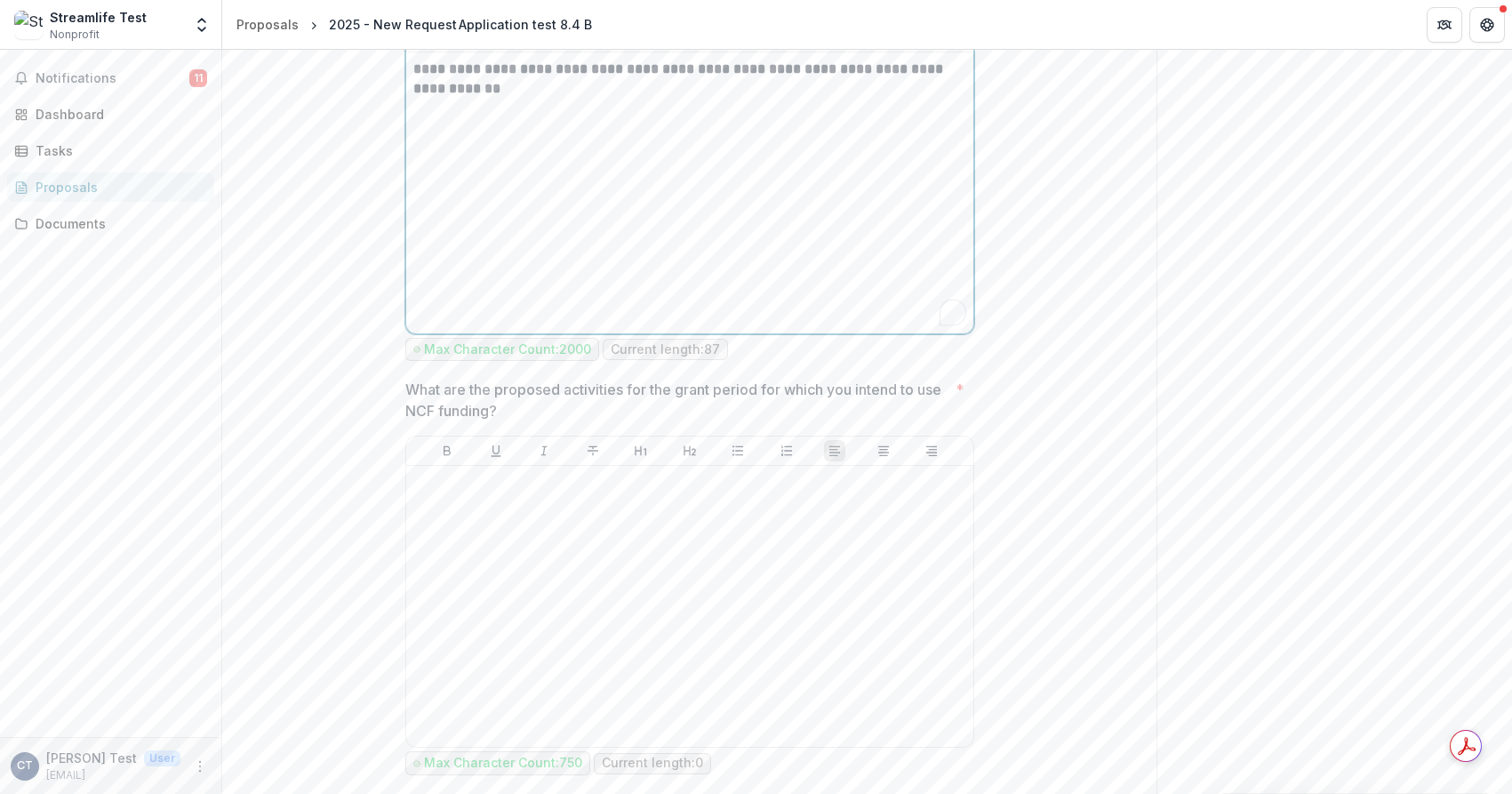 scroll, scrollTop: 5058, scrollLeft: 0, axis: vertical 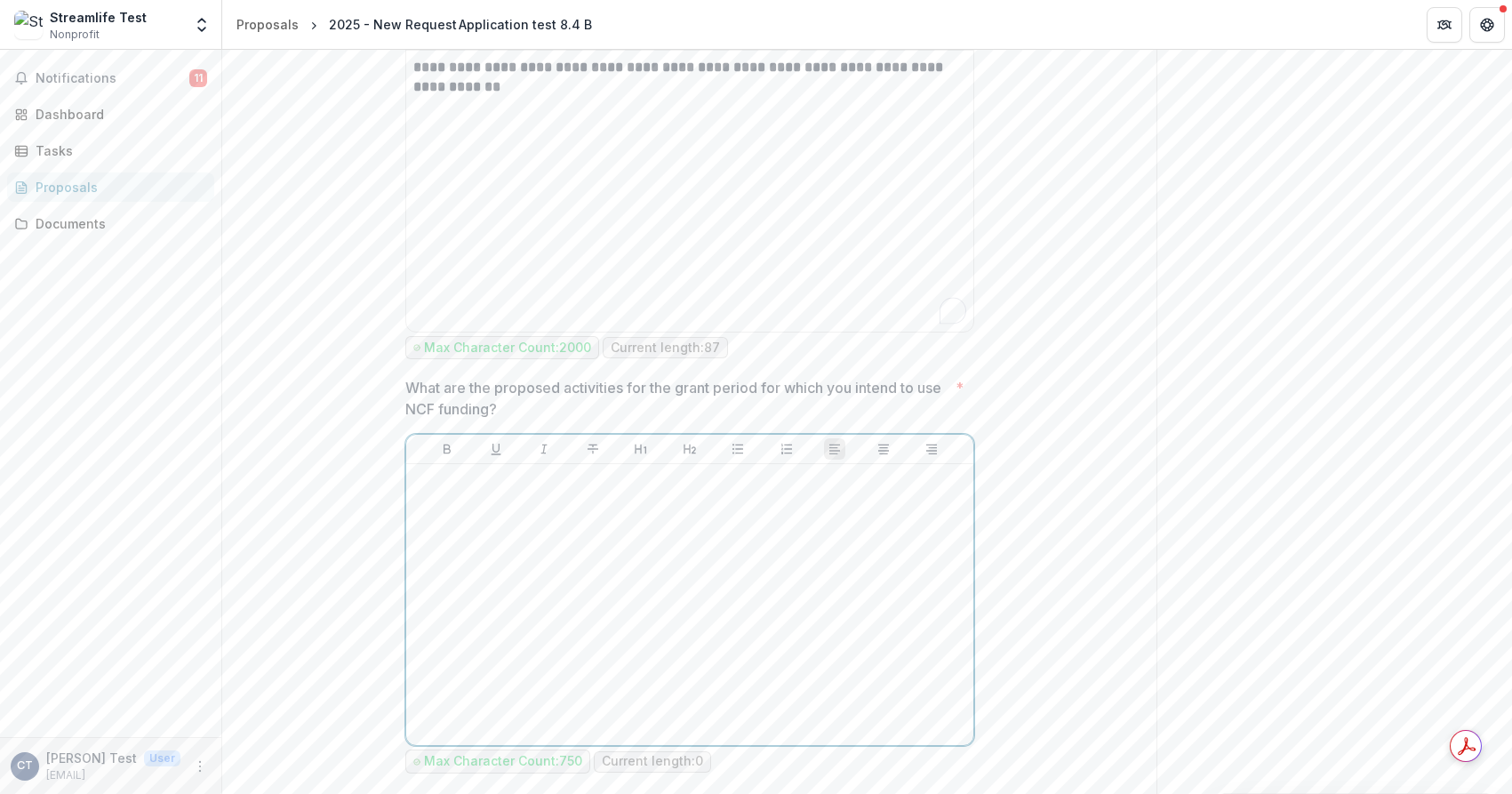 click at bounding box center [690, 605] 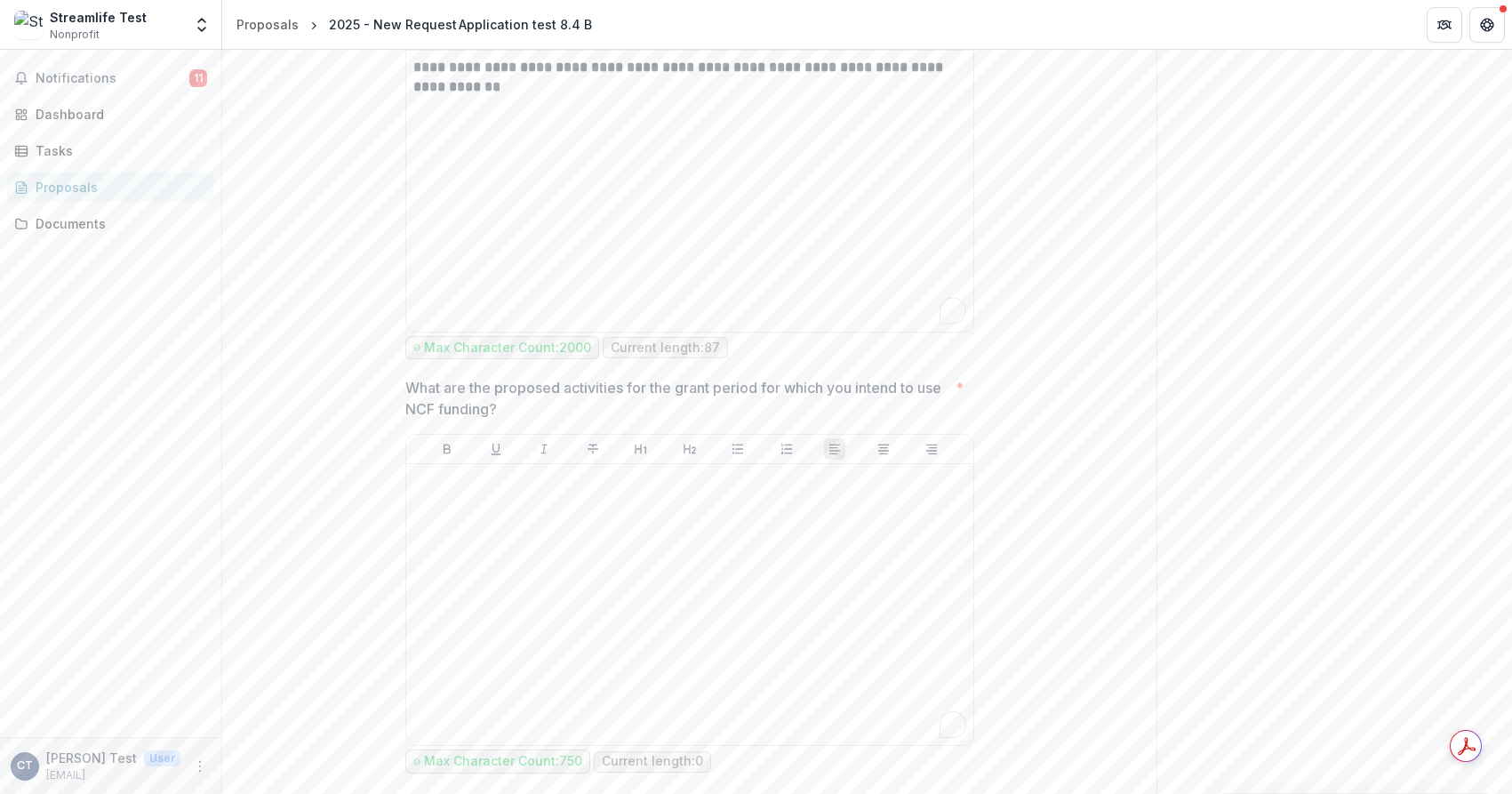 click on "What are the proposed activities for the grant period for which you intend to use NCF funding?" at bounding box center (676, 398) 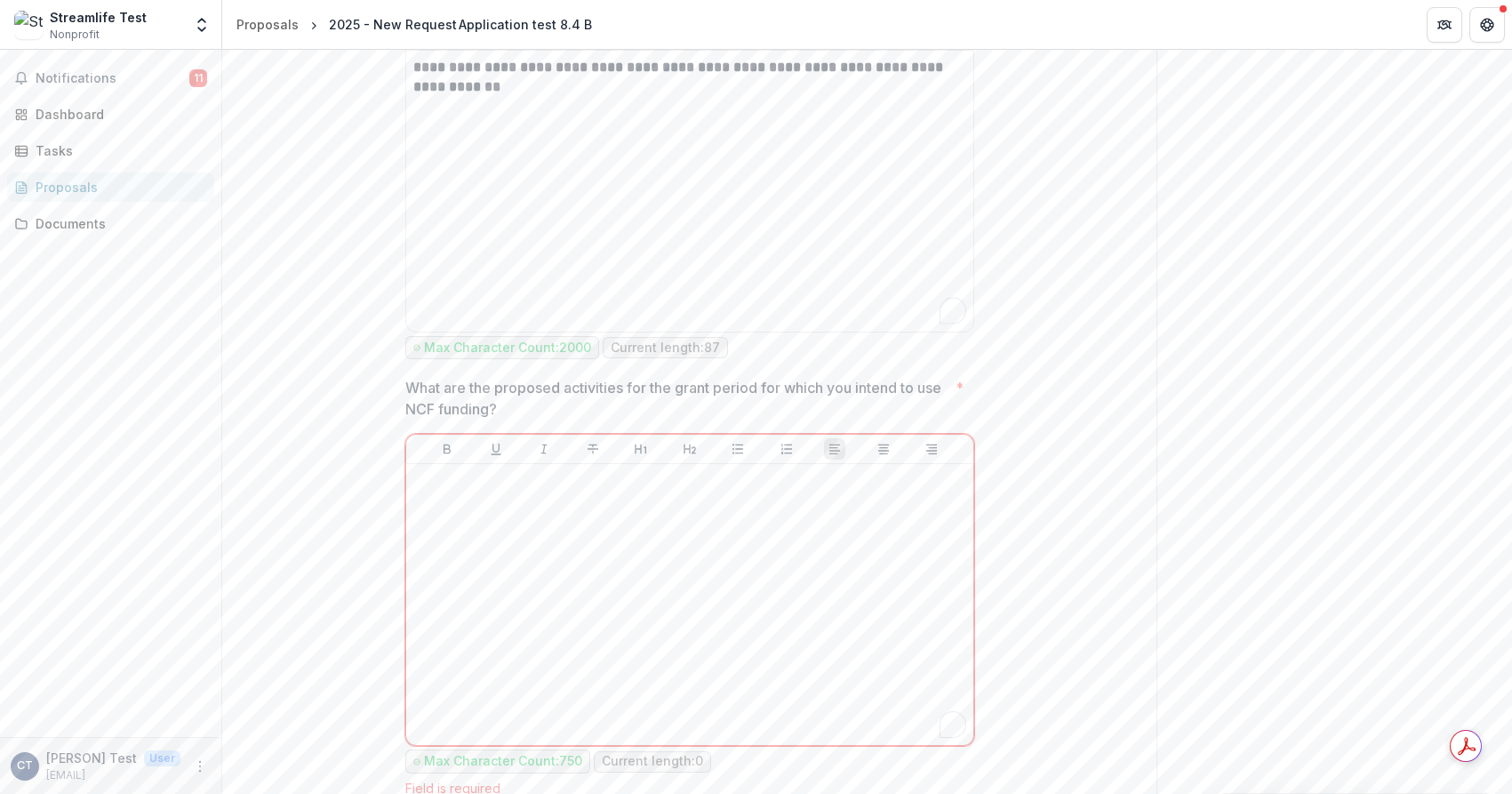 drag, startPoint x: 451, startPoint y: 390, endPoint x: 826, endPoint y: 9, distance: 534.58956 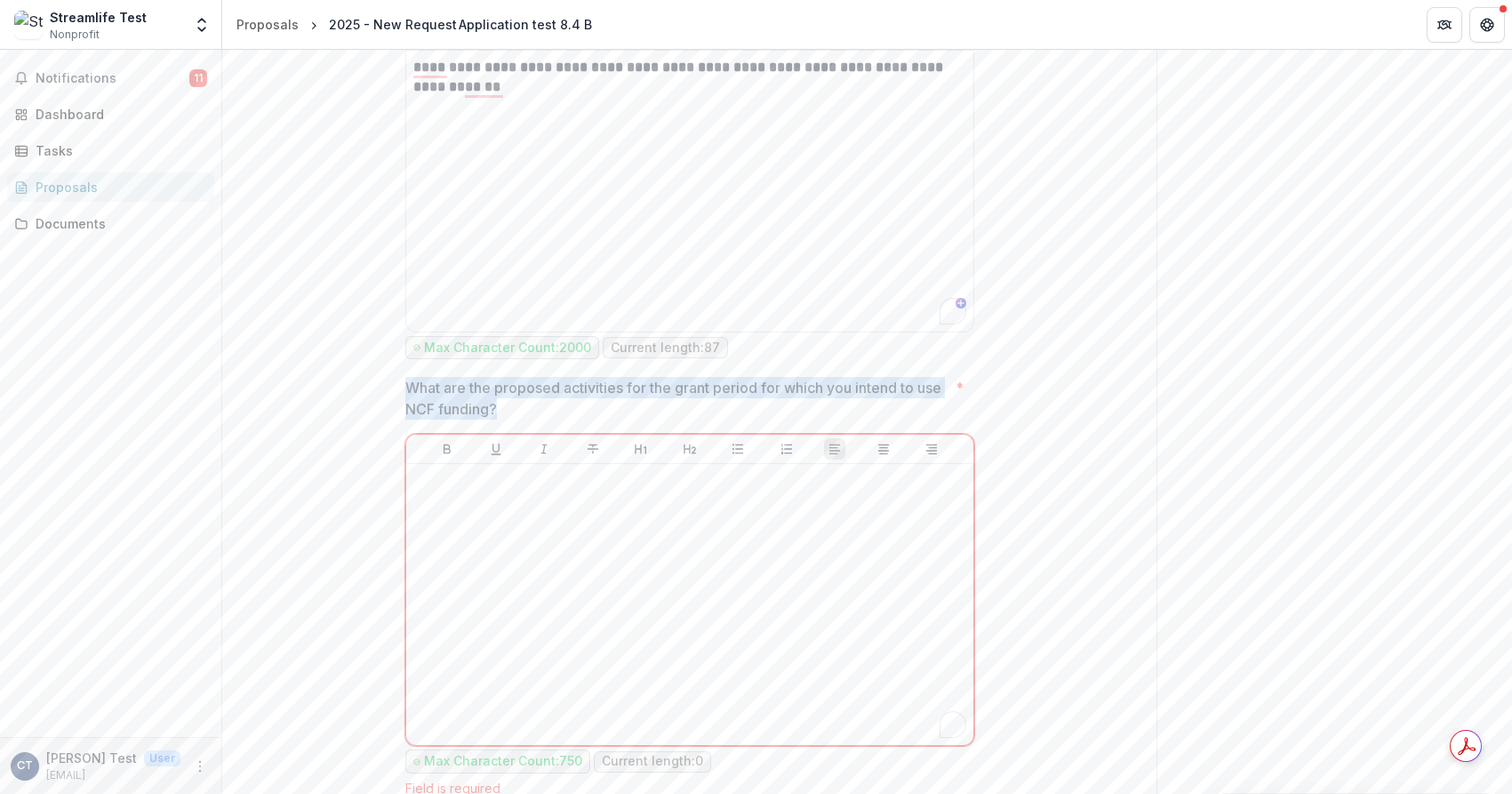 copy on "What are the proposed activities for the grant period for which you intend to use NCF funding?" 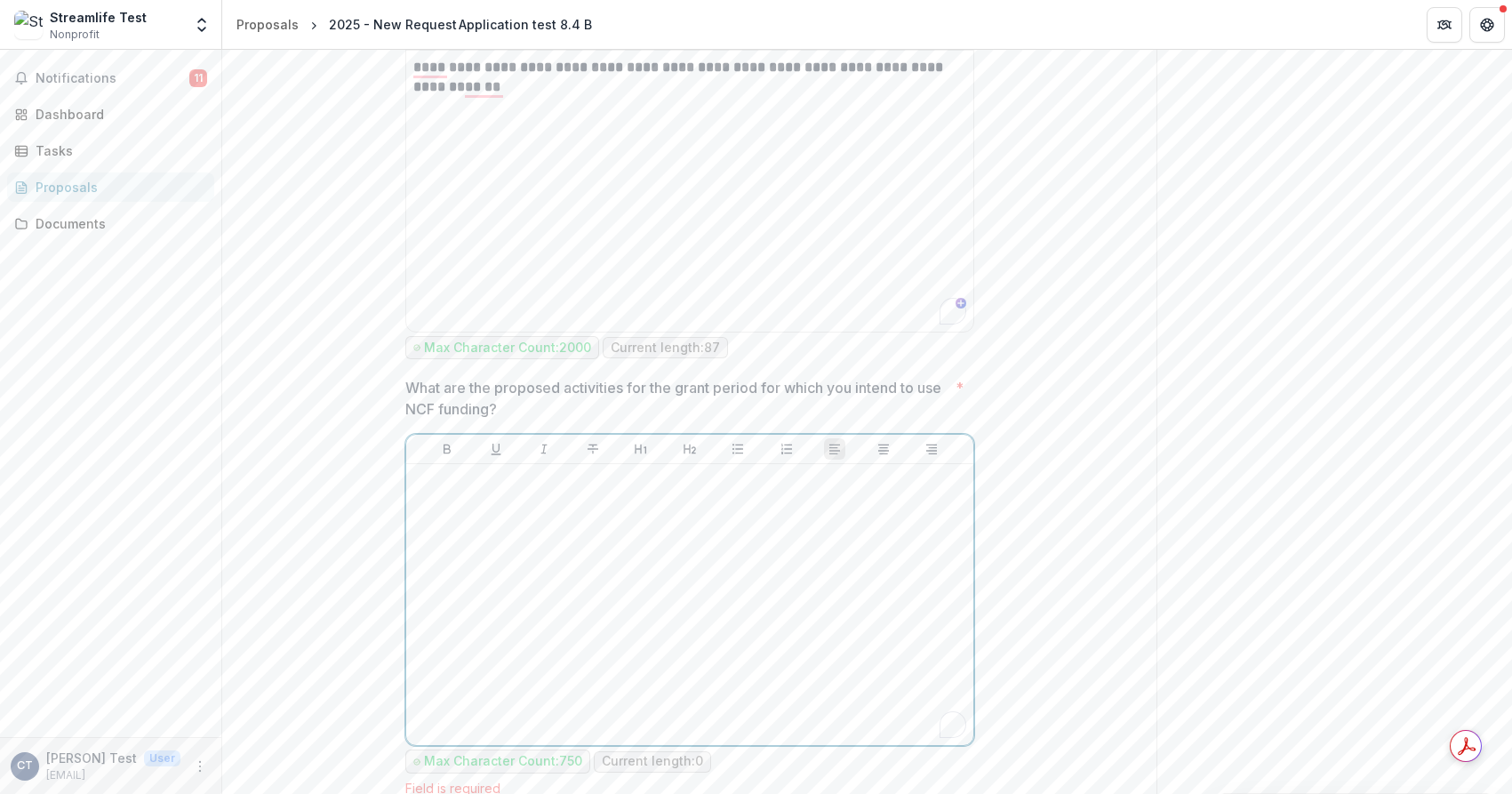click at bounding box center [690, 605] 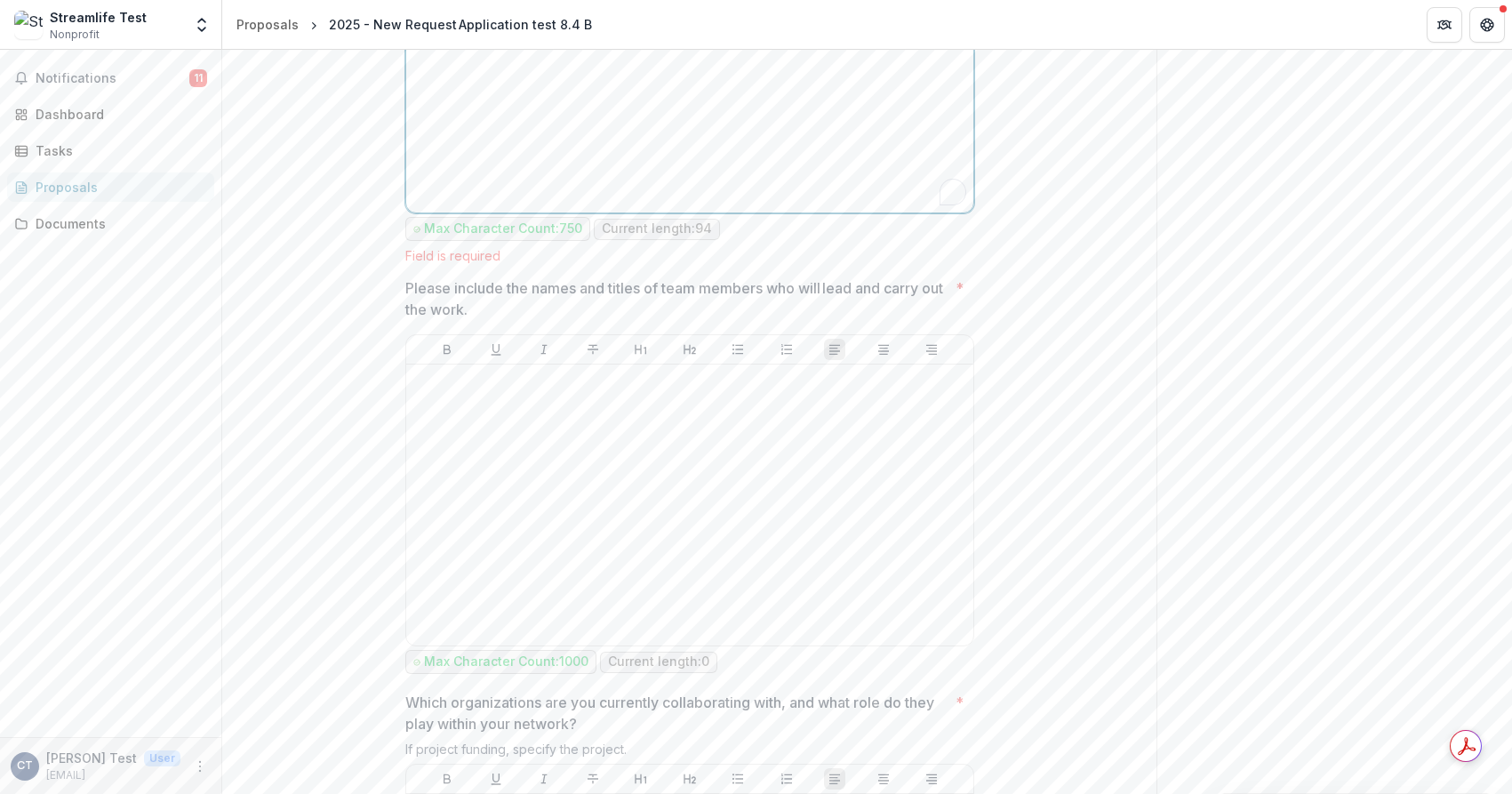 scroll, scrollTop: 5592, scrollLeft: 0, axis: vertical 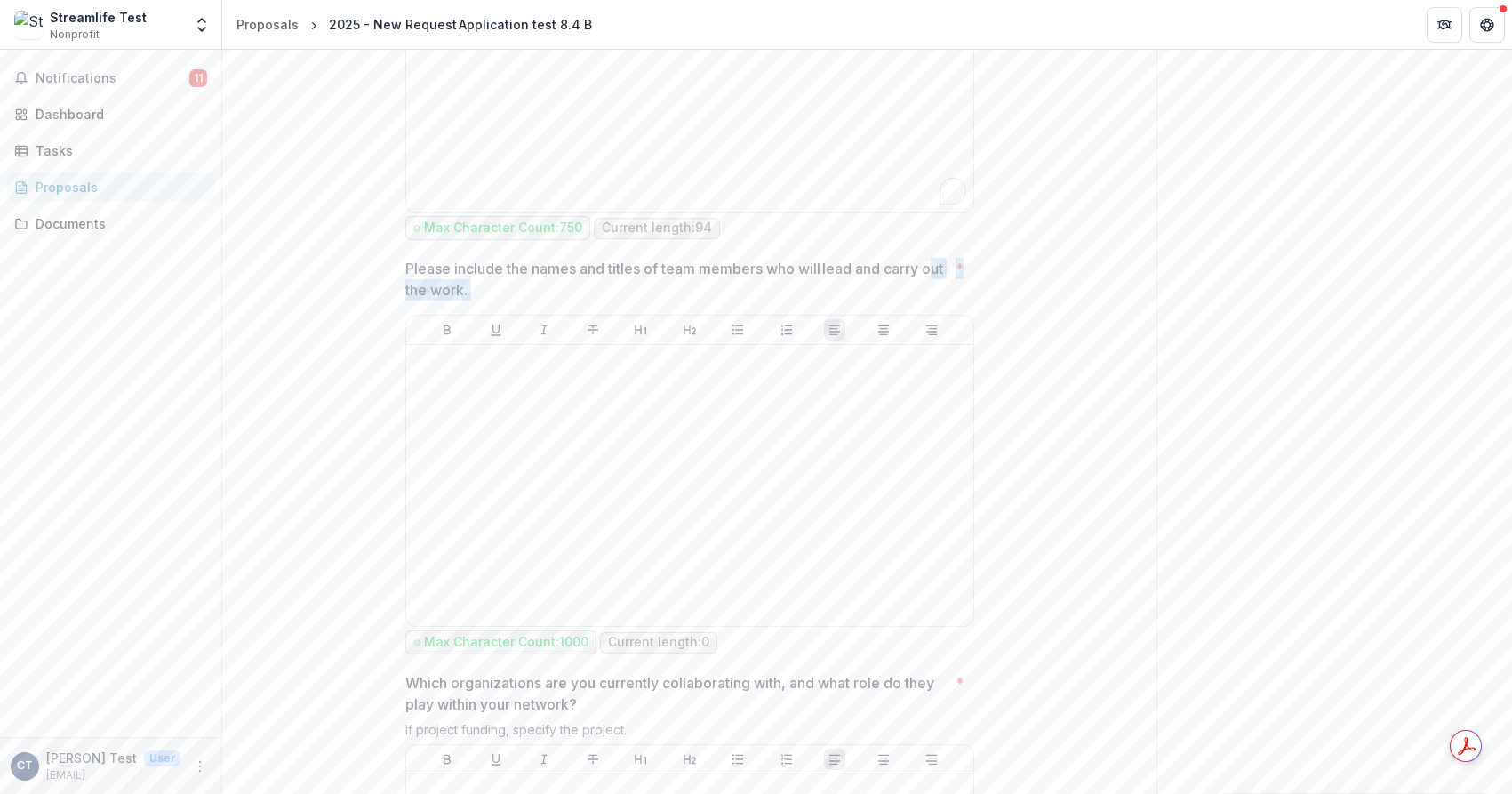 drag, startPoint x: 409, startPoint y: 302, endPoint x: 408, endPoint y: 292, distance: 10.0498756 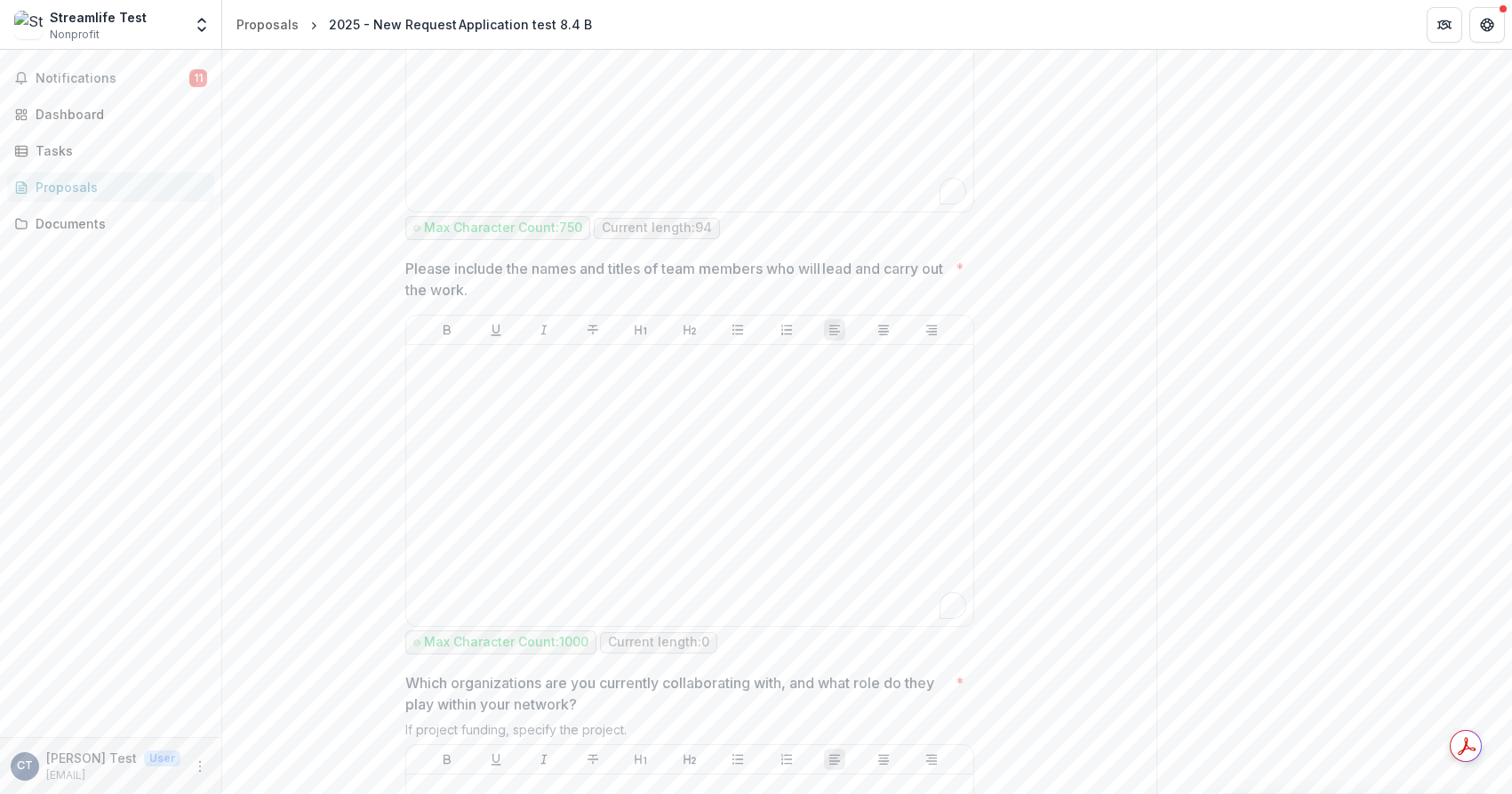 click on "Please include the names and titles of team members who will lead and carry out the work." at bounding box center (676, 279) 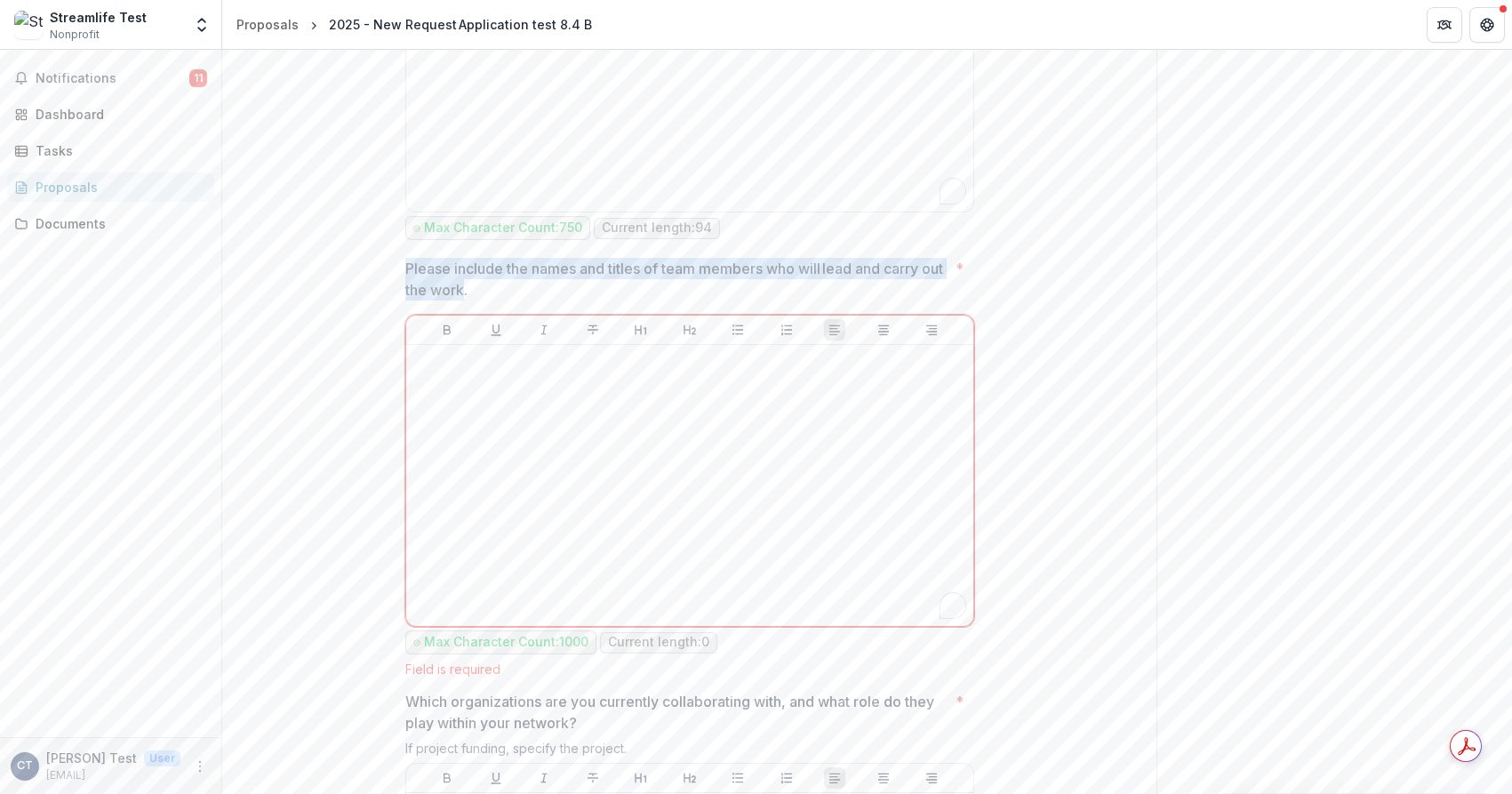 copy on "Please include the names and titles of team members who will lead and carry out the work" 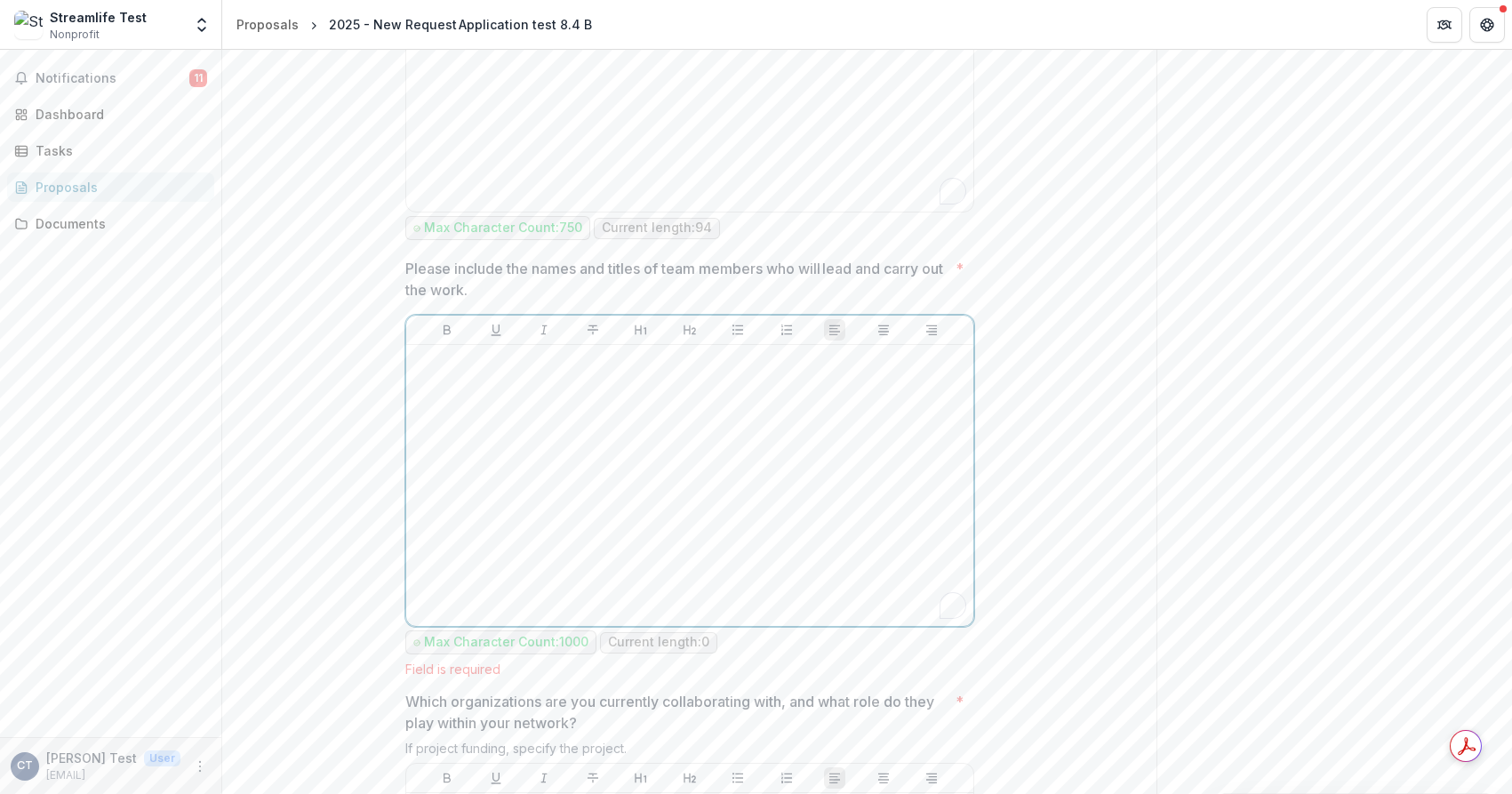 click at bounding box center (690, 485) 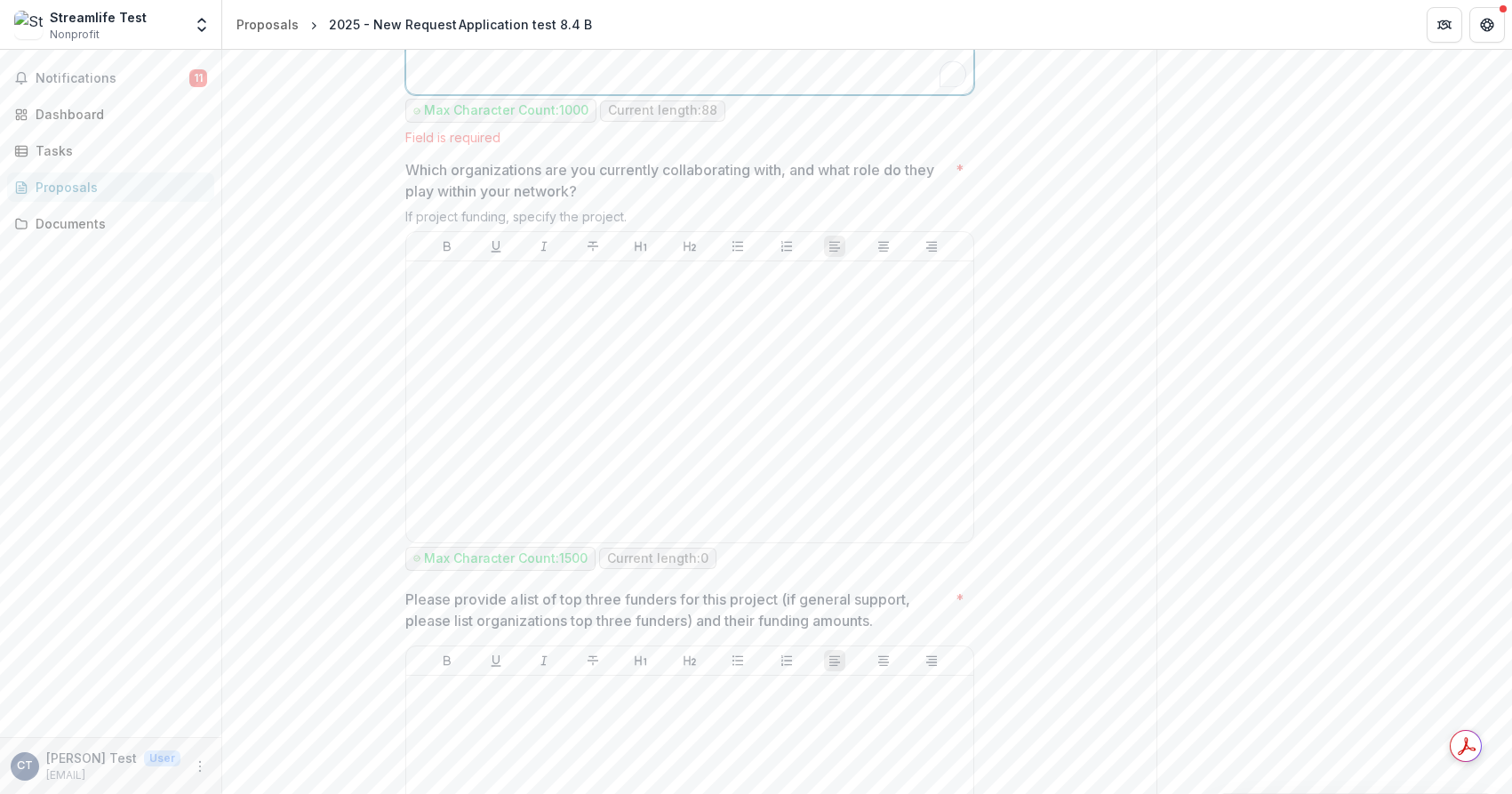 scroll, scrollTop: 6124, scrollLeft: 0, axis: vertical 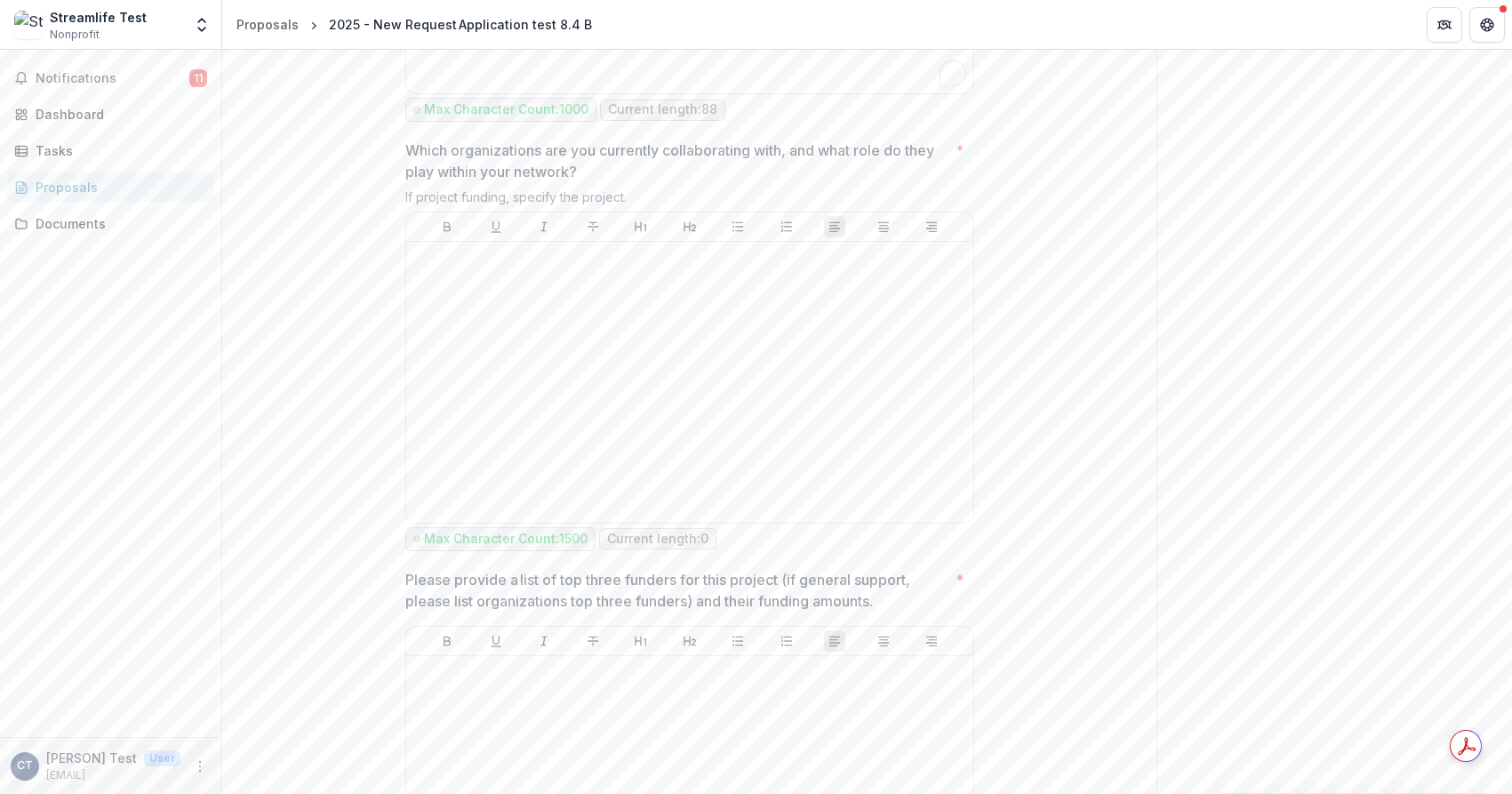drag, startPoint x: 411, startPoint y: 171, endPoint x: 569, endPoint y: 184, distance: 158.5339 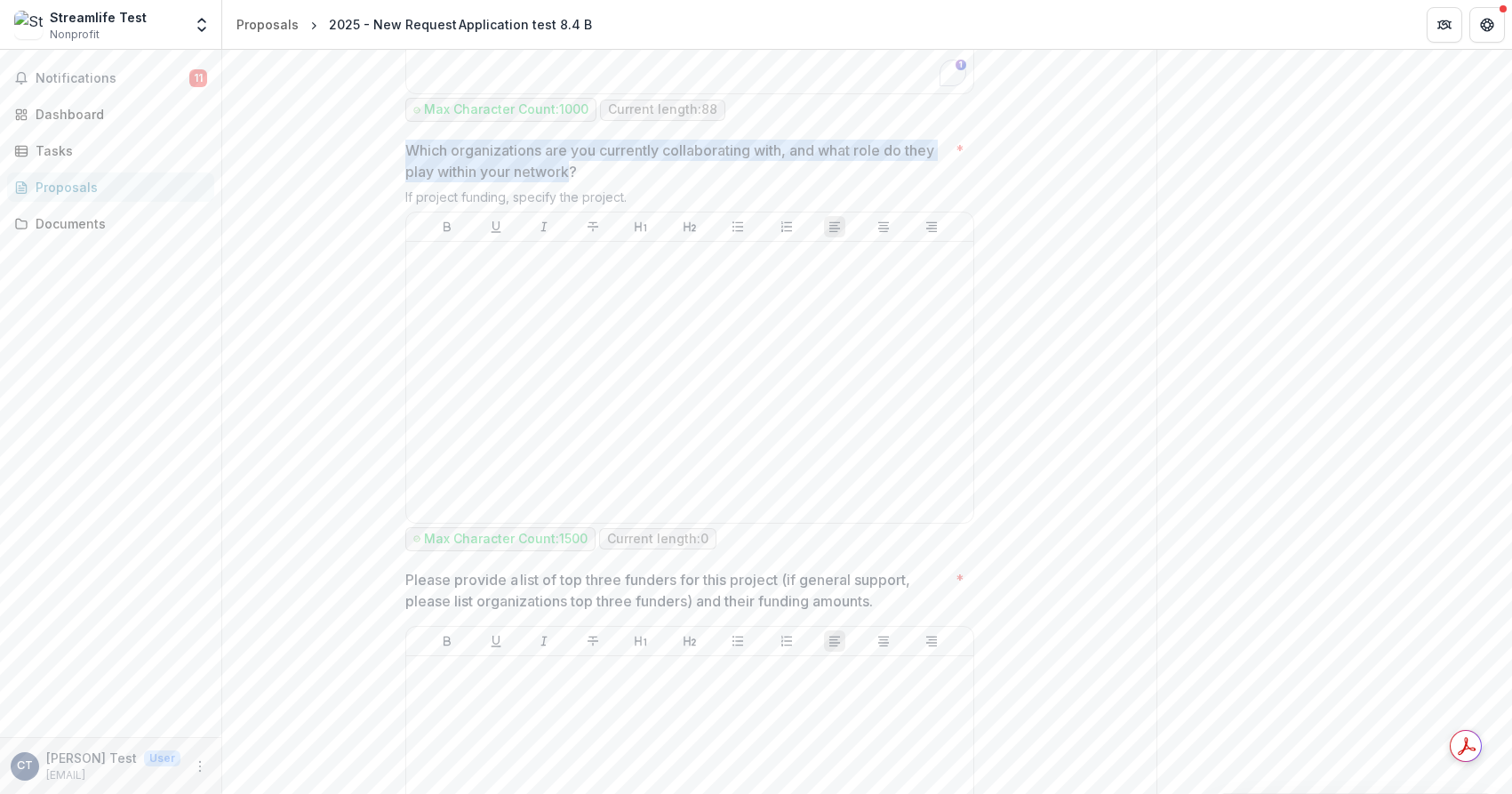 copy on "Which organizations are you currently collaborating with, and what role do they play within your network" 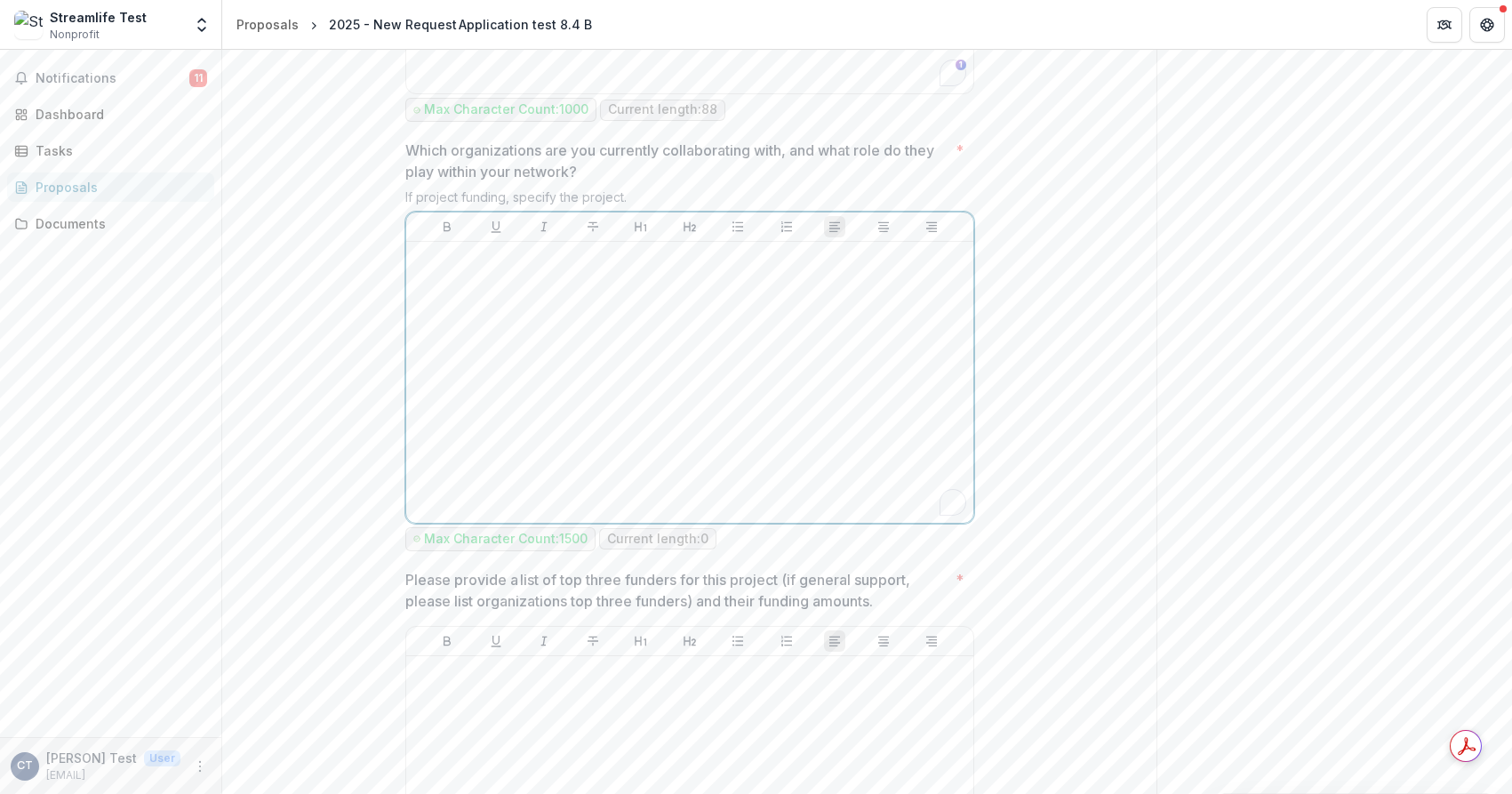 click at bounding box center (690, 382) 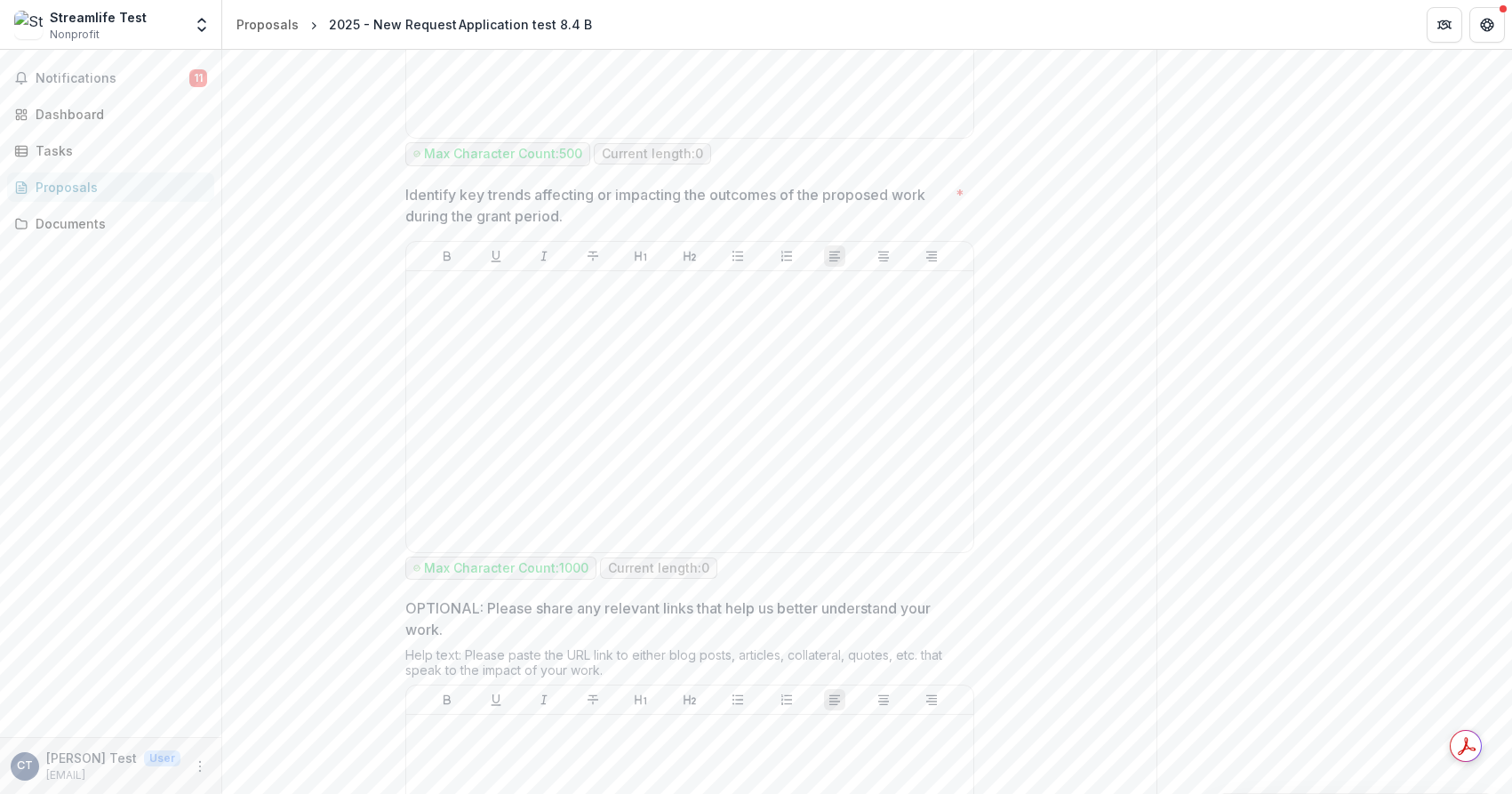 scroll, scrollTop: 6925, scrollLeft: 0, axis: vertical 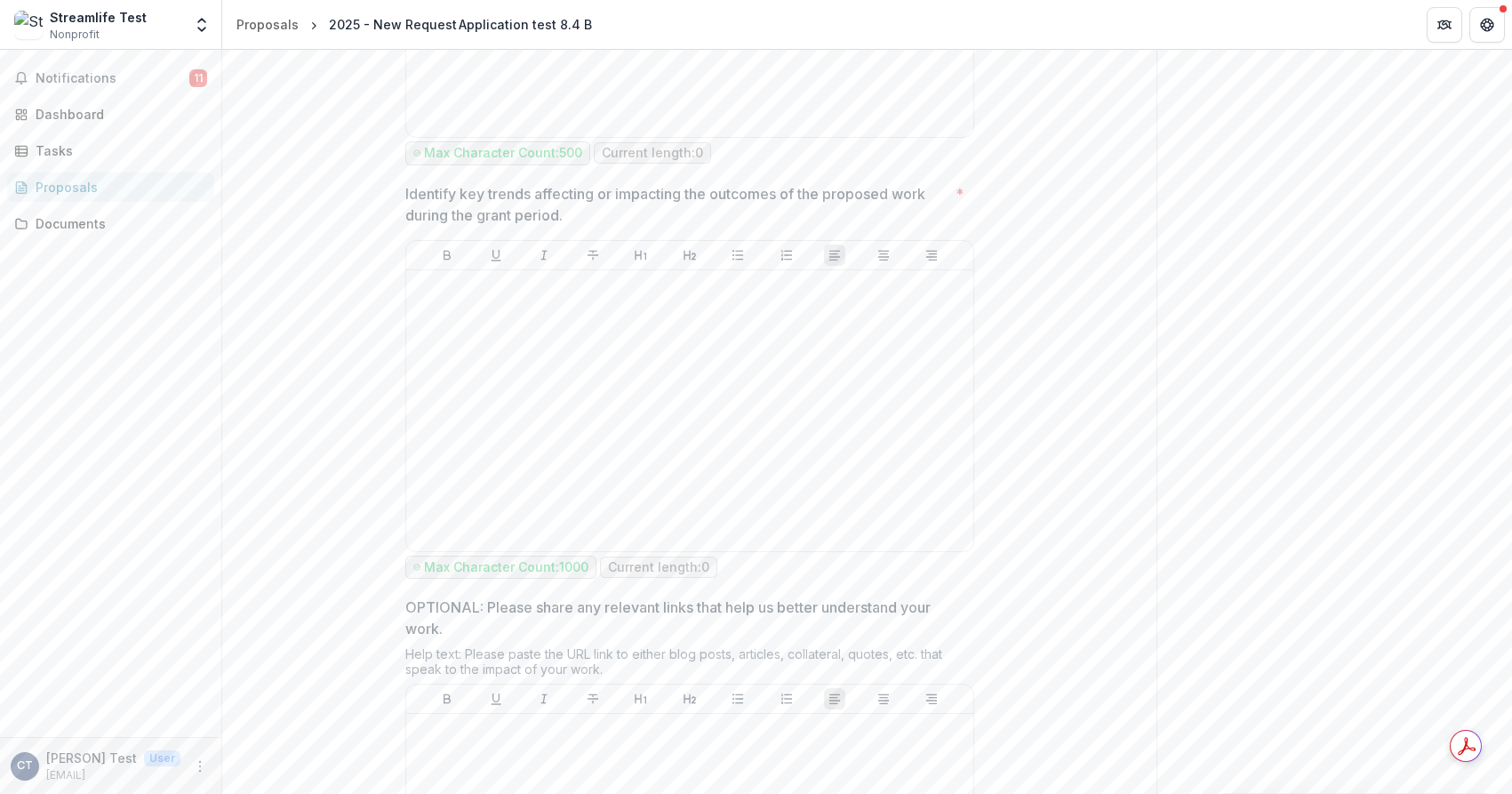 drag, startPoint x: 531, startPoint y: 221, endPoint x: 404, endPoint y: 196, distance: 129.43724 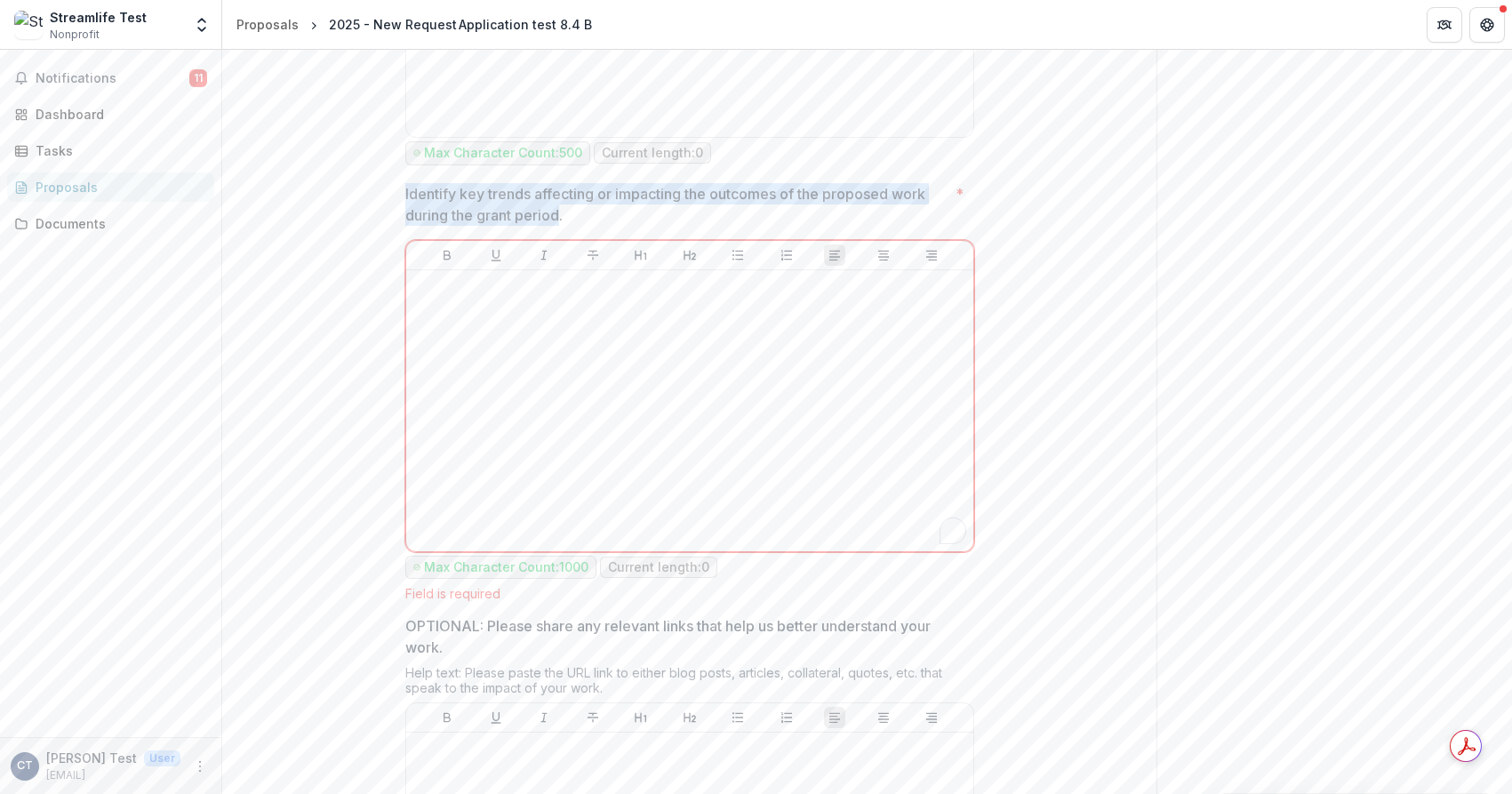 copy on "Identify key trends affecting or impacting the outcomes of the proposed work during the grant period" 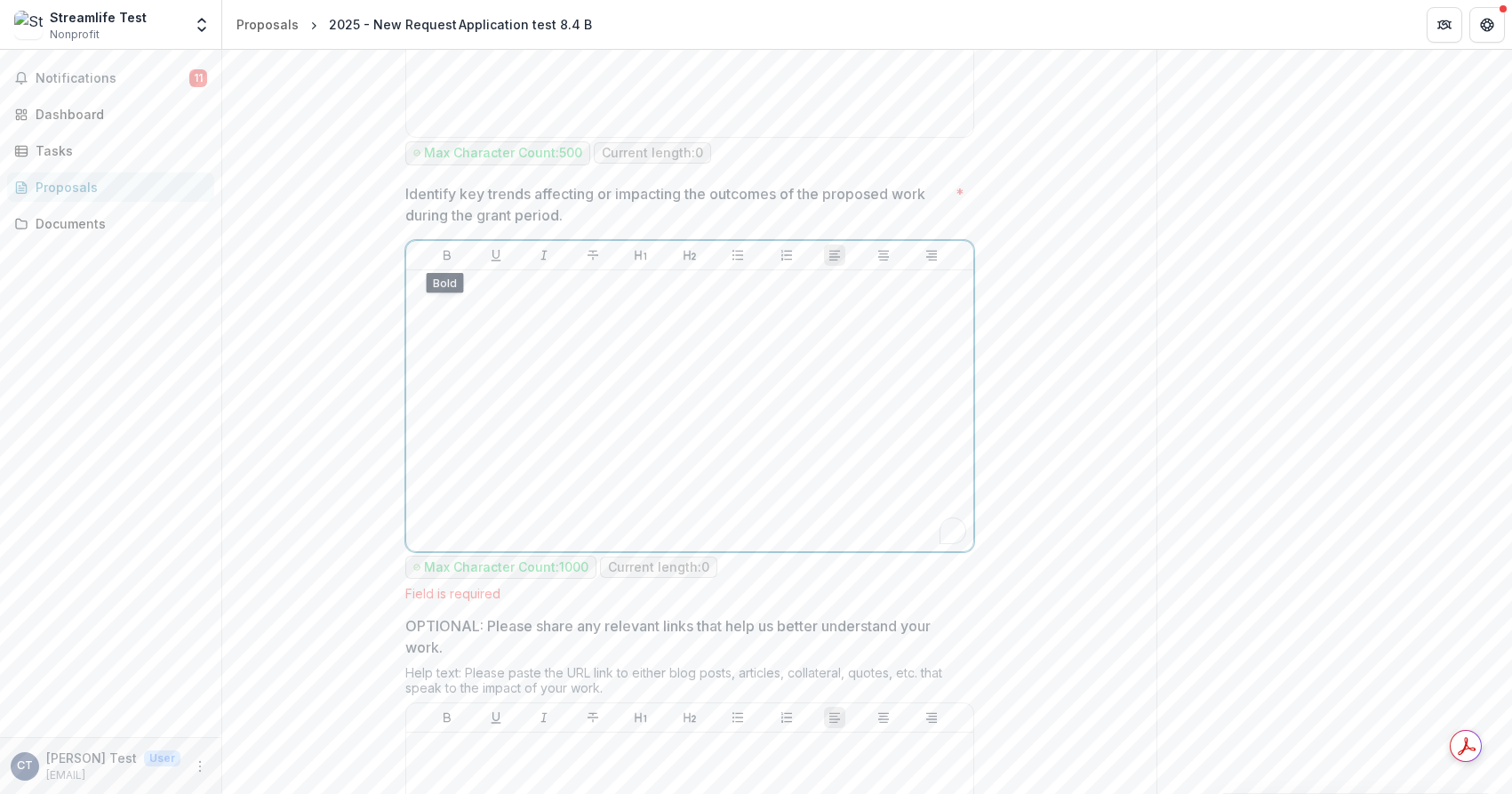 click at bounding box center (690, 287) 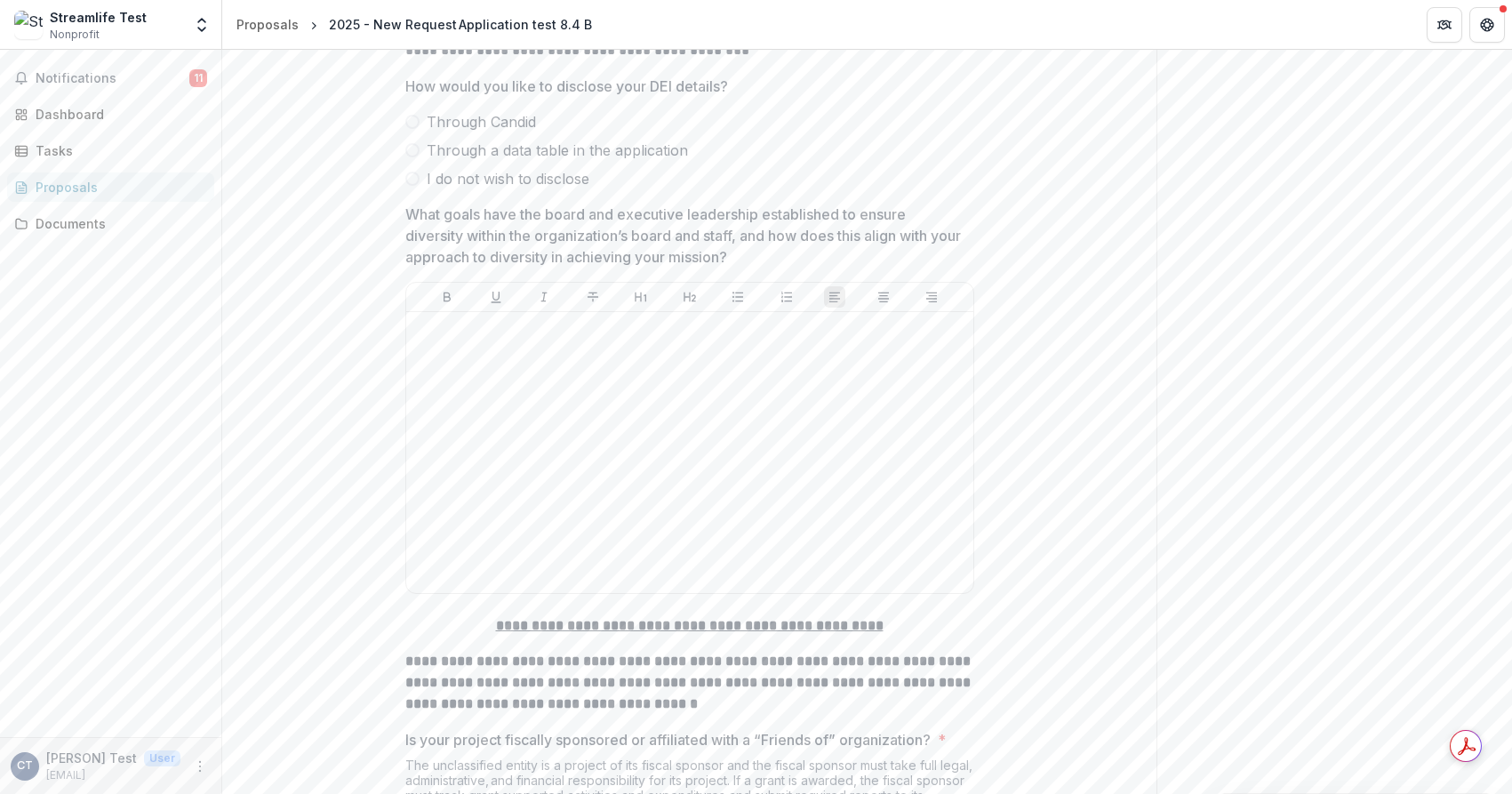 scroll, scrollTop: 9059, scrollLeft: 0, axis: vertical 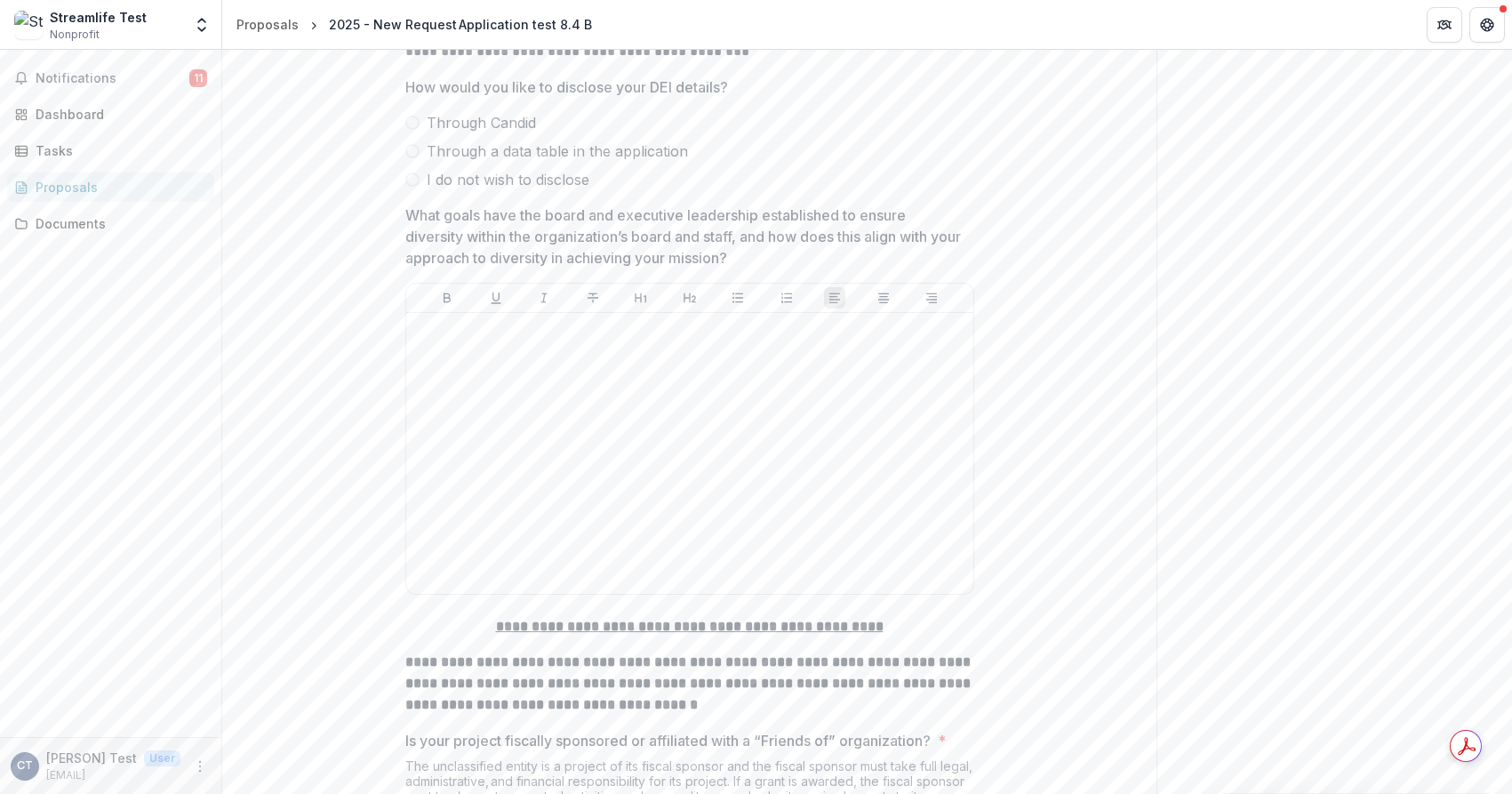 click on "I do not wish to disclose" at bounding box center [690, 180] 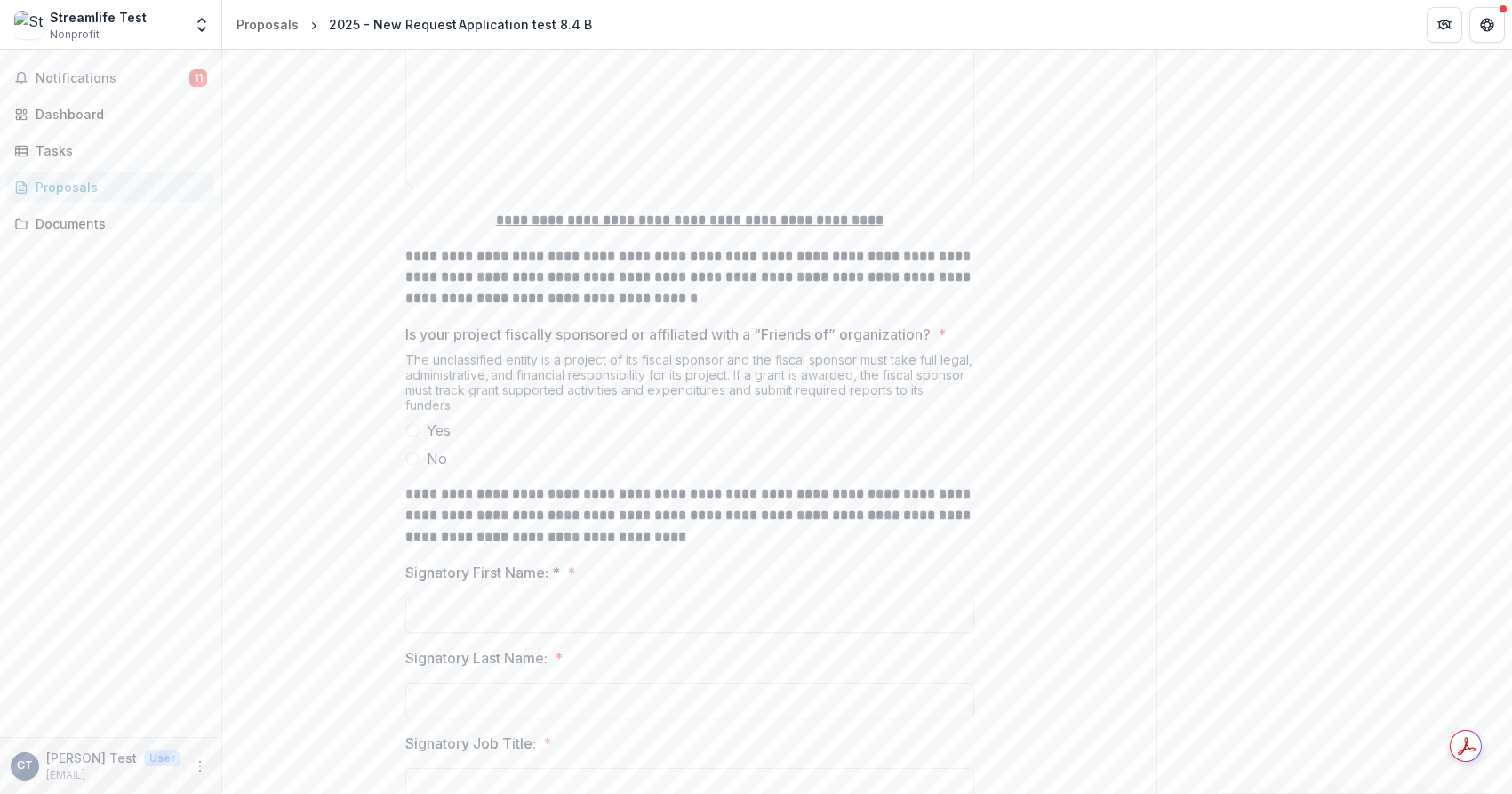 scroll, scrollTop: 9837, scrollLeft: 0, axis: vertical 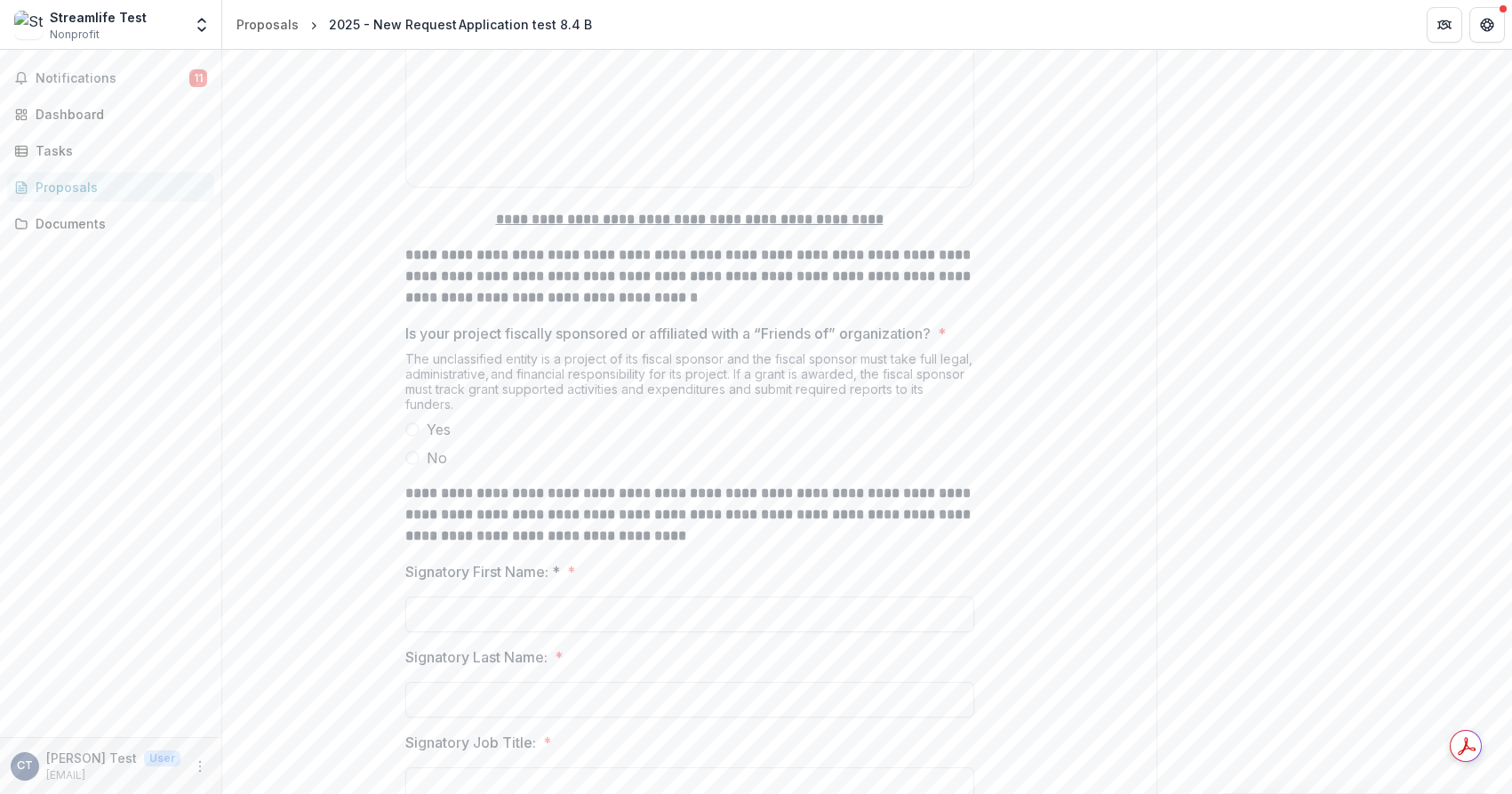 click at bounding box center (412, 458) 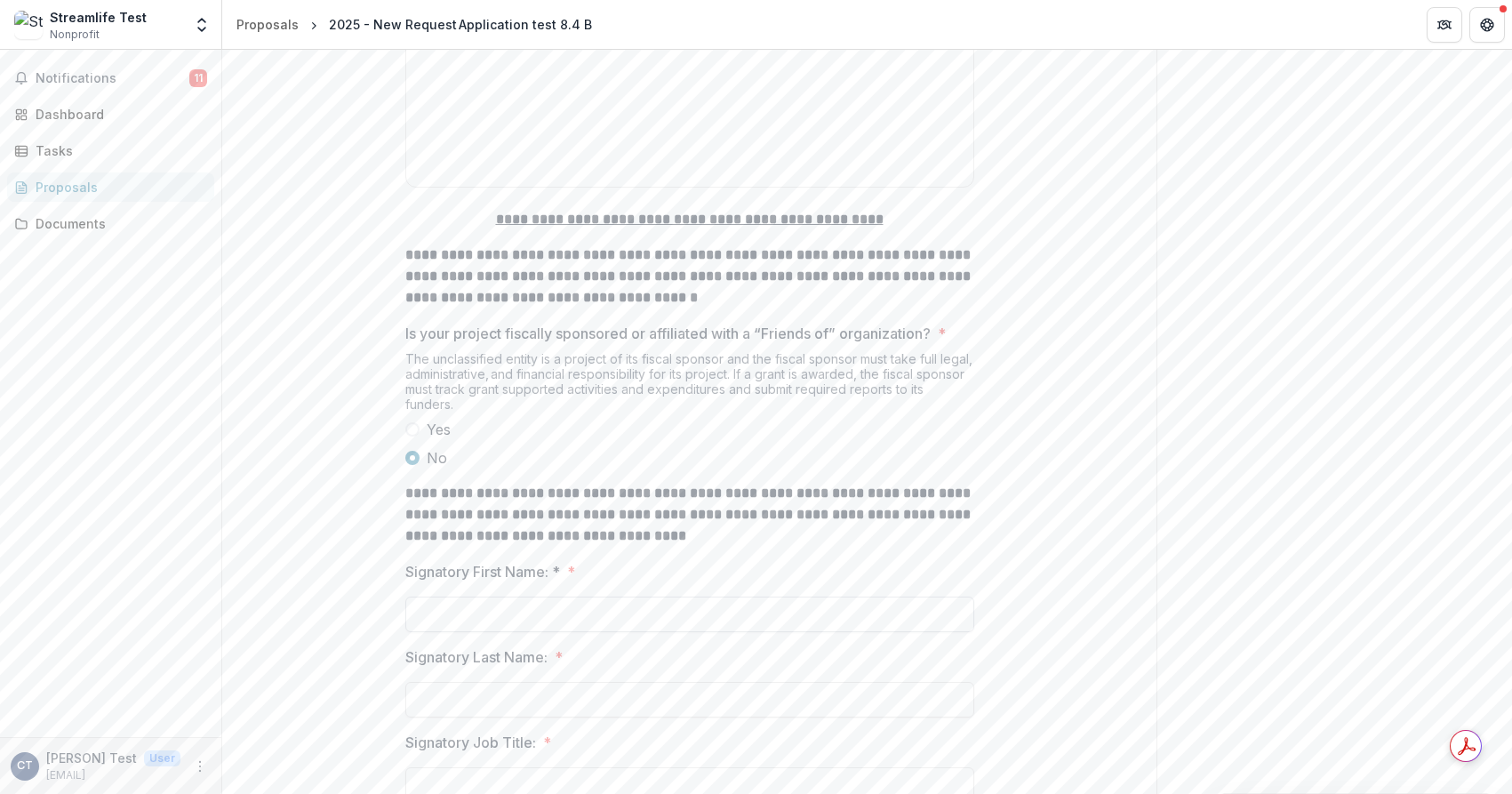 click on "Signatory First Name: *" at bounding box center [690, 614] 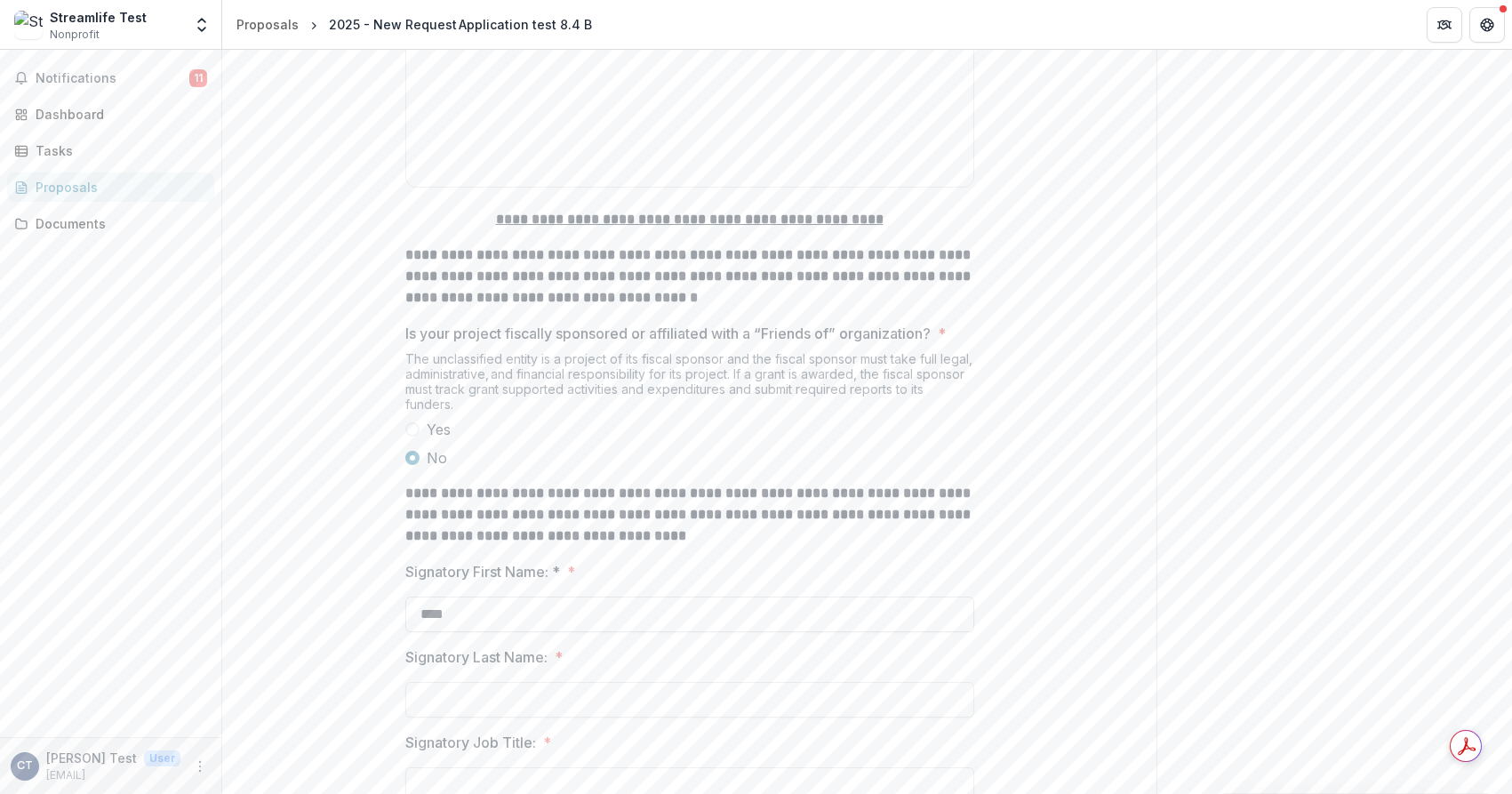 type on "********" 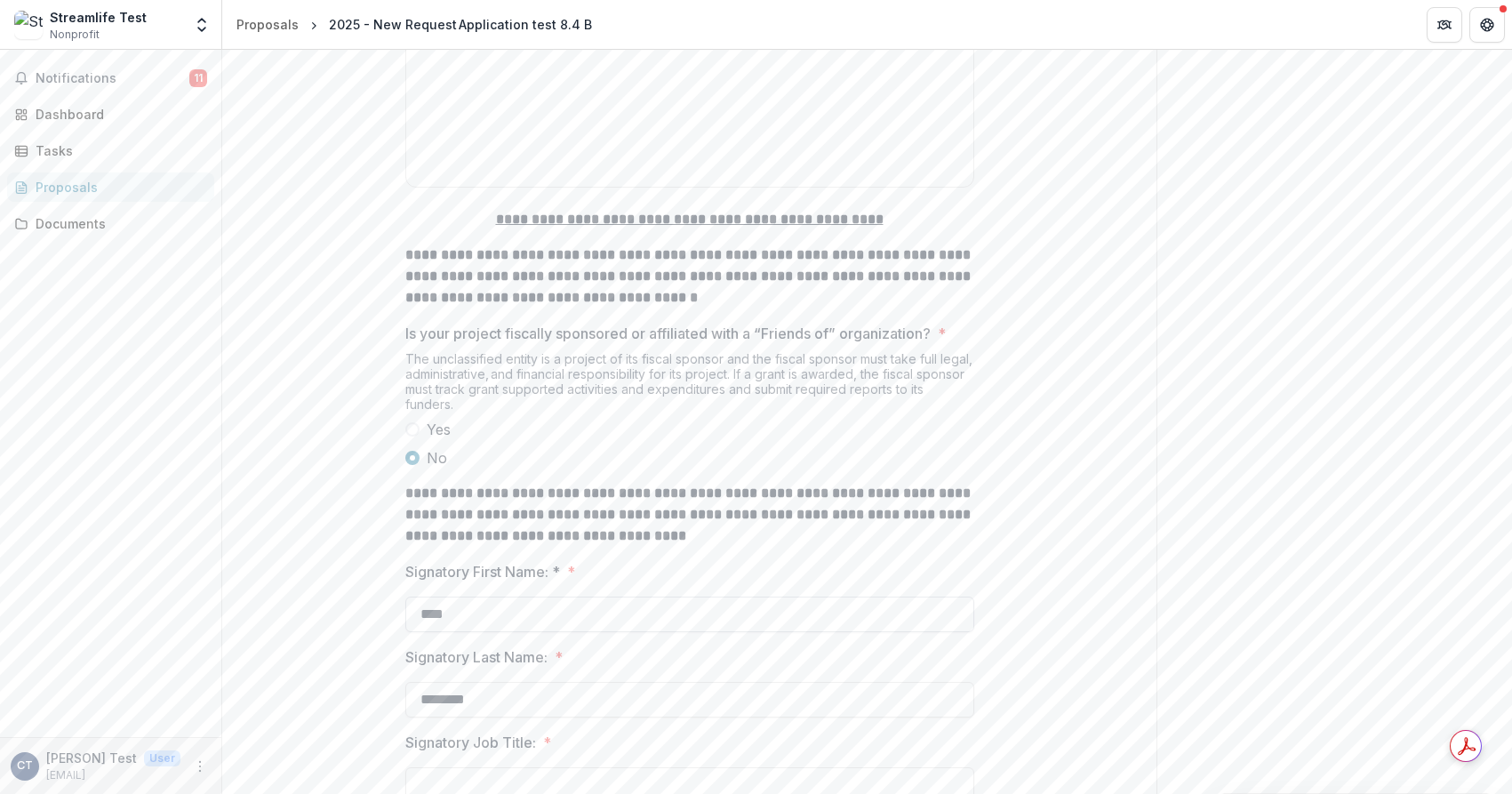type on "**********" 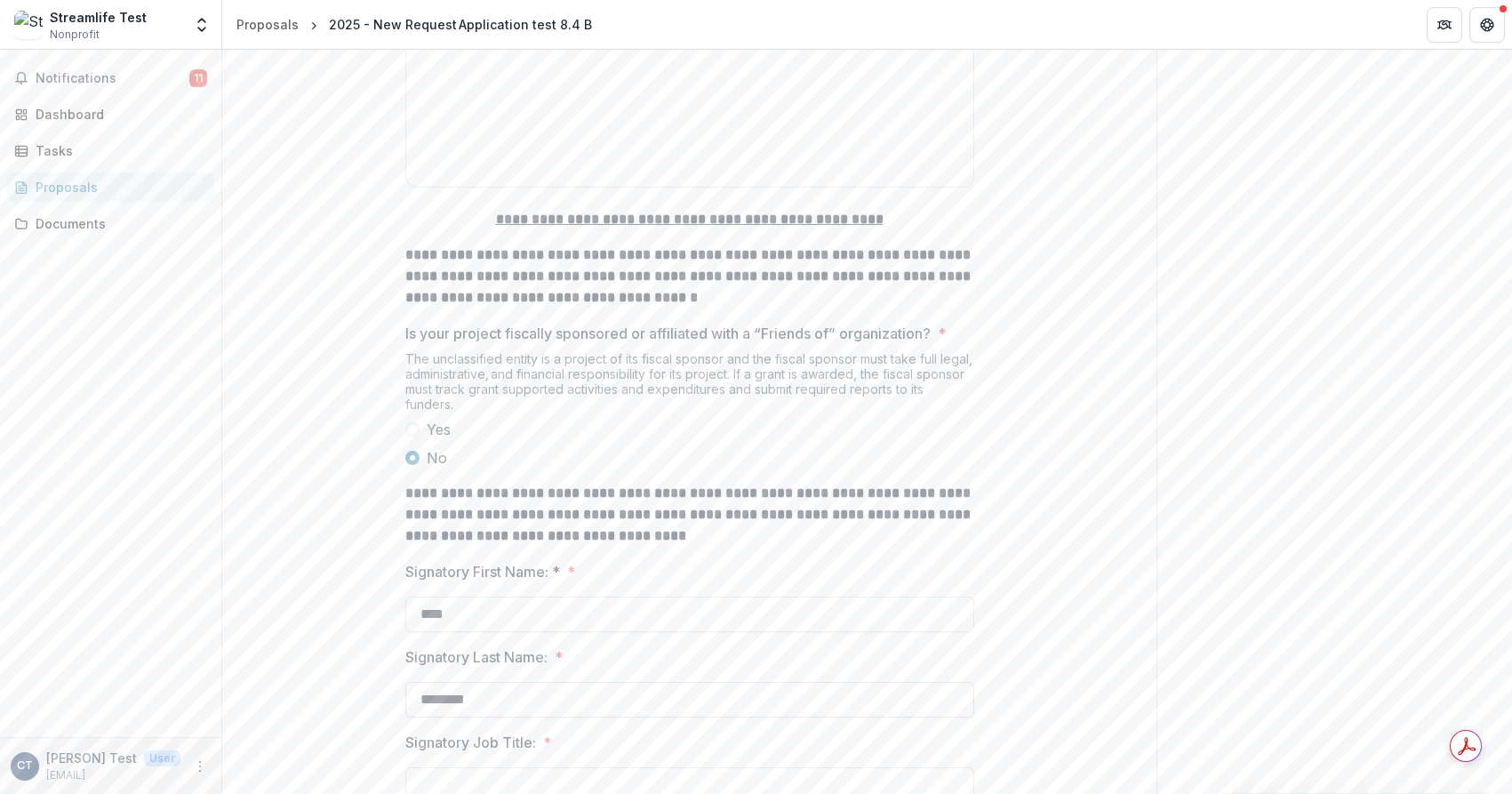 click on "********" at bounding box center [690, 700] 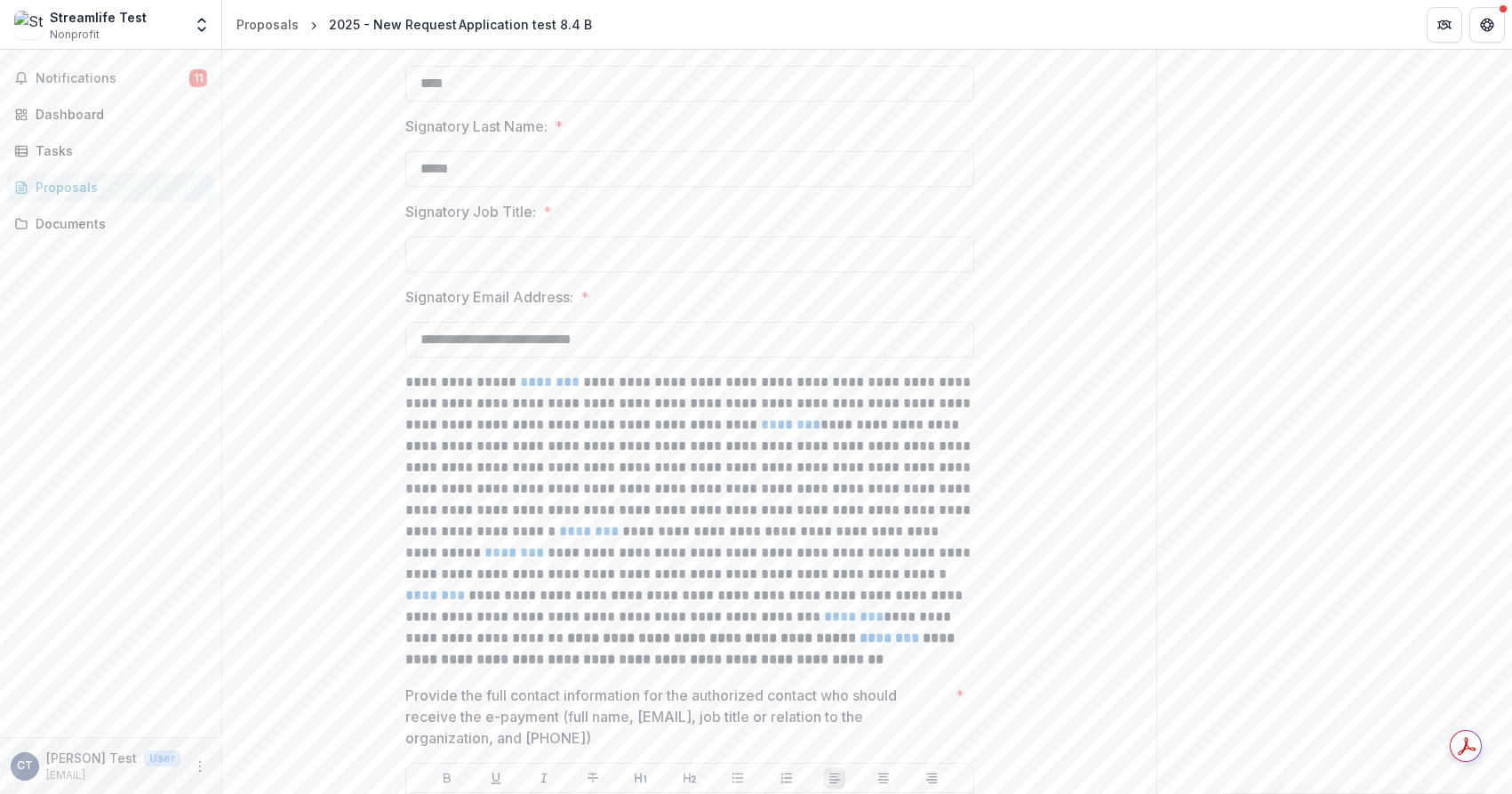 scroll, scrollTop: 10370, scrollLeft: 0, axis: vertical 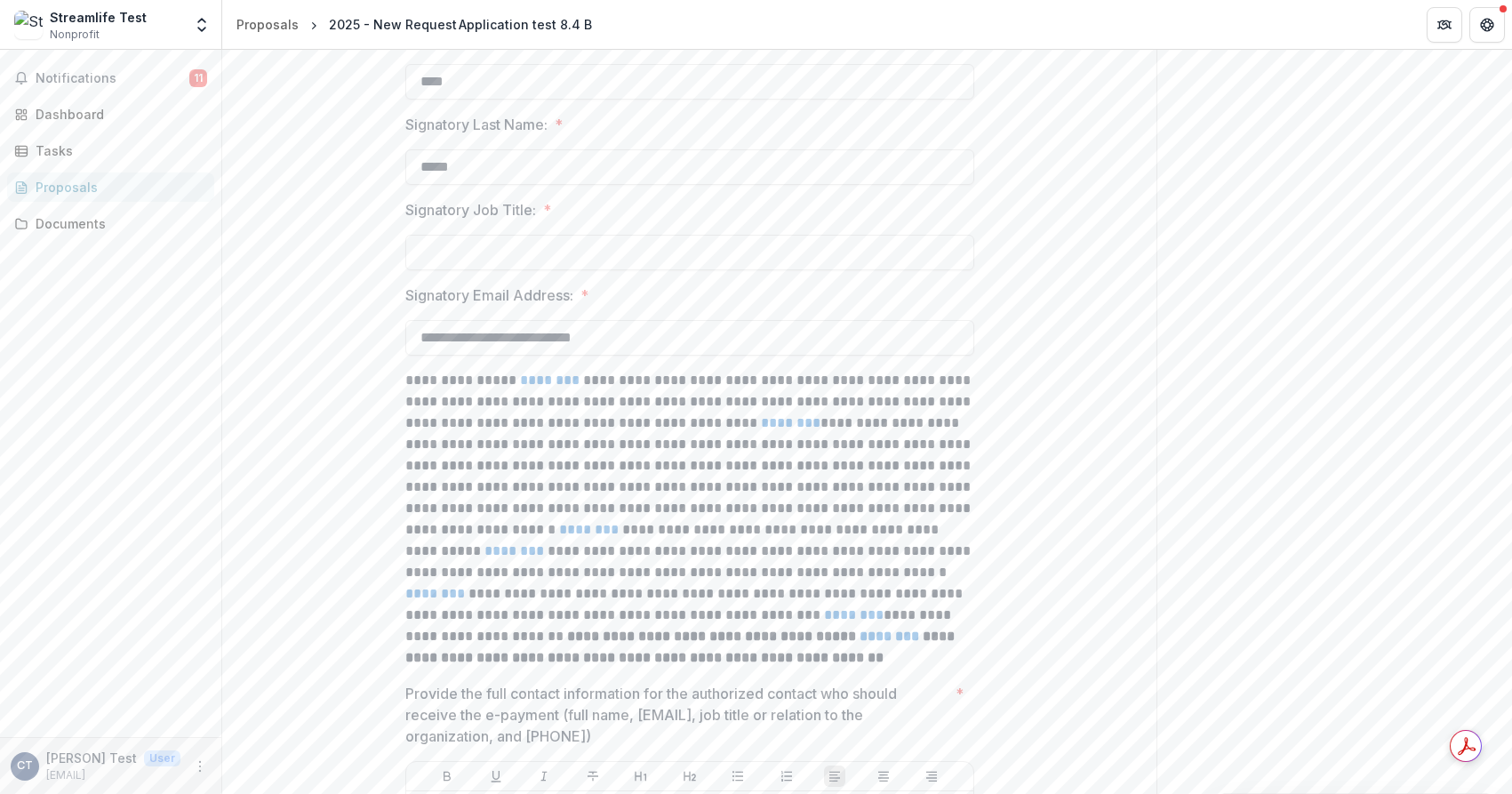 type on "*****" 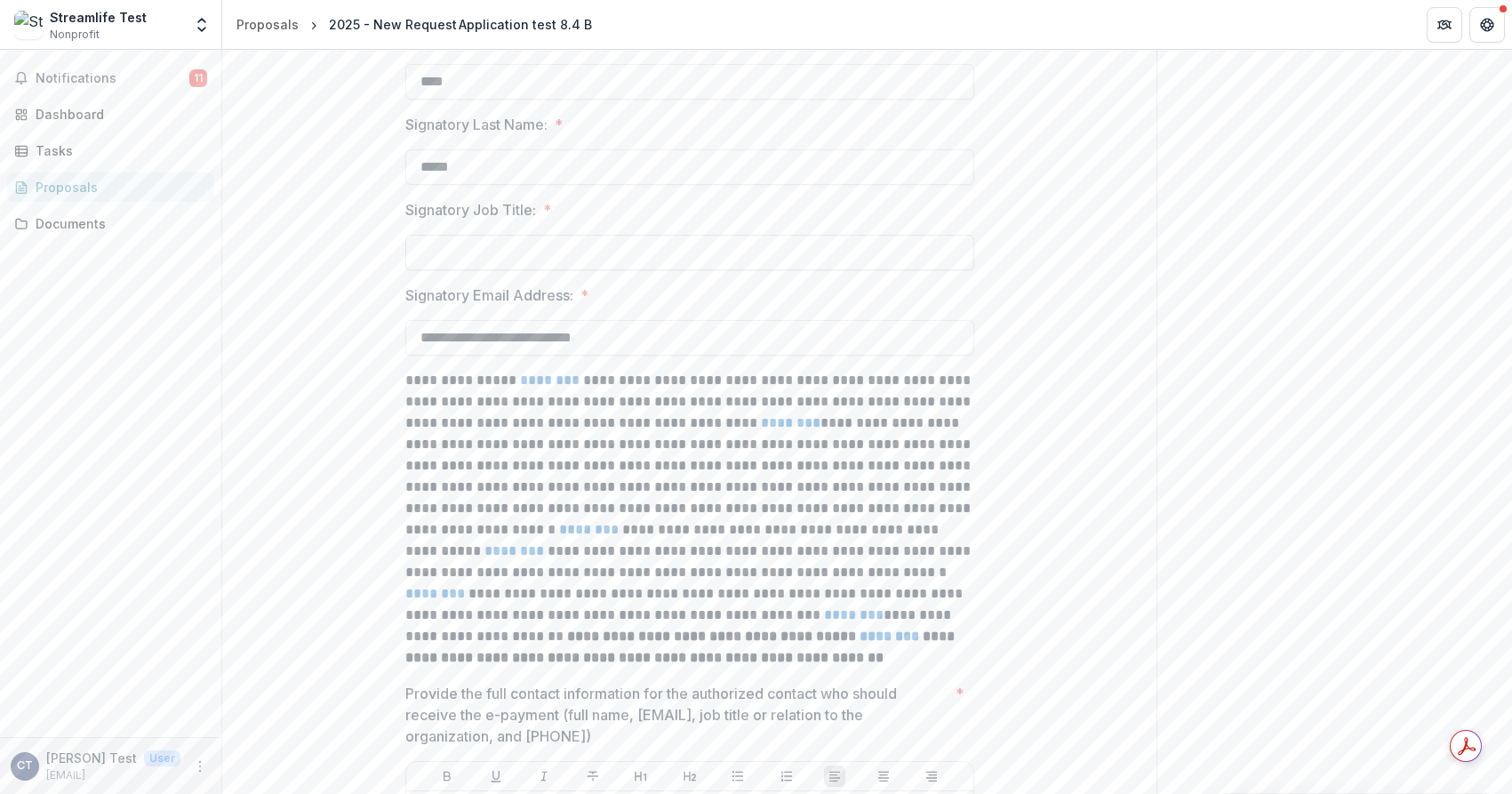 click on "Signatory Job Title: *" at bounding box center [690, 253] 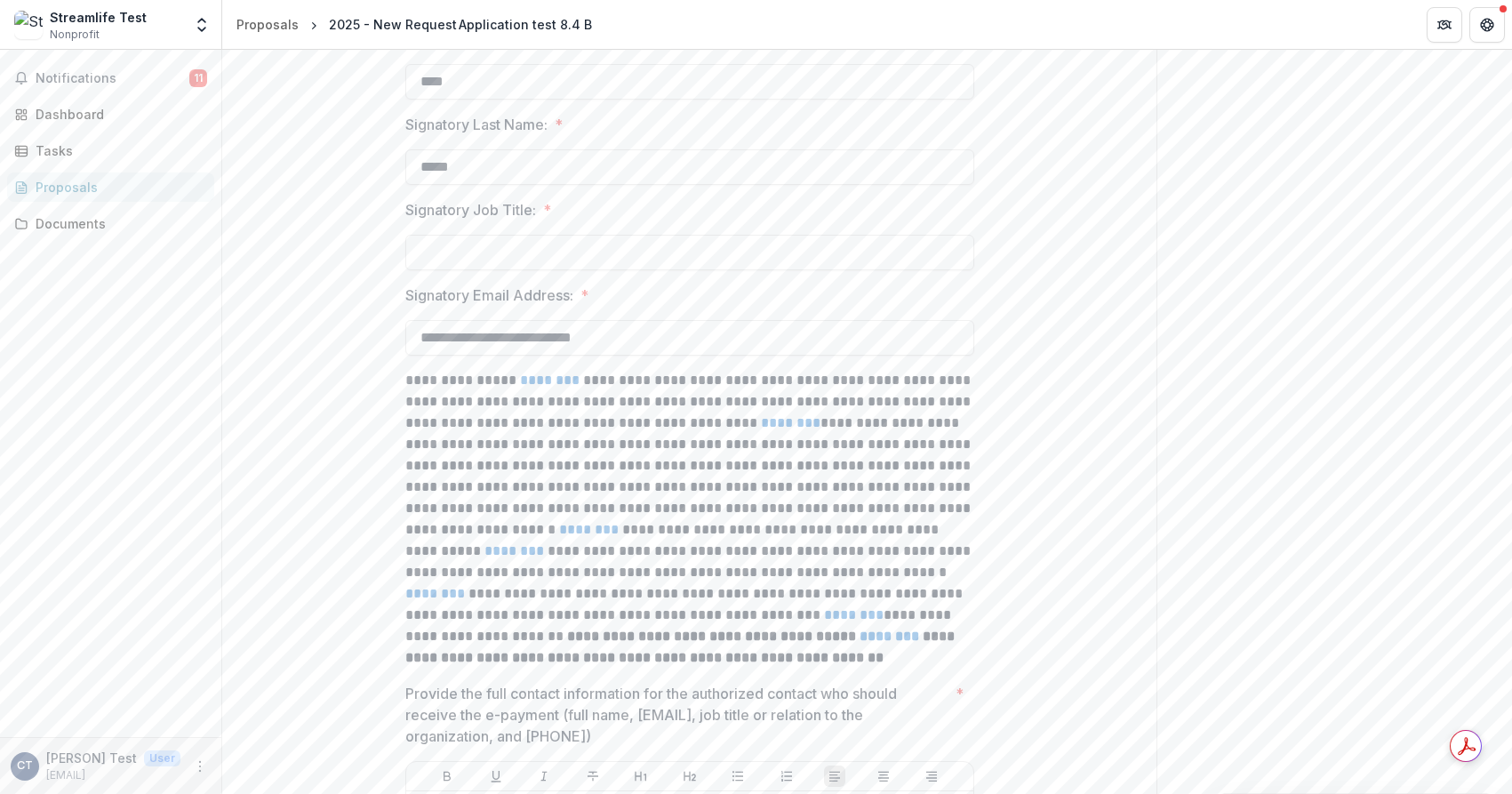 type on "*********" 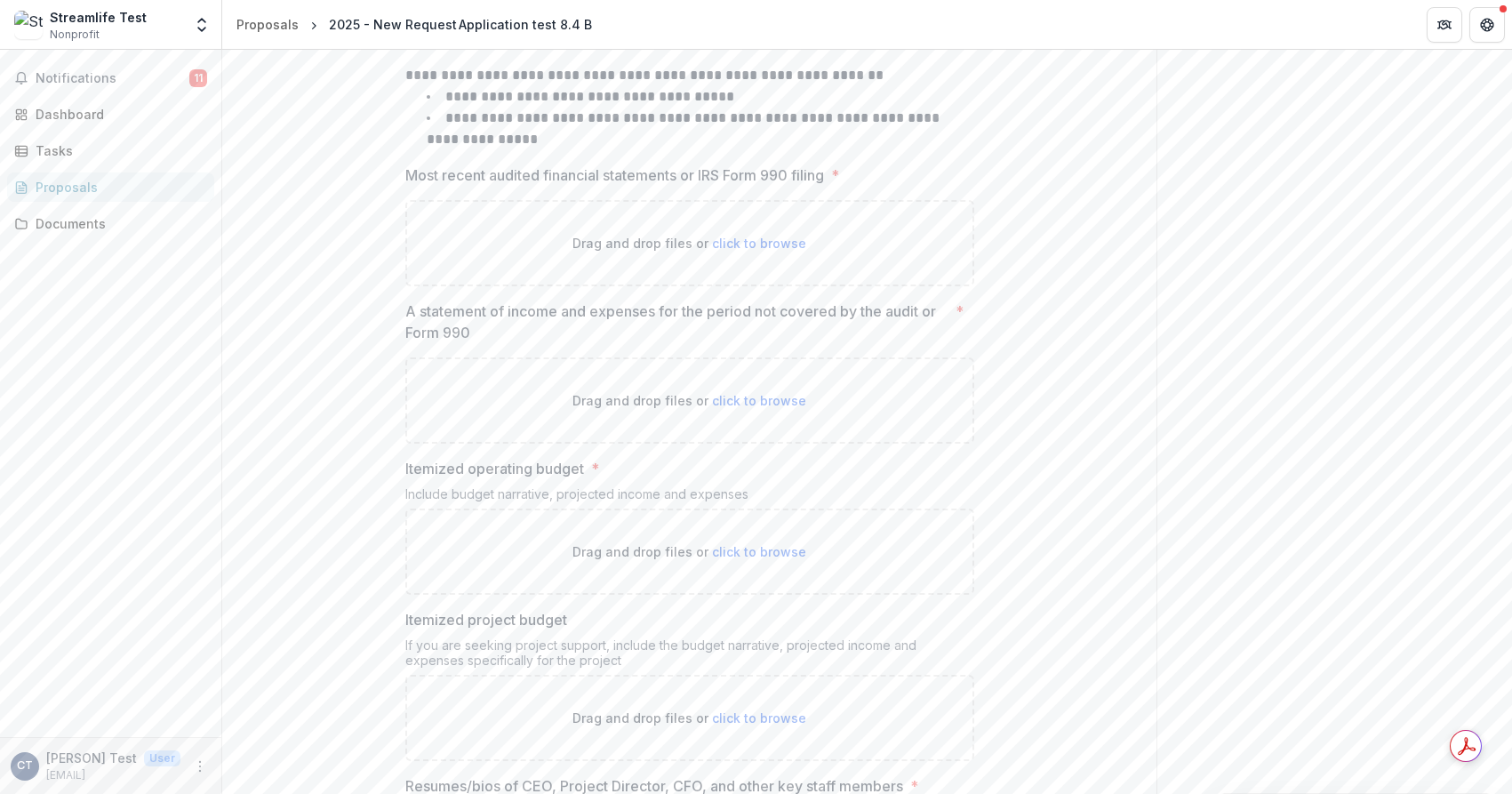 scroll, scrollTop: 11434, scrollLeft: 0, axis: vertical 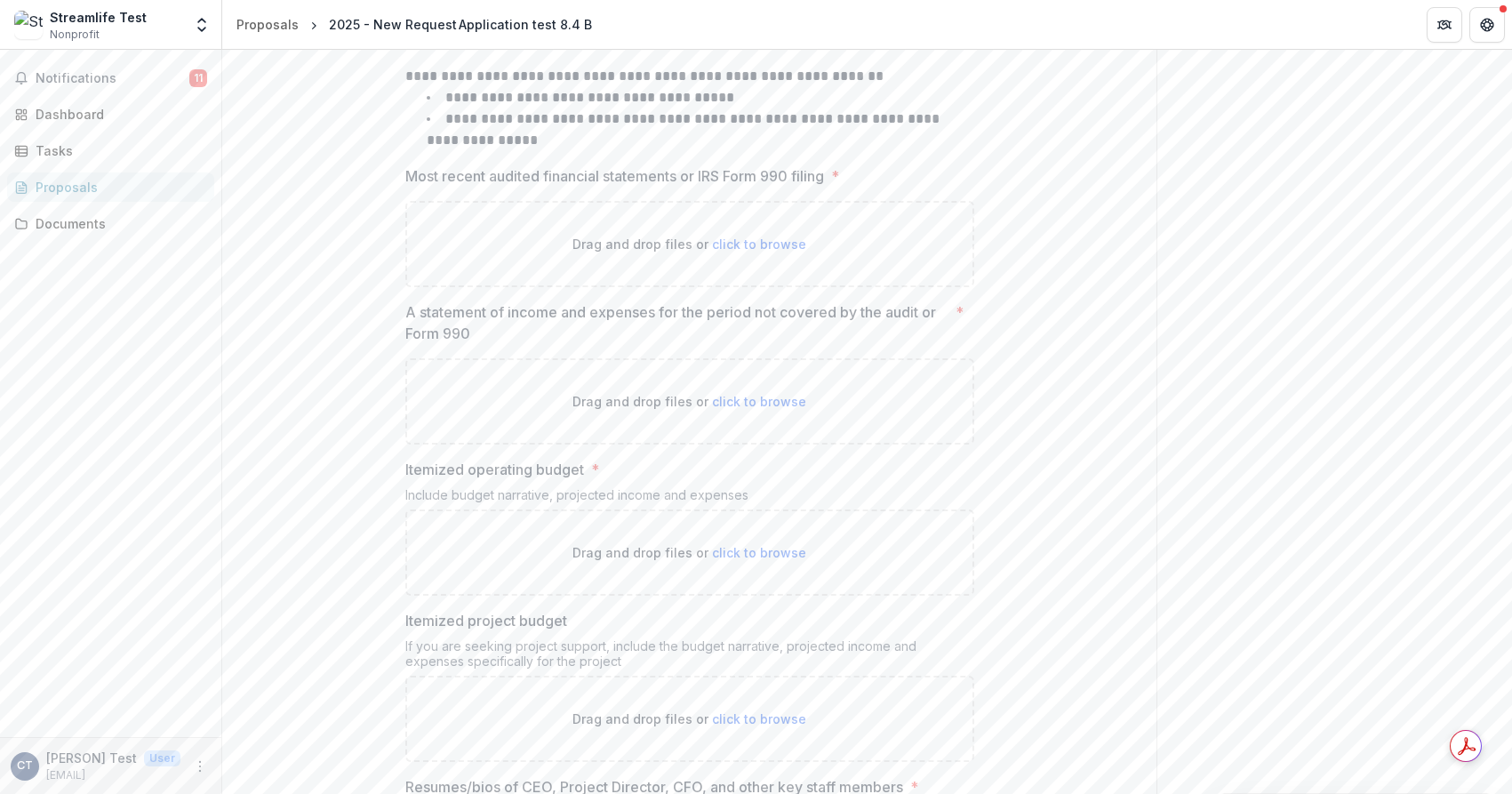 click on "Drag and drop files or   click to browse" at bounding box center [690, 244] 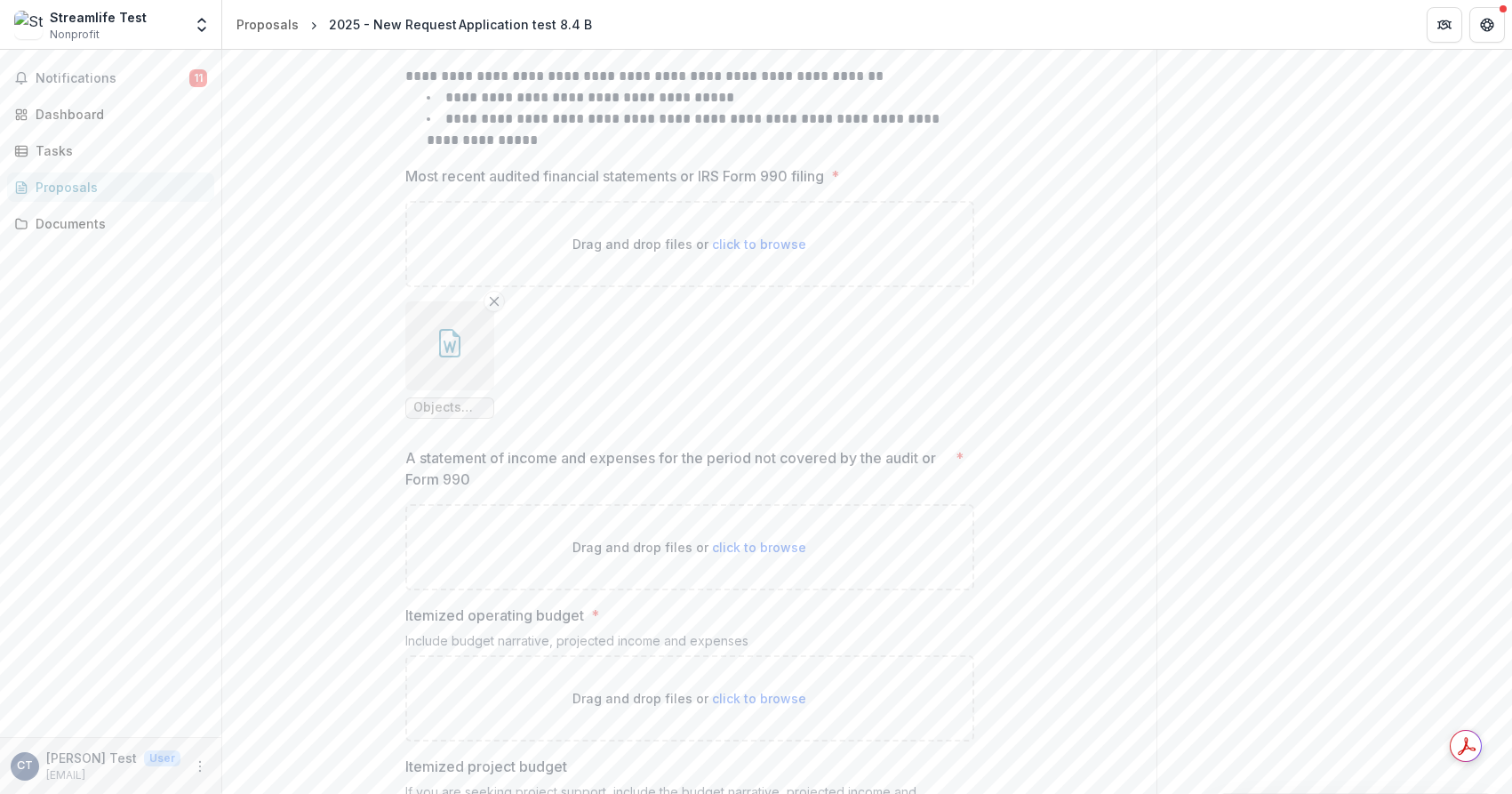 click on "click to browse" at bounding box center (759, 547) 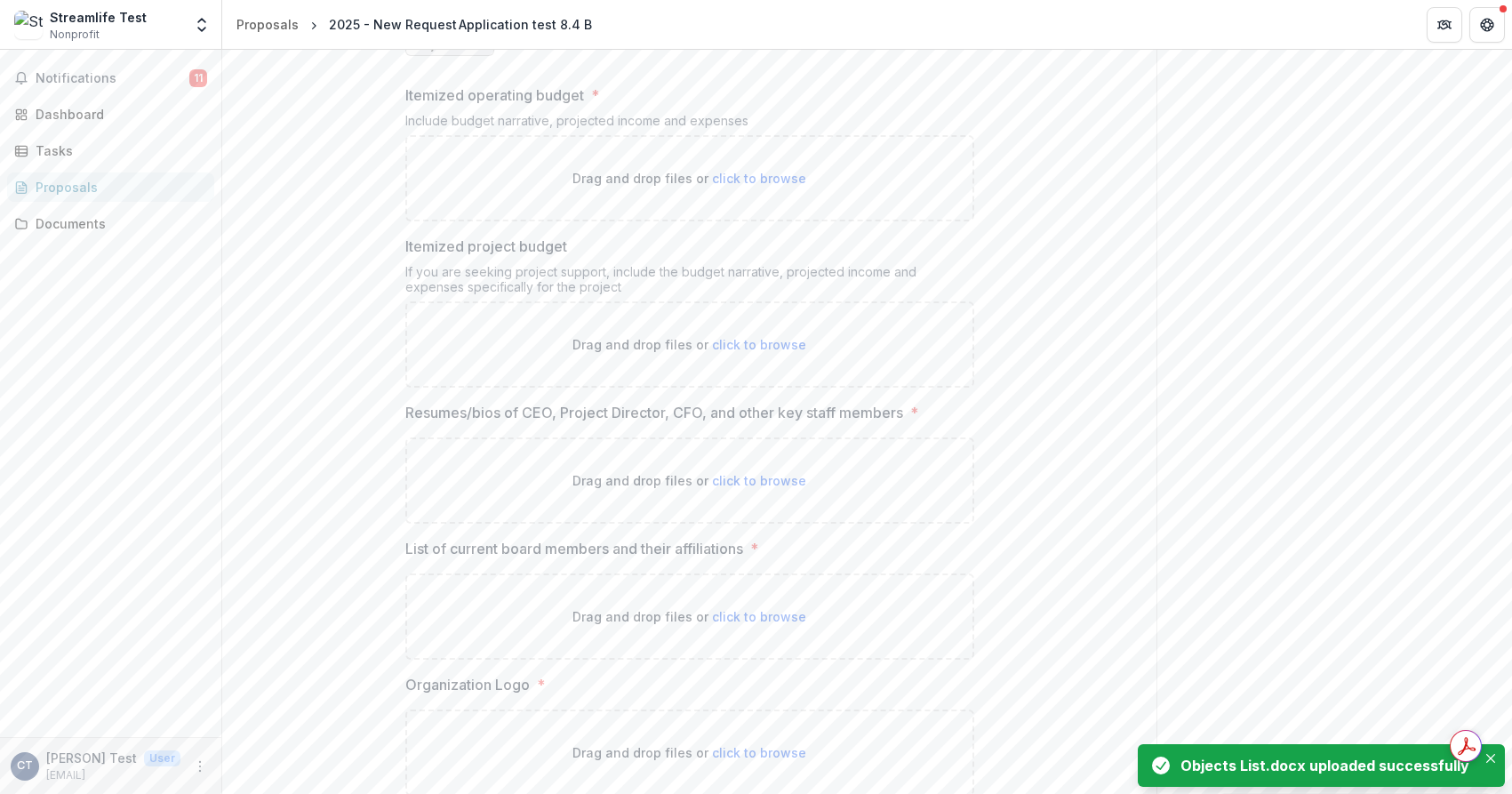scroll, scrollTop: 12101, scrollLeft: 0, axis: vertical 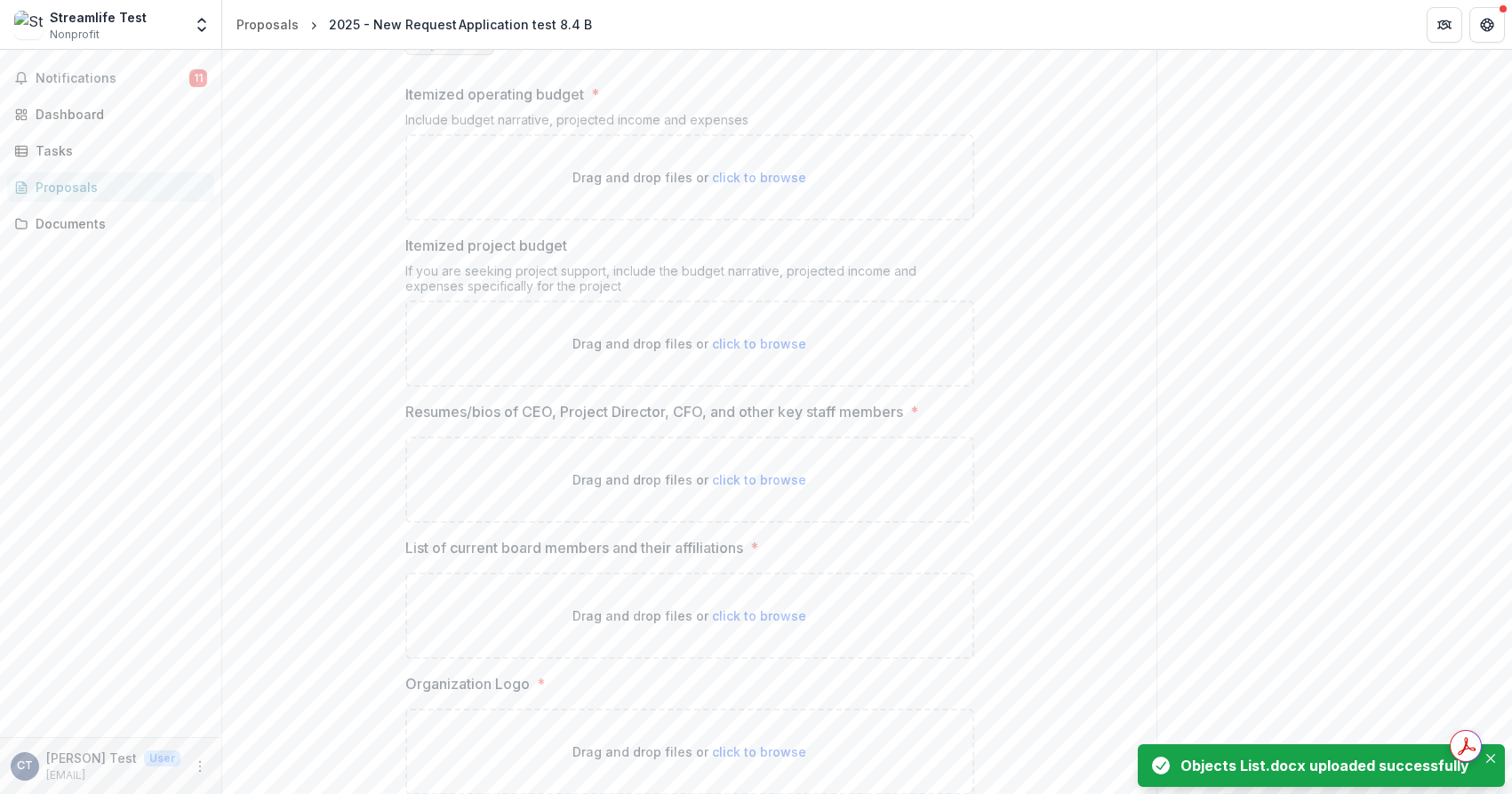 click on "click to browse" at bounding box center [759, 177] 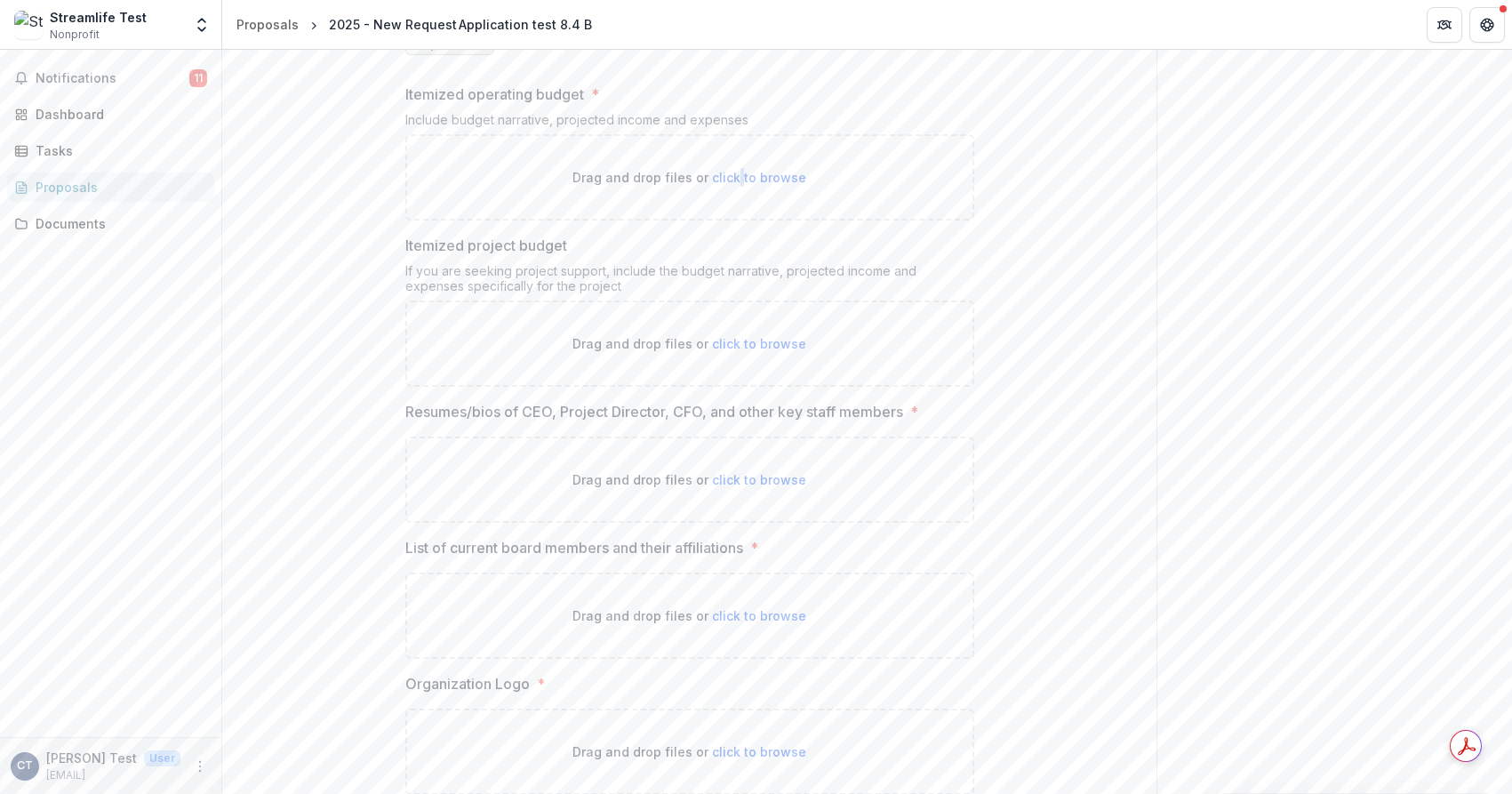type on "**********" 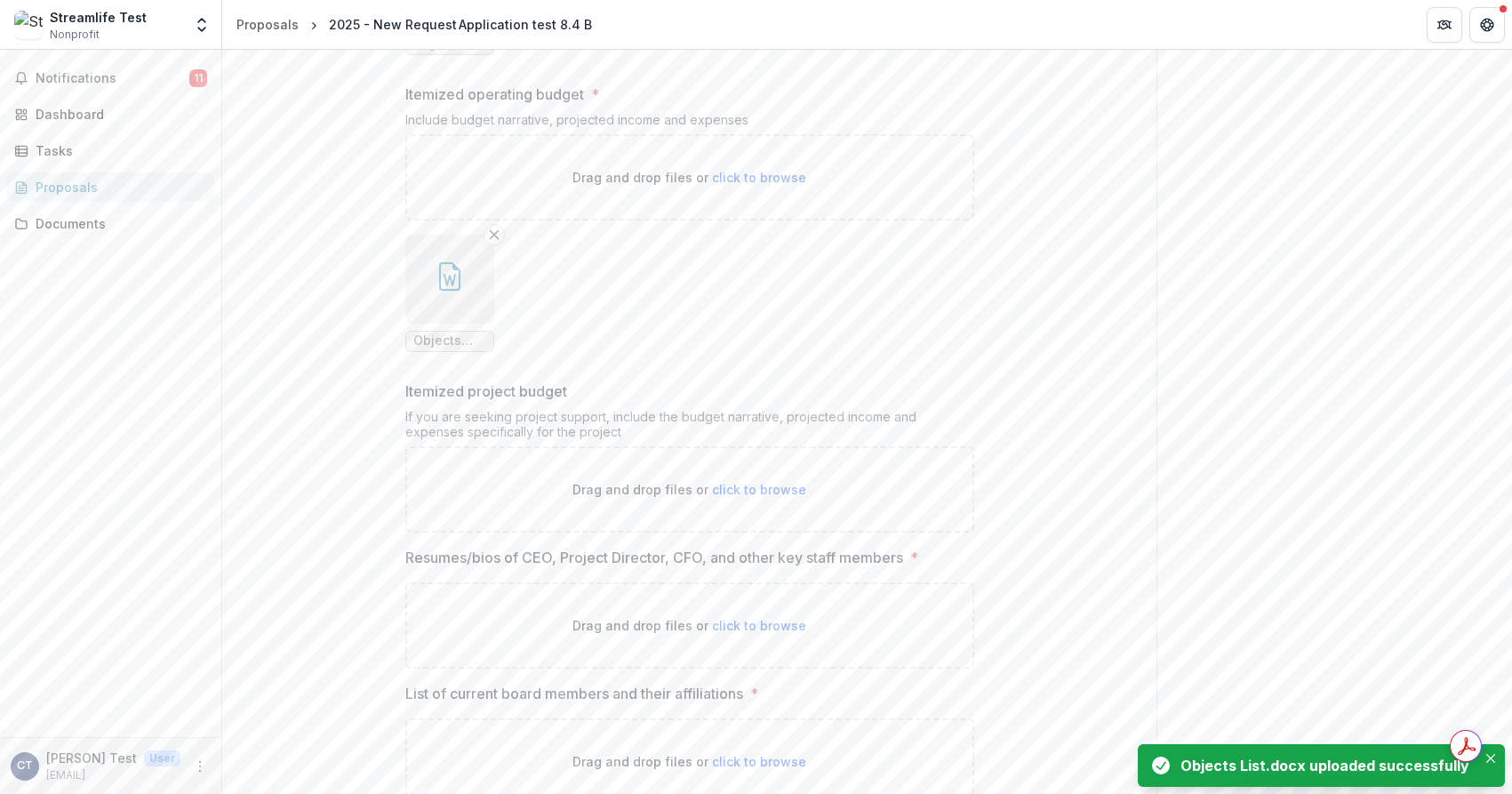 click on "click to browse" at bounding box center (759, 625) 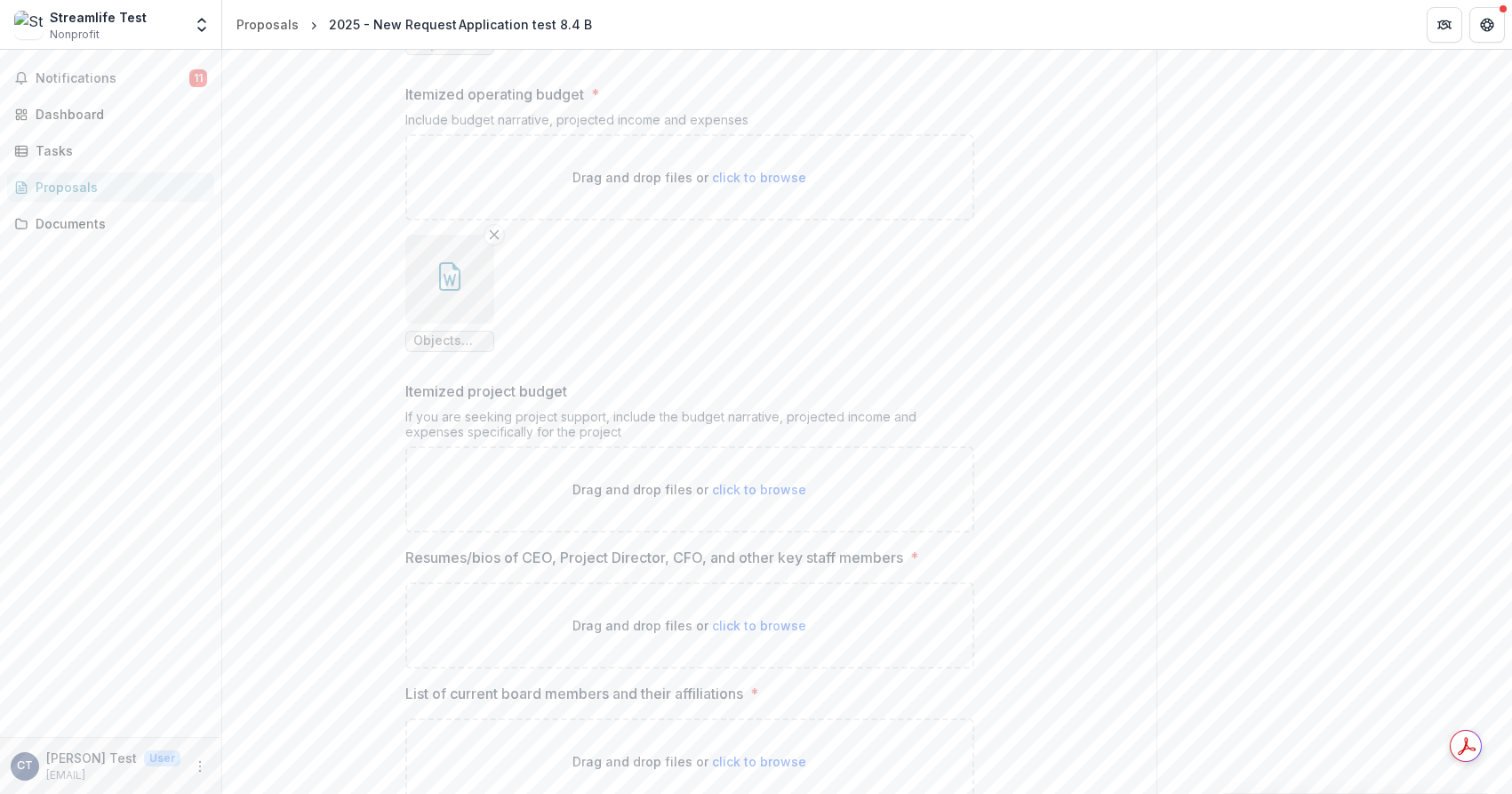 type on "**********" 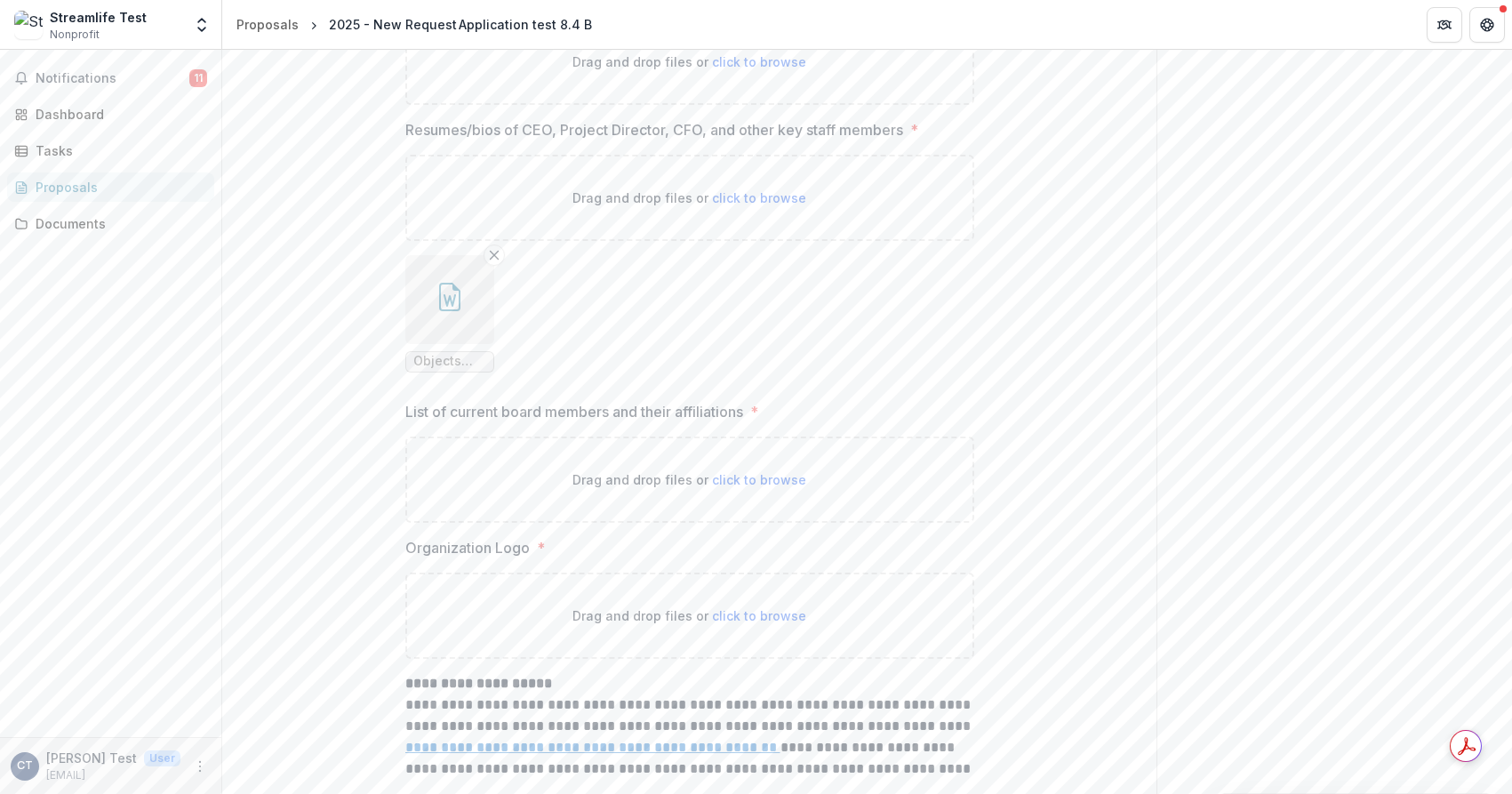 scroll, scrollTop: 12615, scrollLeft: 0, axis: vertical 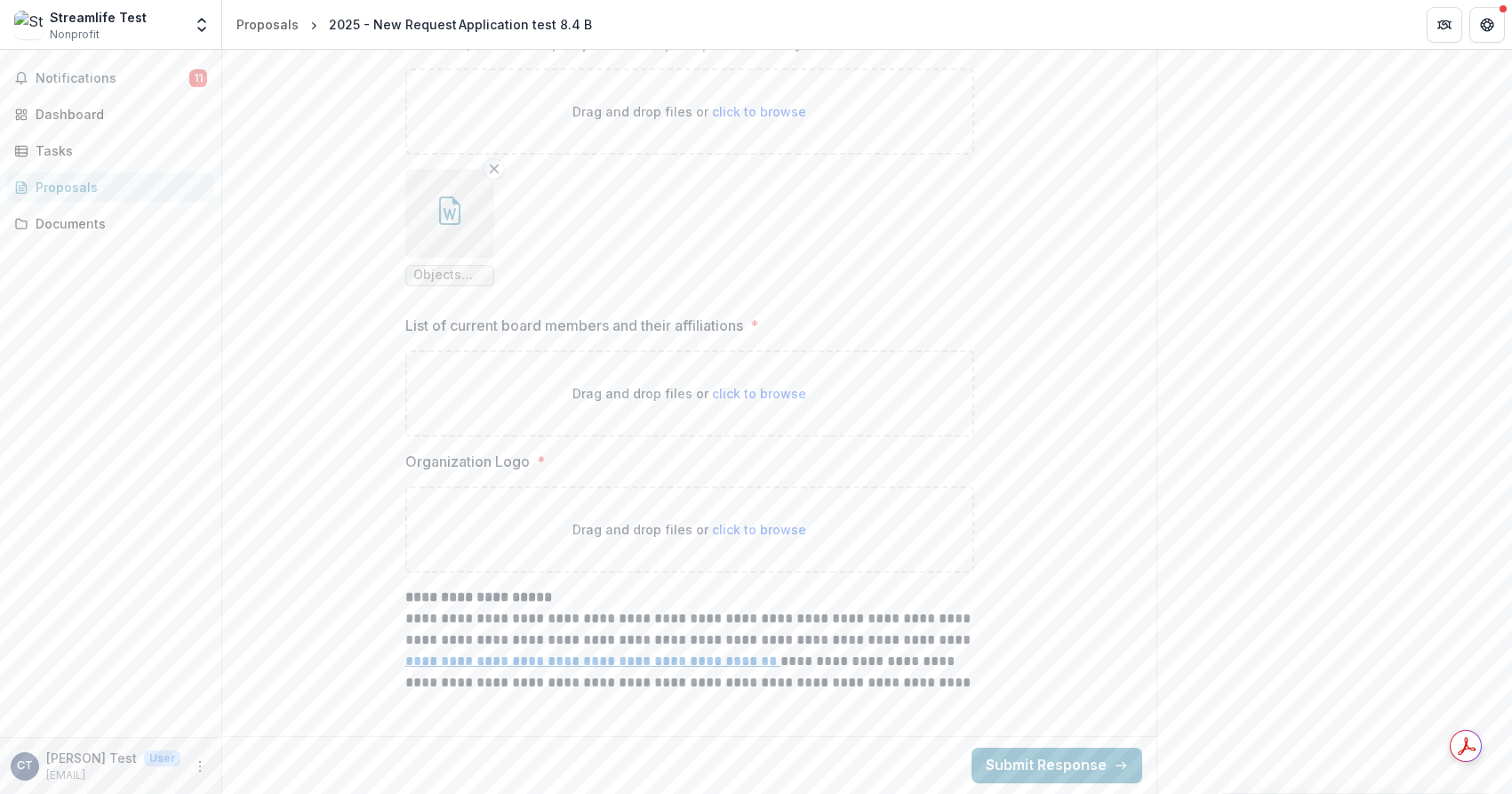 click on "click to browse" at bounding box center [759, 393] 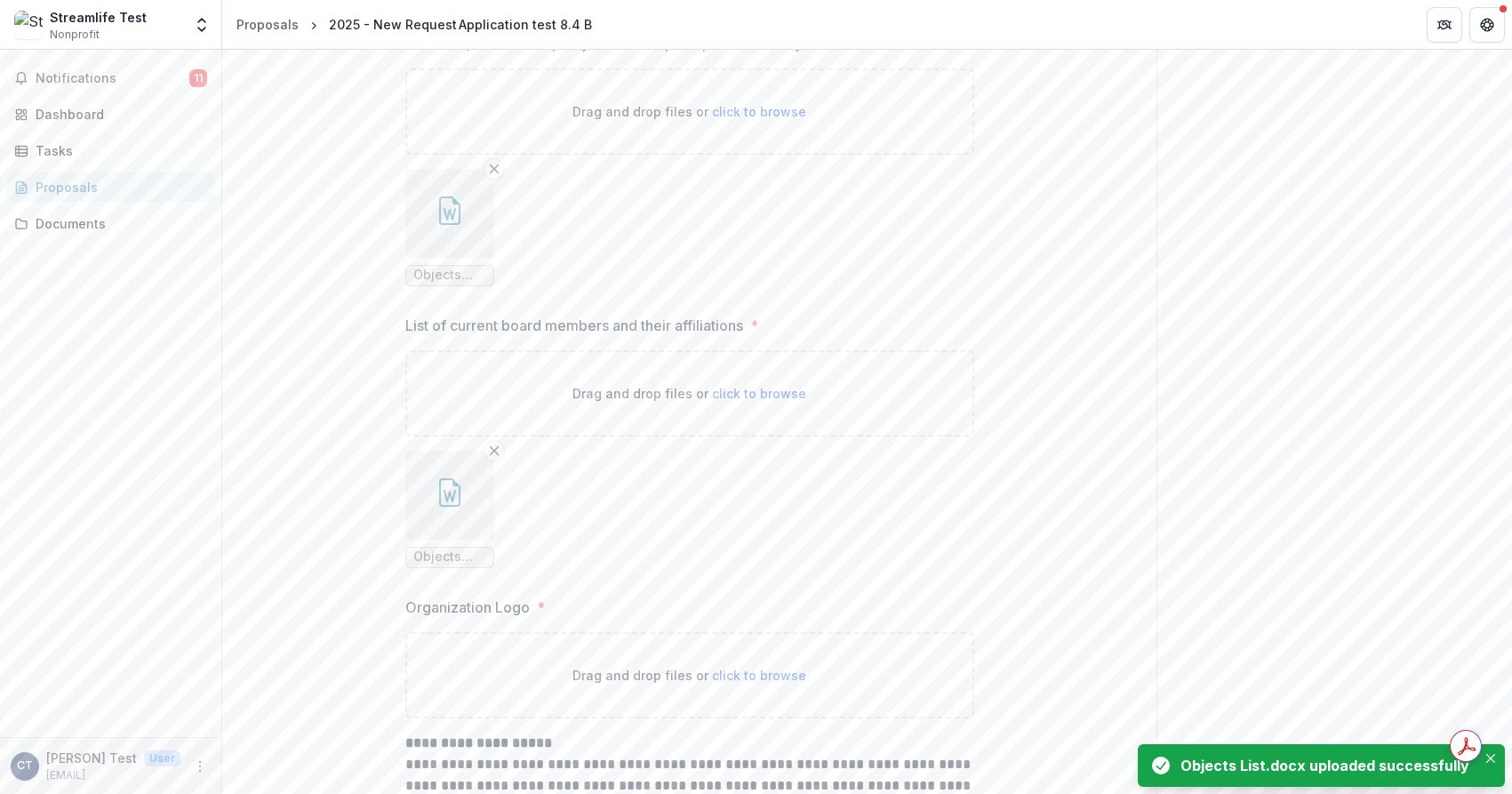 scroll, scrollTop: 12761, scrollLeft: 0, axis: vertical 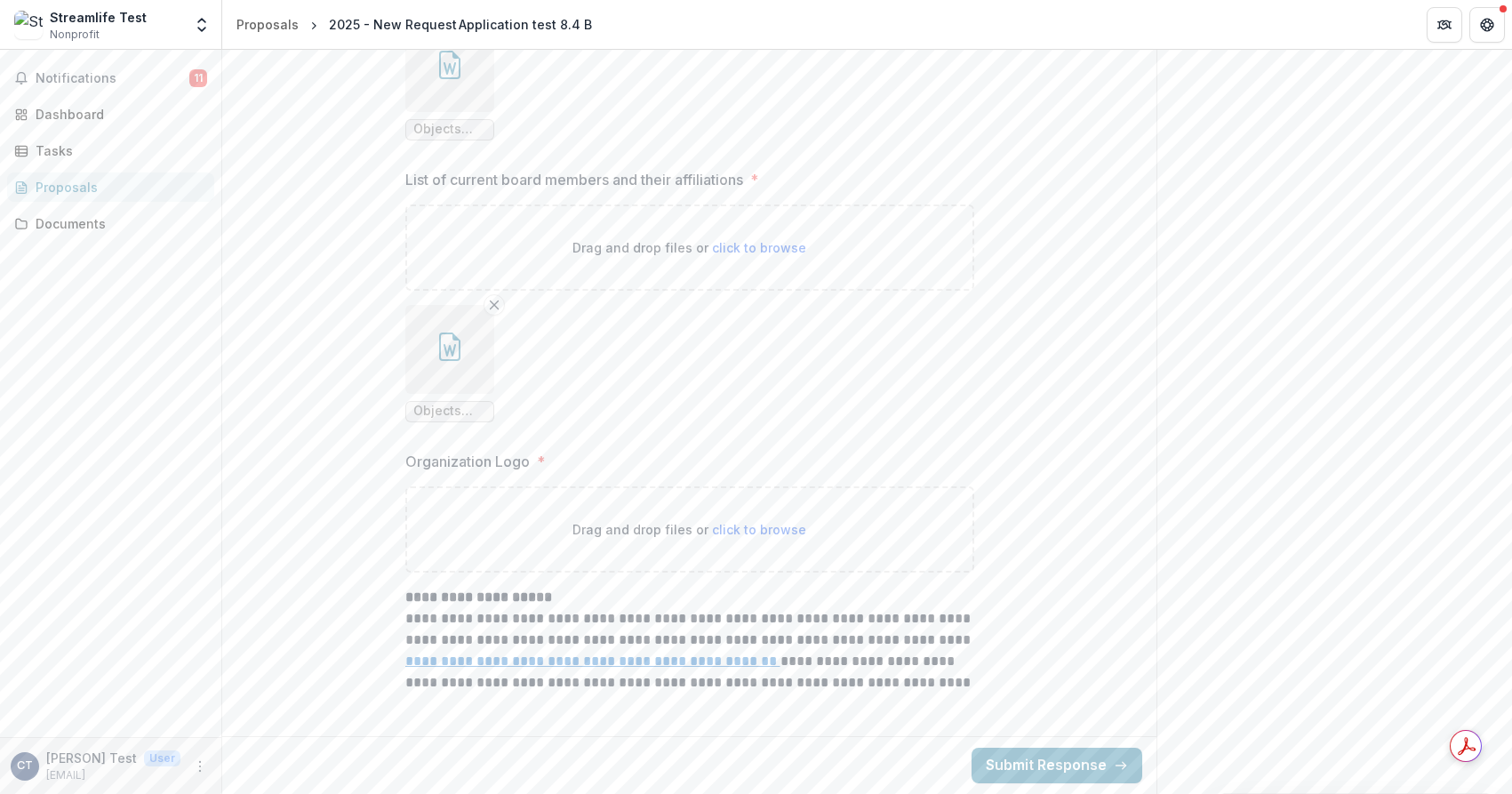 click on "click to browse" at bounding box center (759, 529) 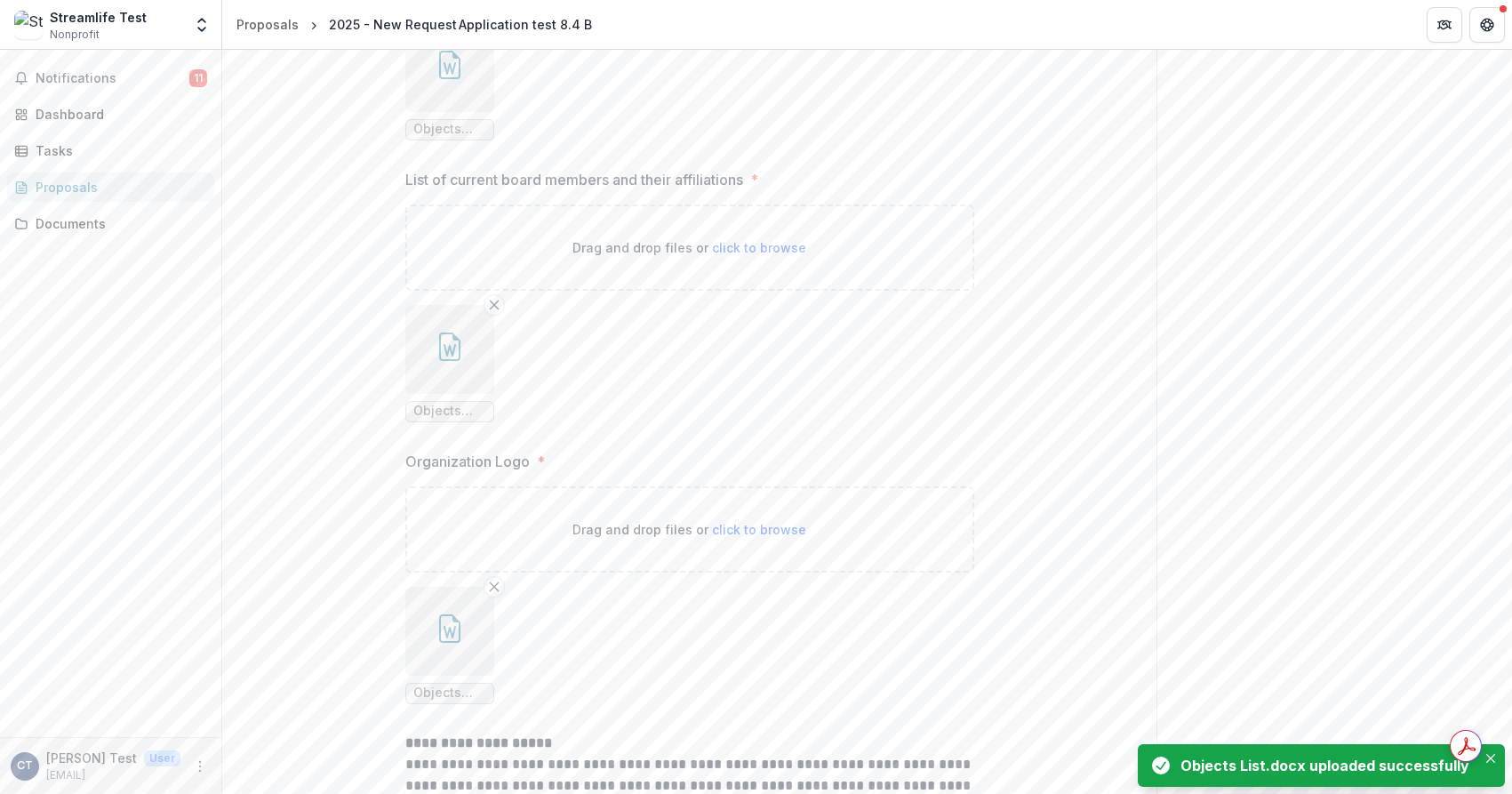 scroll, scrollTop: 12907, scrollLeft: 0, axis: vertical 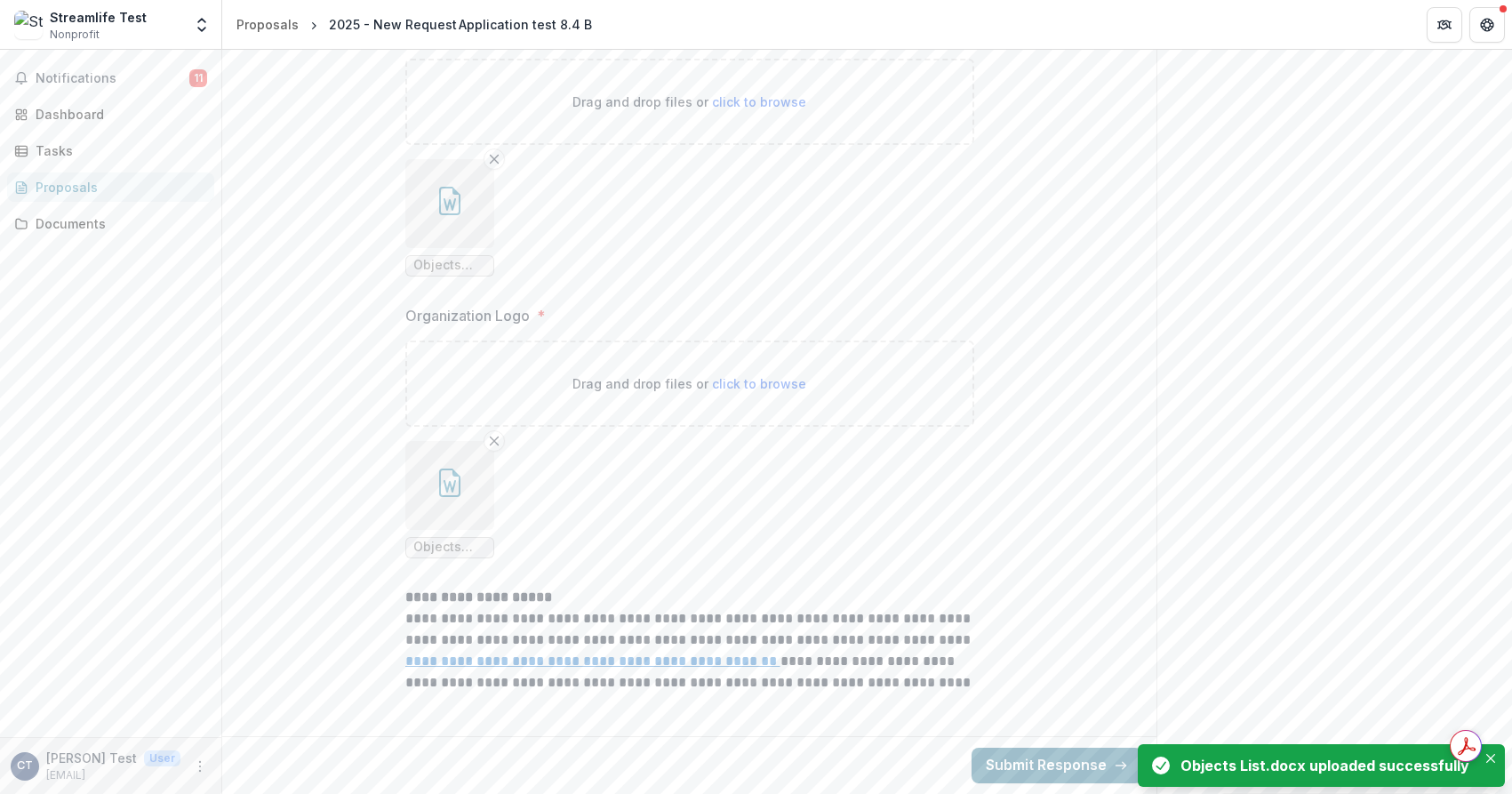 click on "Submit Response" at bounding box center [1057, 766] 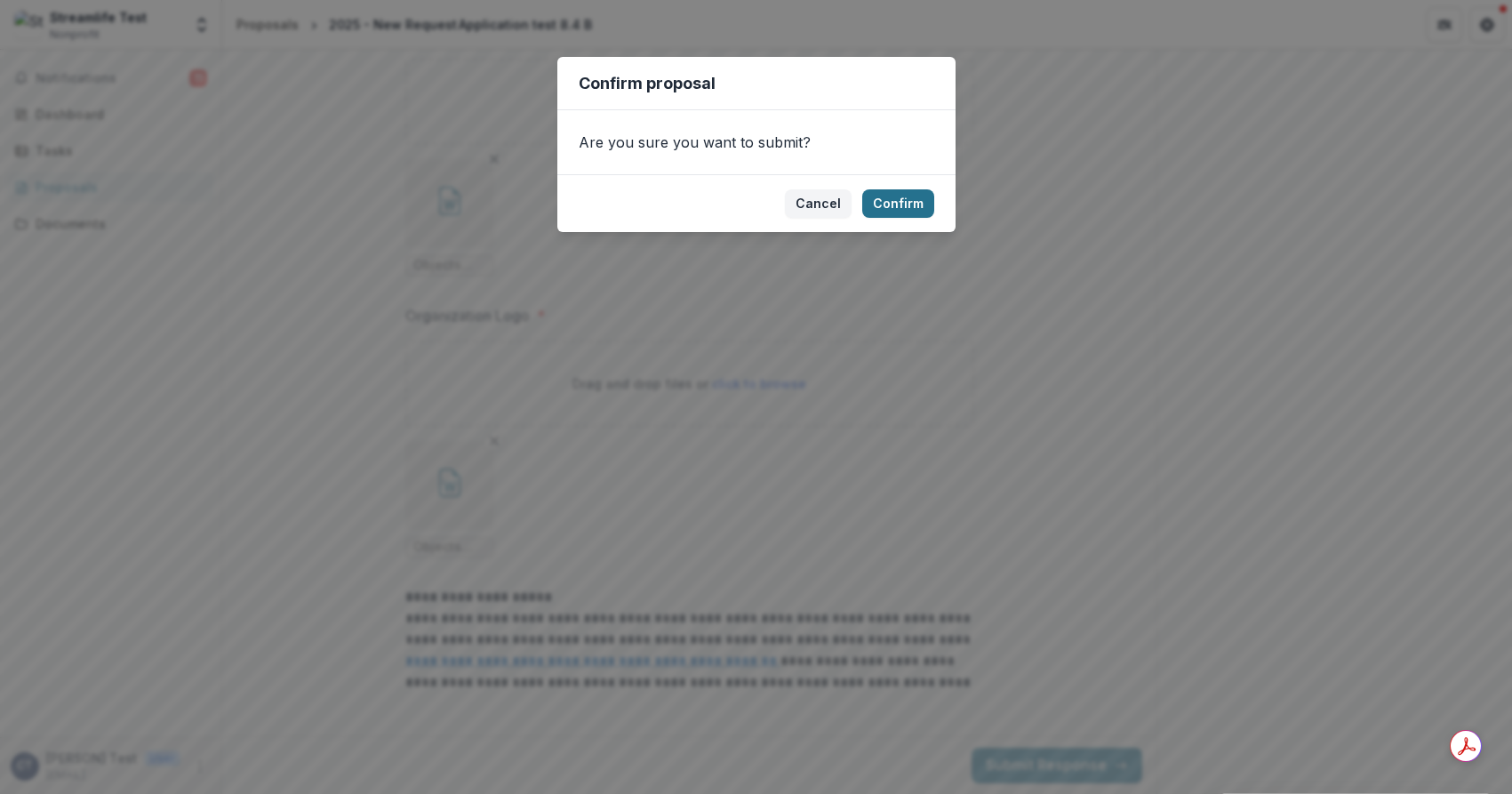 click on "Confirm" at bounding box center (898, 204) 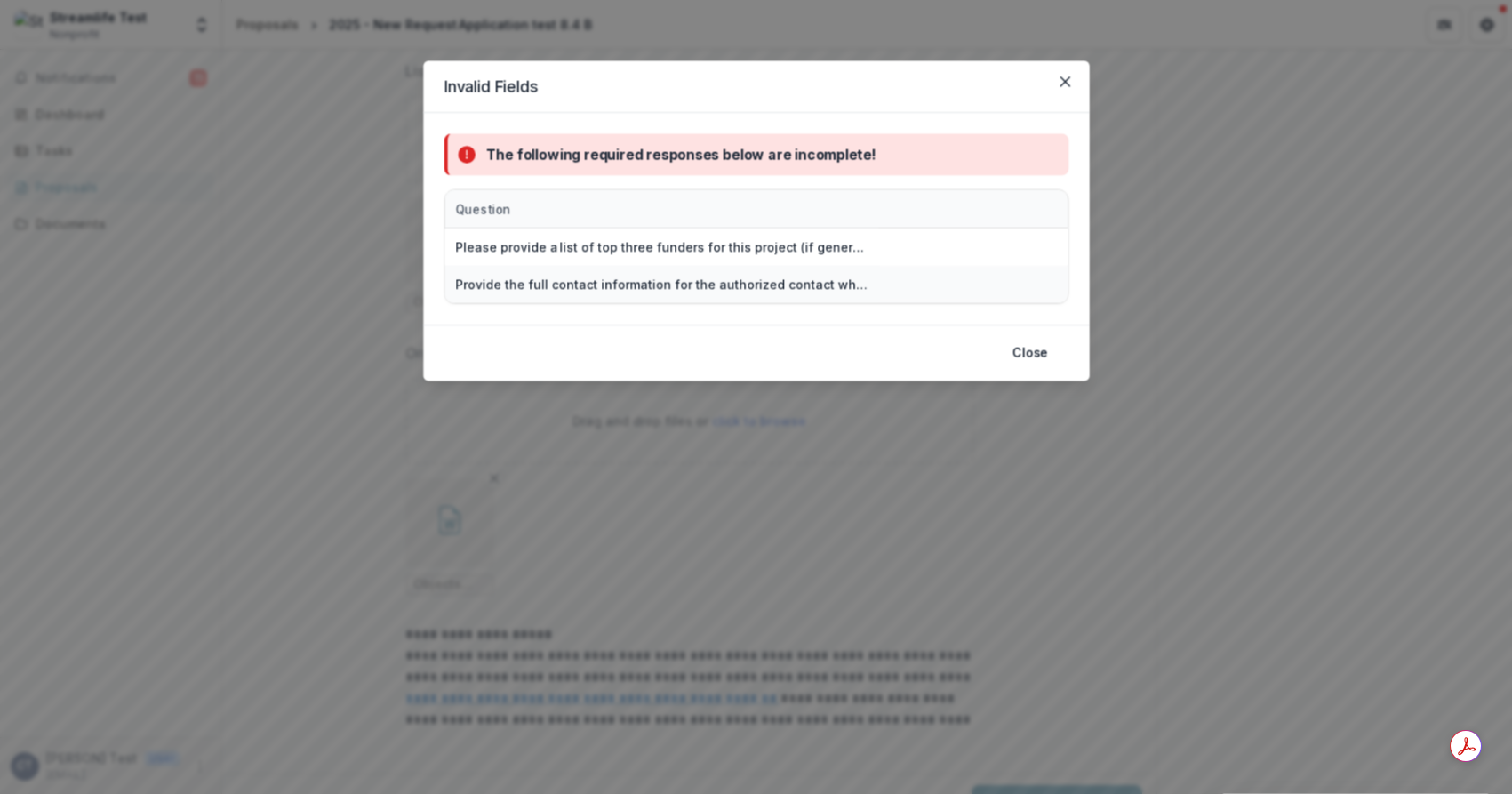 scroll, scrollTop: 12944, scrollLeft: 0, axis: vertical 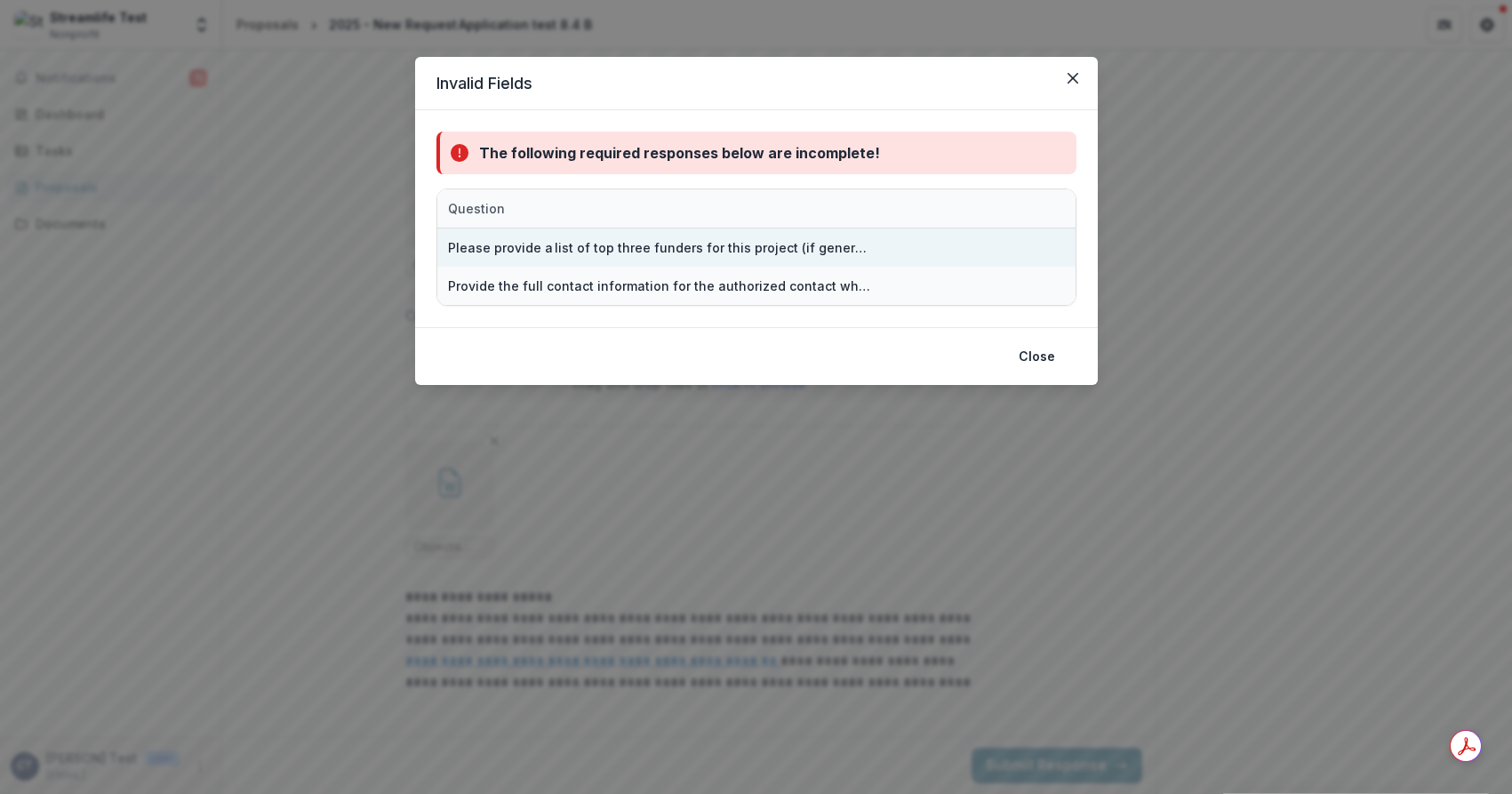 click on "Please provide a list of top three funders for this project (if general support, please list organizations top three funders) and their funding amounts." at bounding box center (660, 247) 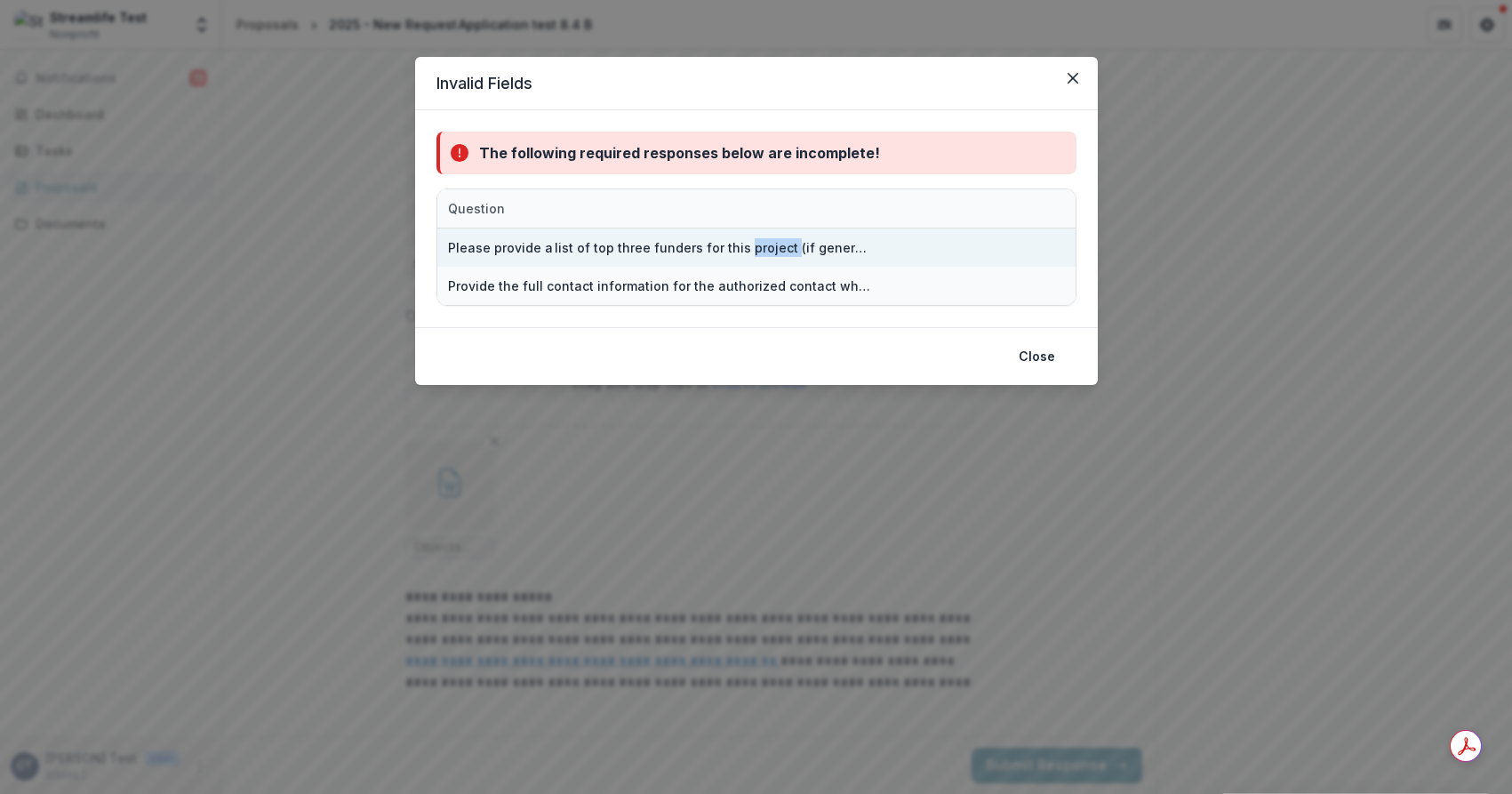 click on "Please provide a list of top three funders for this project (if general support, please list organizations top three funders) and their funding amounts." at bounding box center [660, 247] 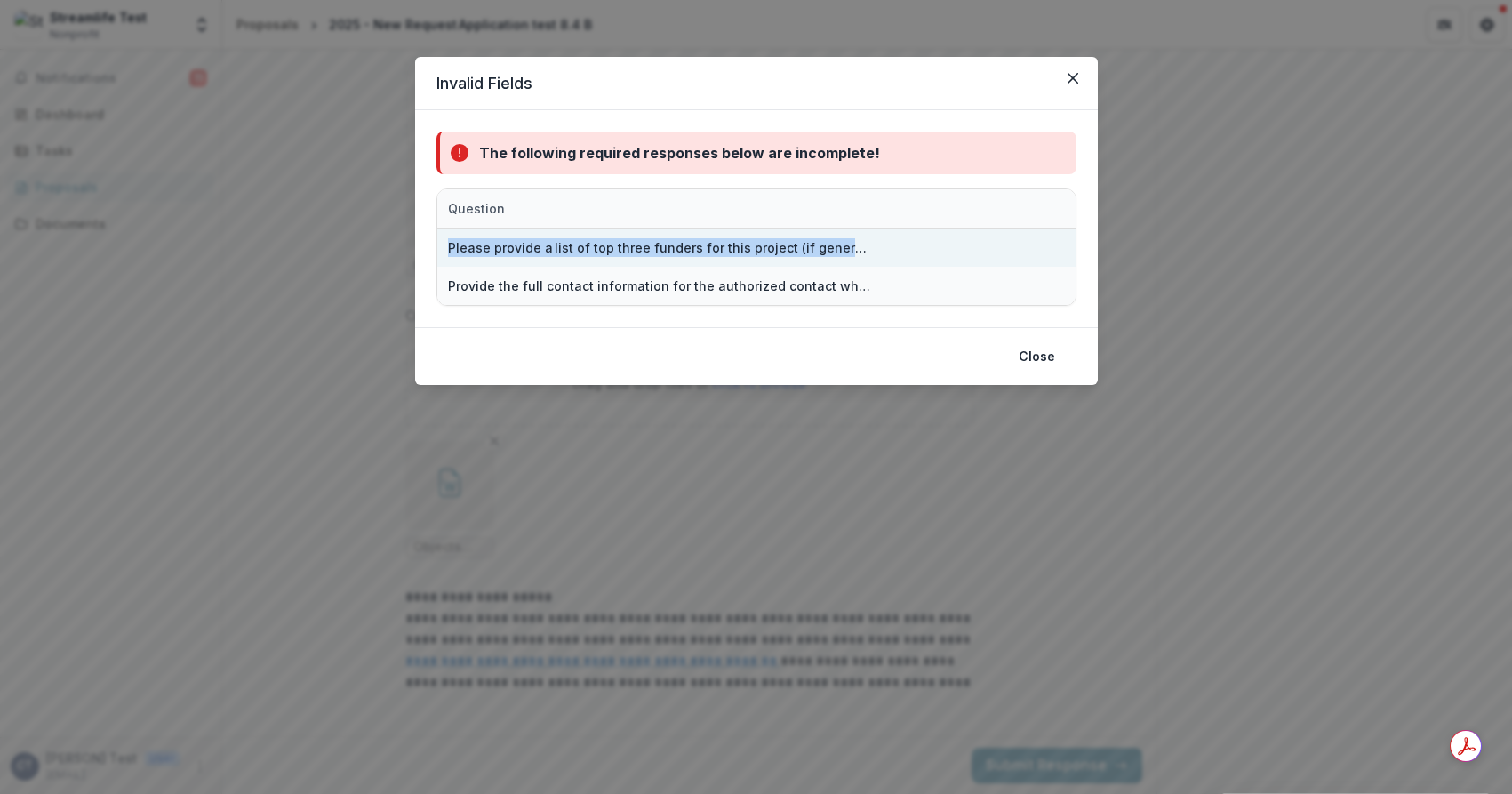 click on "Please provide a list of top three funders for this project (if general support, please list organizations top three funders) and their funding amounts." at bounding box center (660, 247) 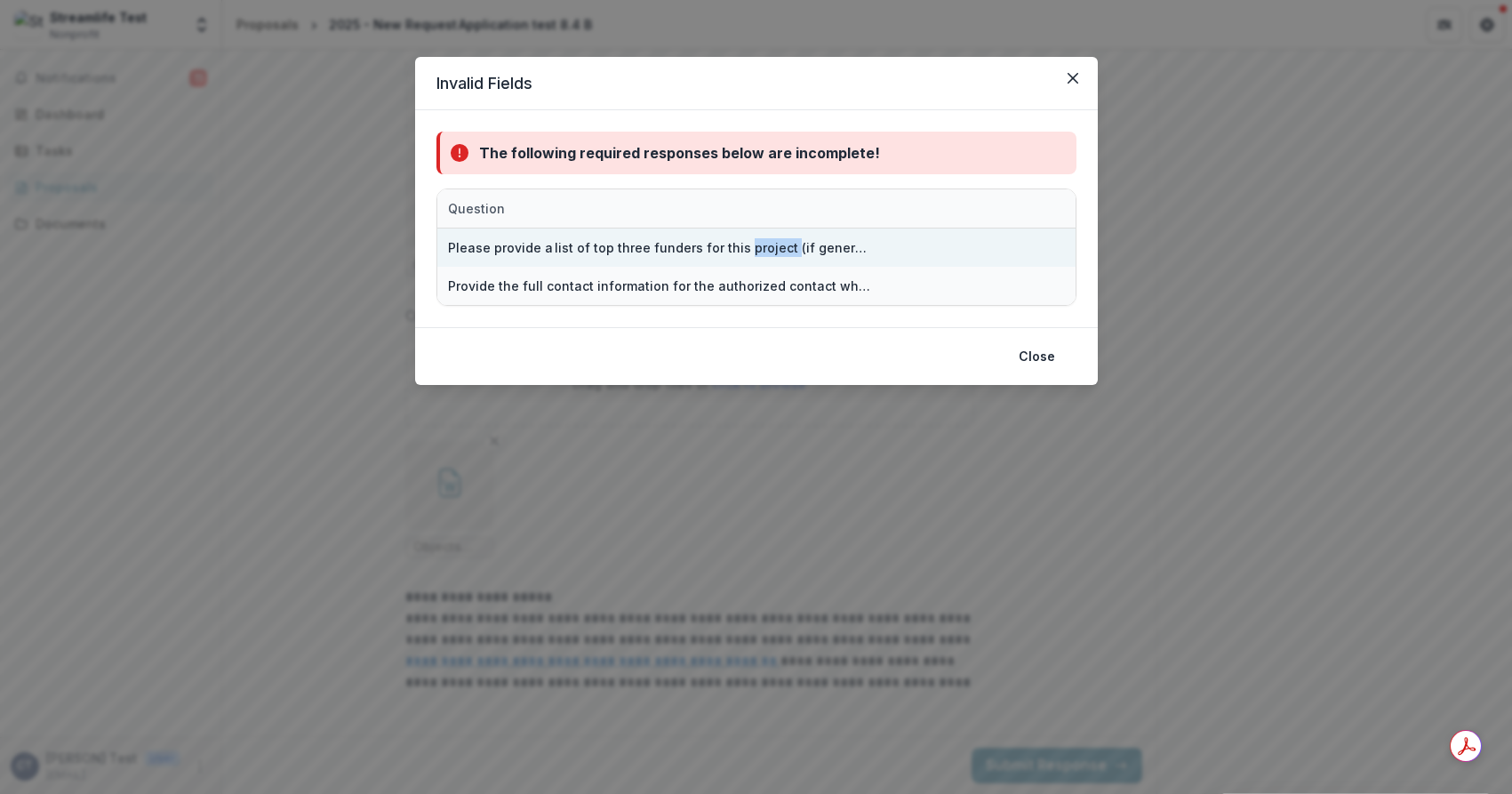 click on "Please provide a list of top three funders for this project (if general support, please list organizations top three funders) and their funding amounts." at bounding box center (660, 247) 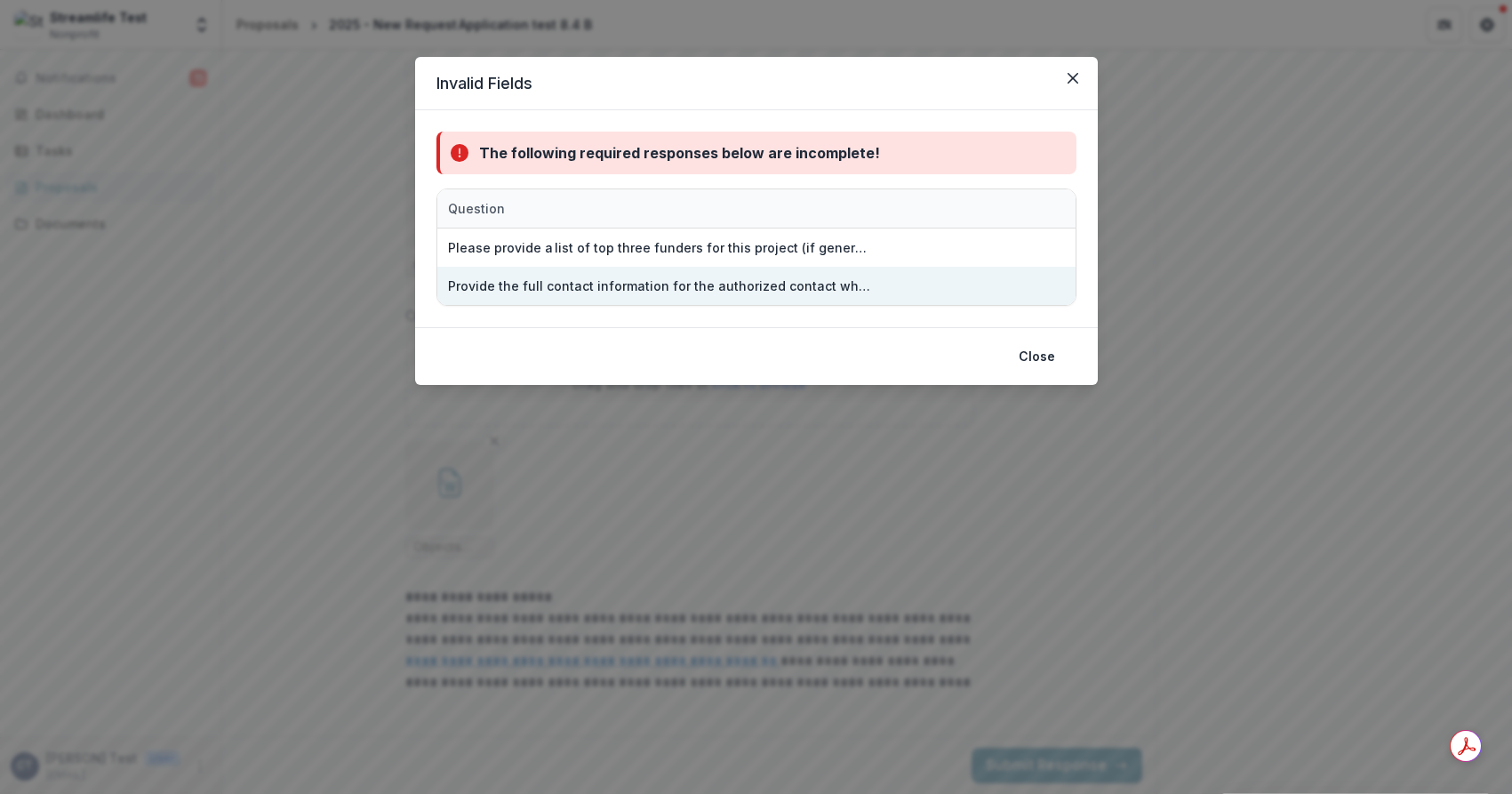 click on "Provide the full contact information for the authorized contact who should receive the e-payment (full name, [EMAIL], job title or relation to the organization, and [PHONE])" at bounding box center [660, 285] 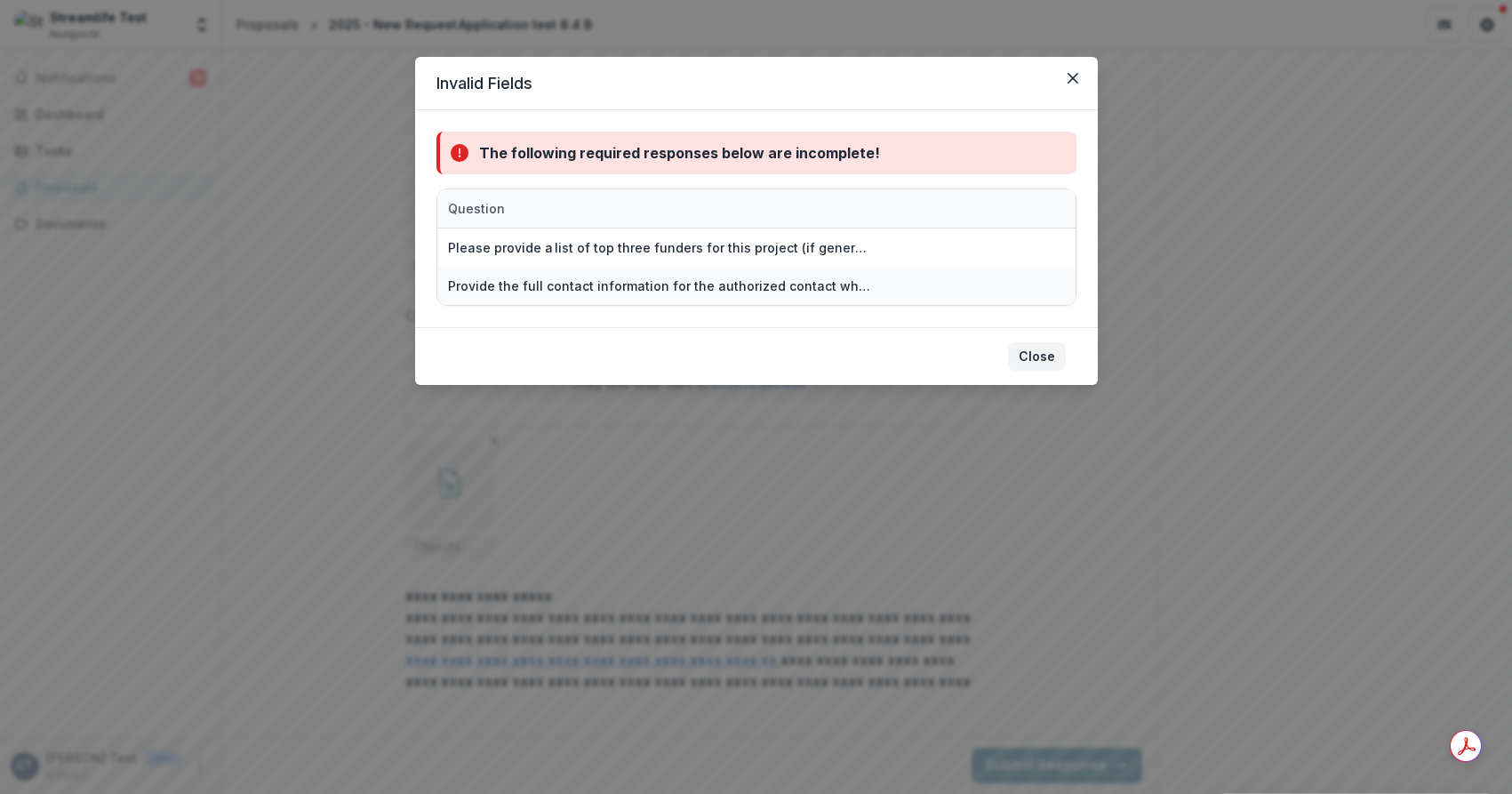 click on "Close" at bounding box center [1036, 357] 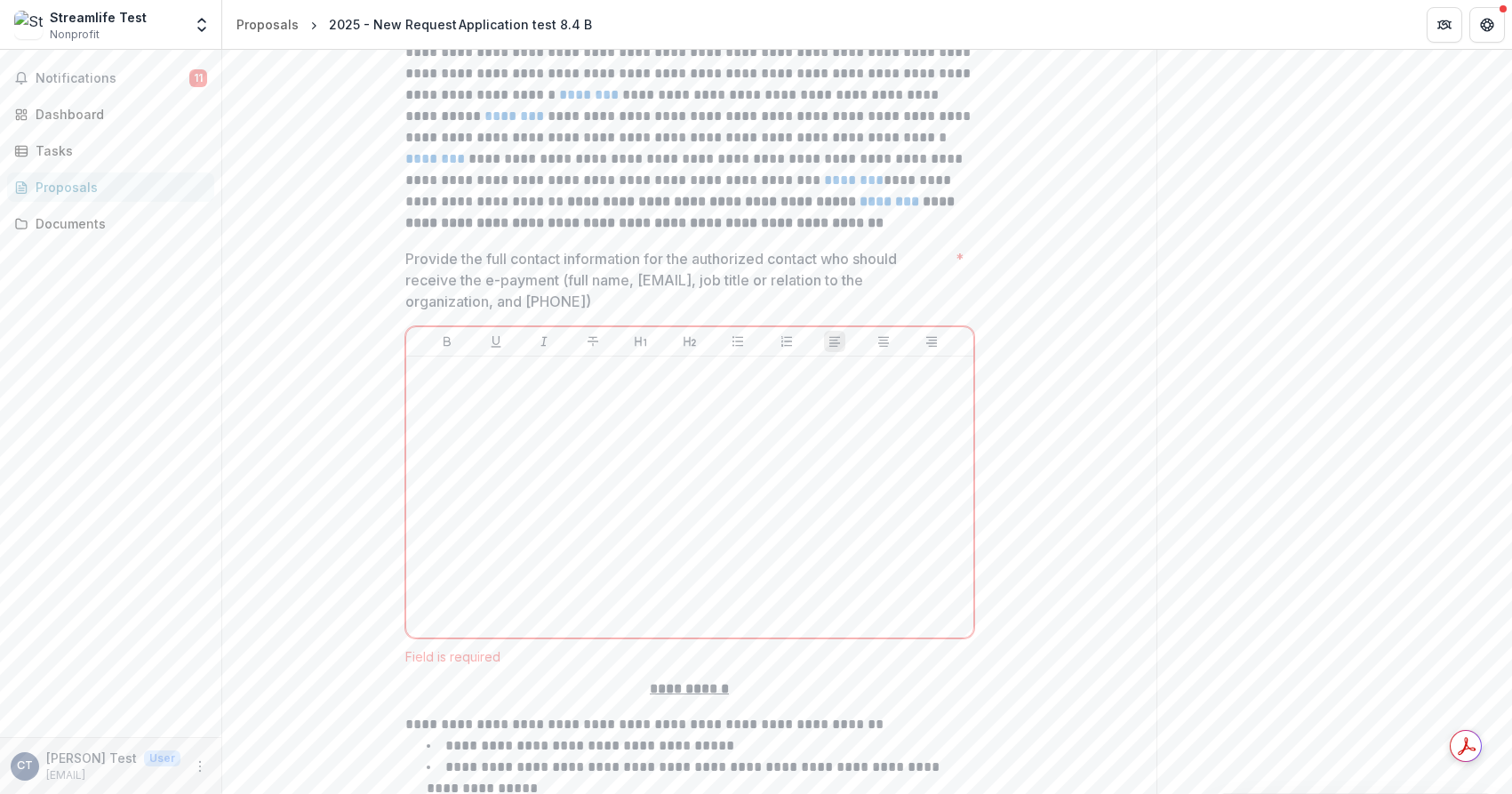 scroll, scrollTop: 10815, scrollLeft: 0, axis: vertical 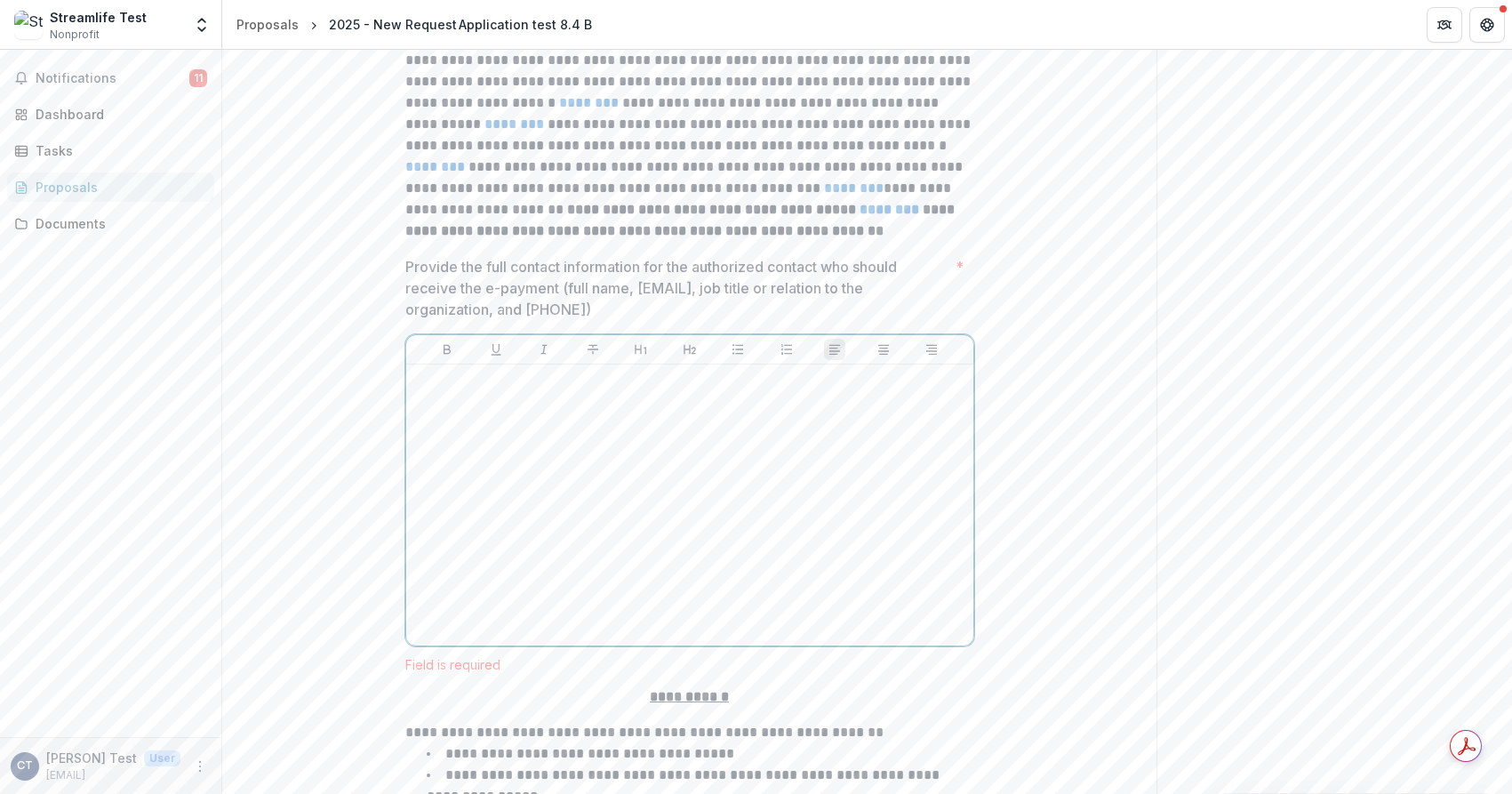 click at bounding box center (690, 505) 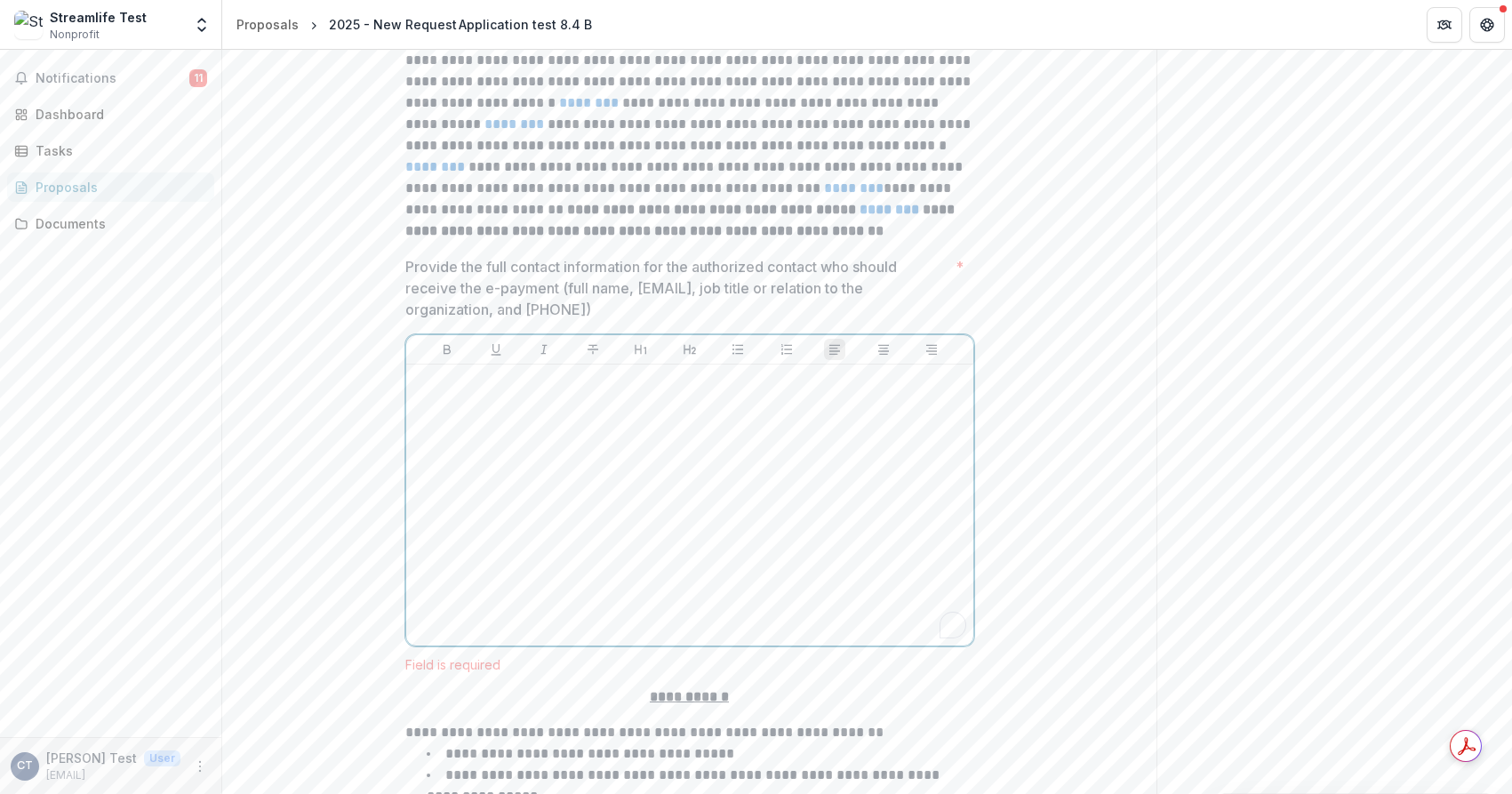 type 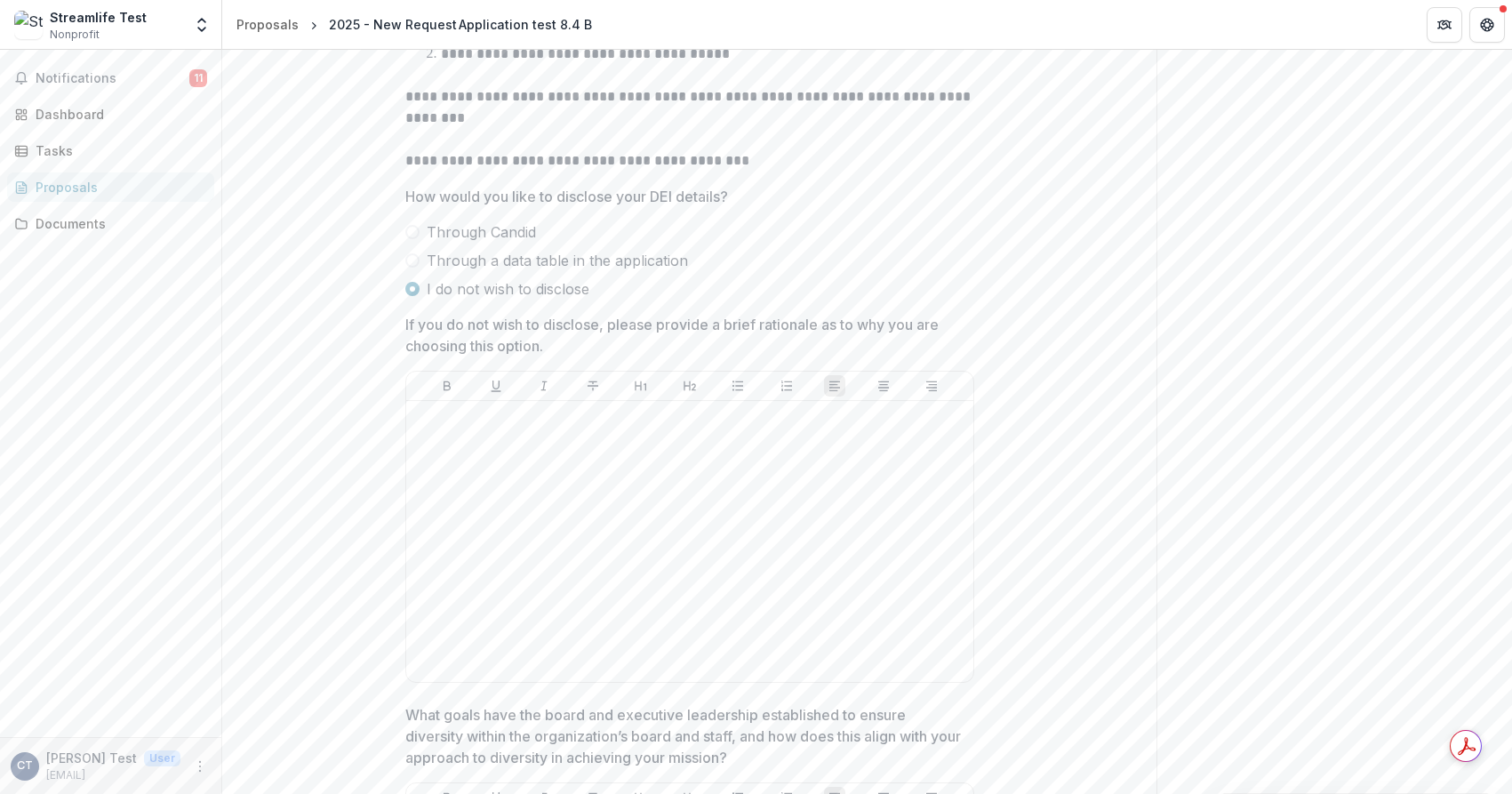 scroll, scrollTop: 8948, scrollLeft: 0, axis: vertical 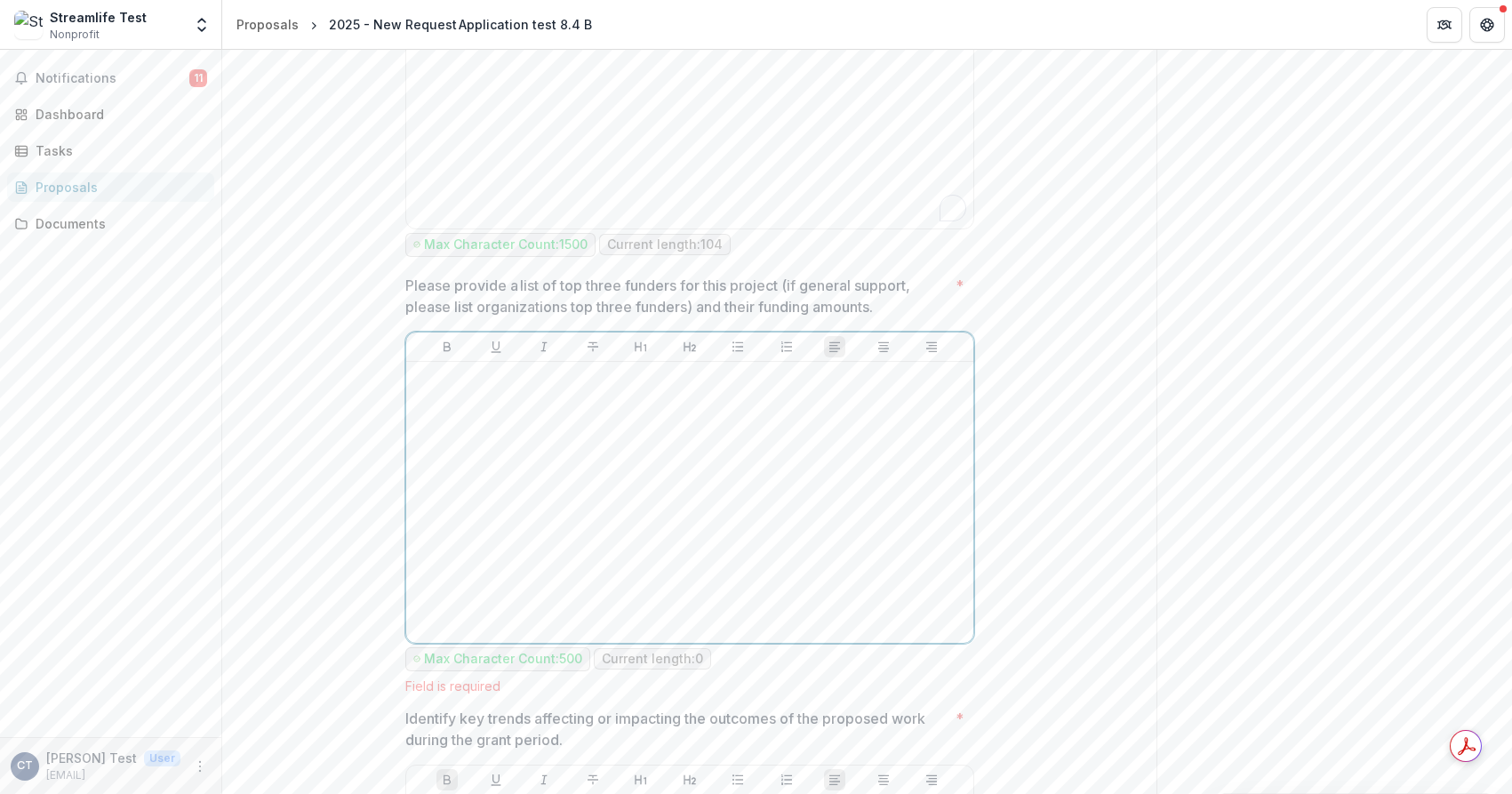 click at bounding box center [690, 502] 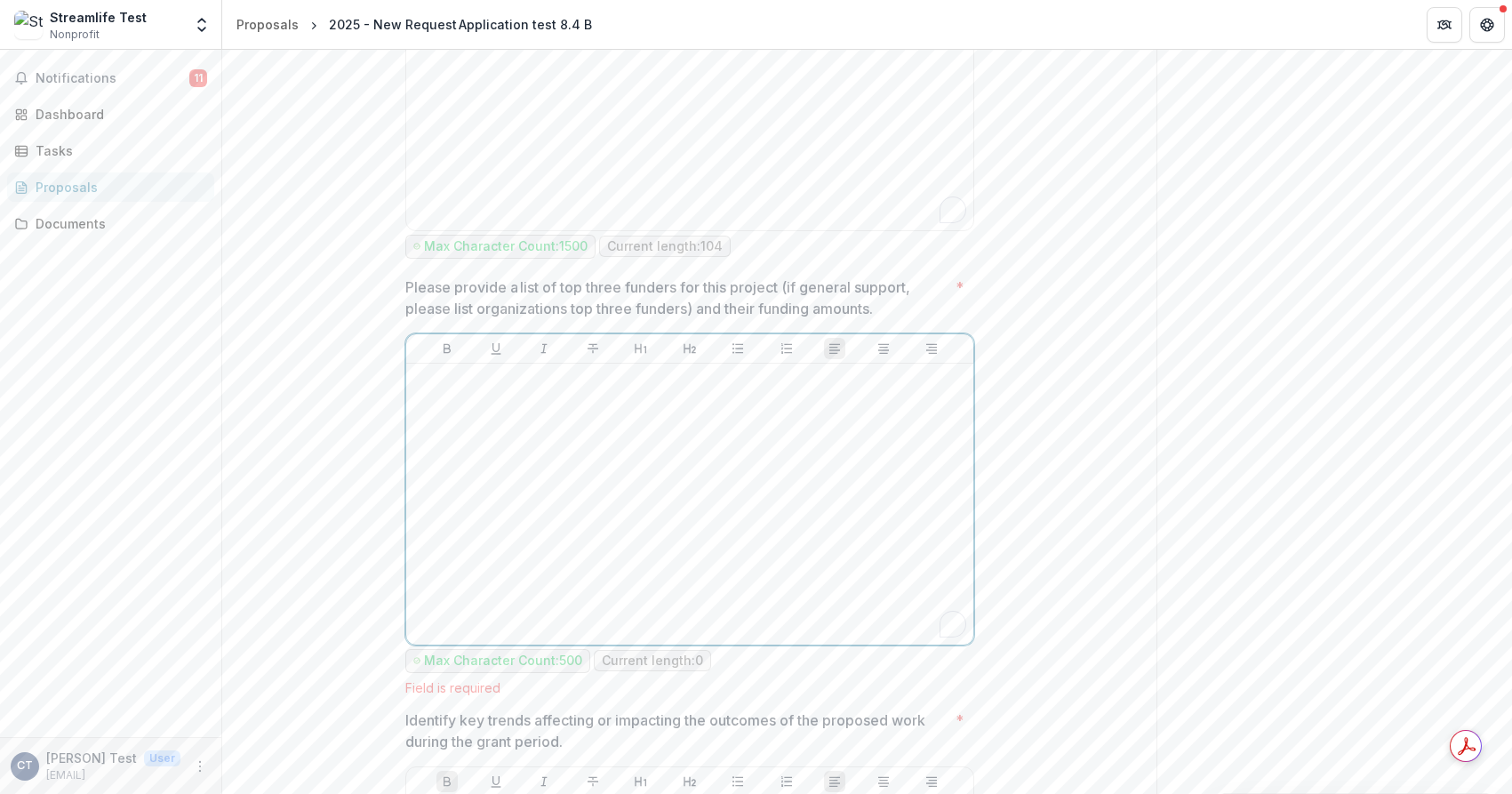 scroll, scrollTop: 6416, scrollLeft: 0, axis: vertical 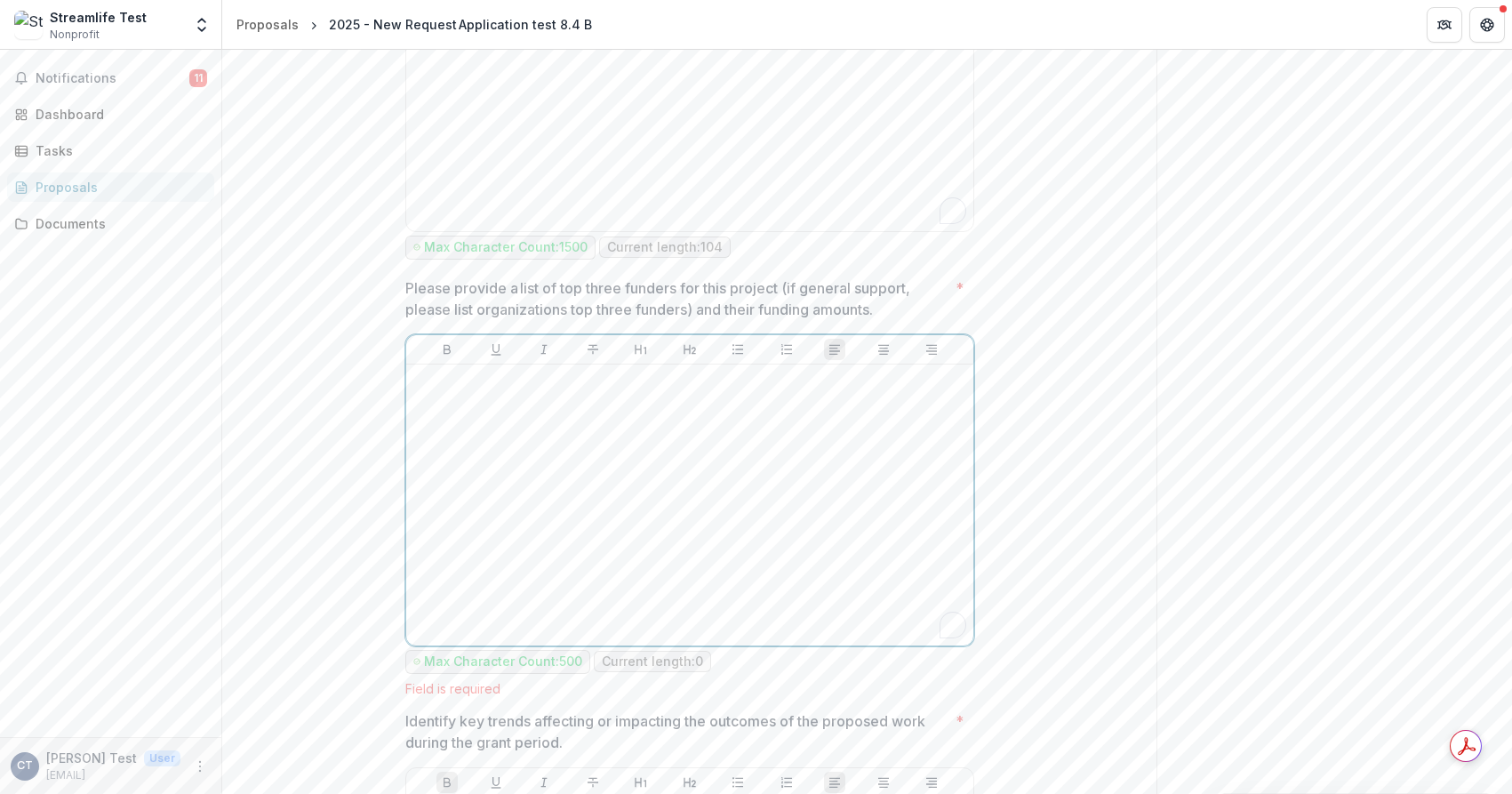type 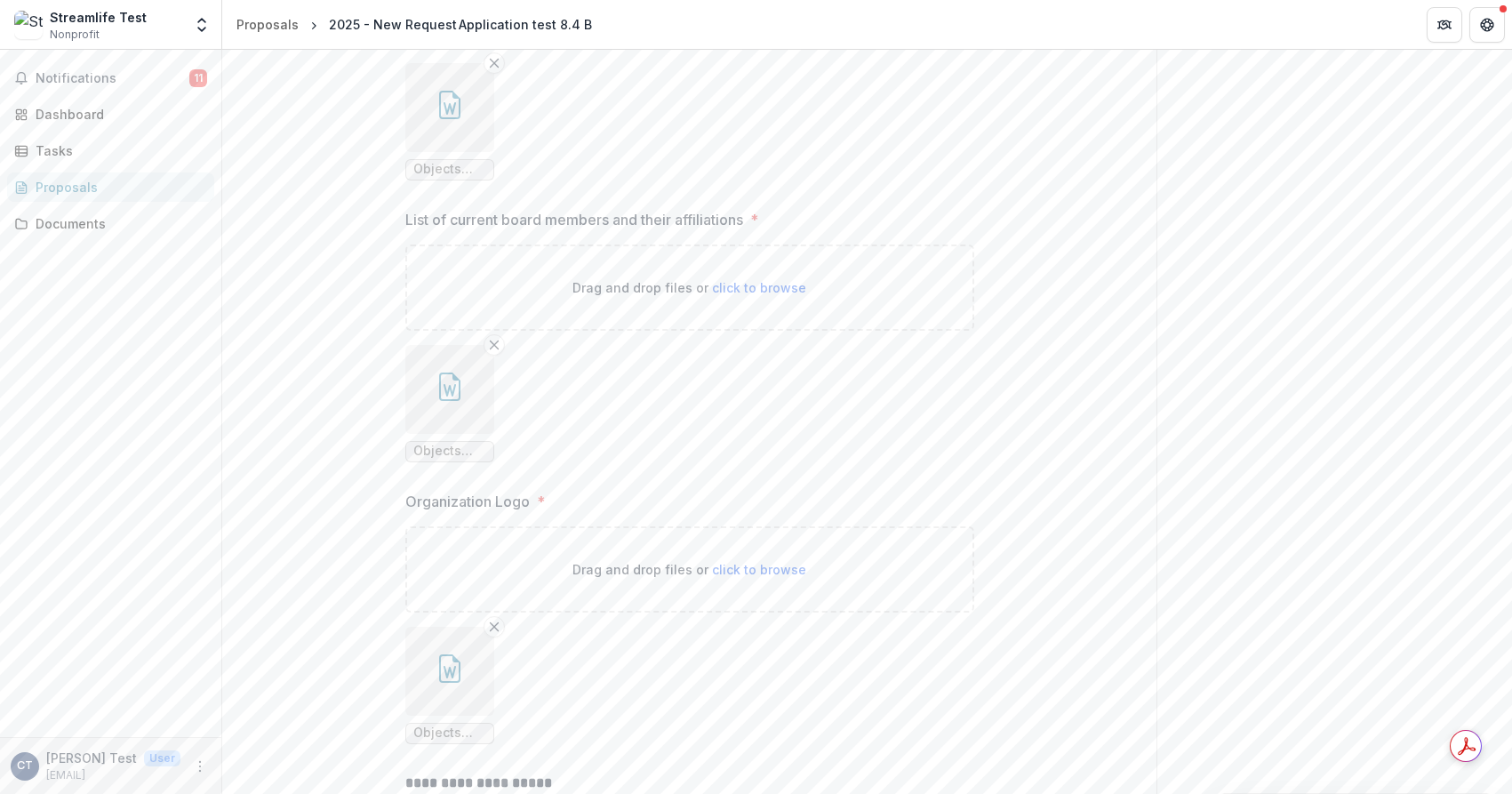 scroll, scrollTop: 12925, scrollLeft: 0, axis: vertical 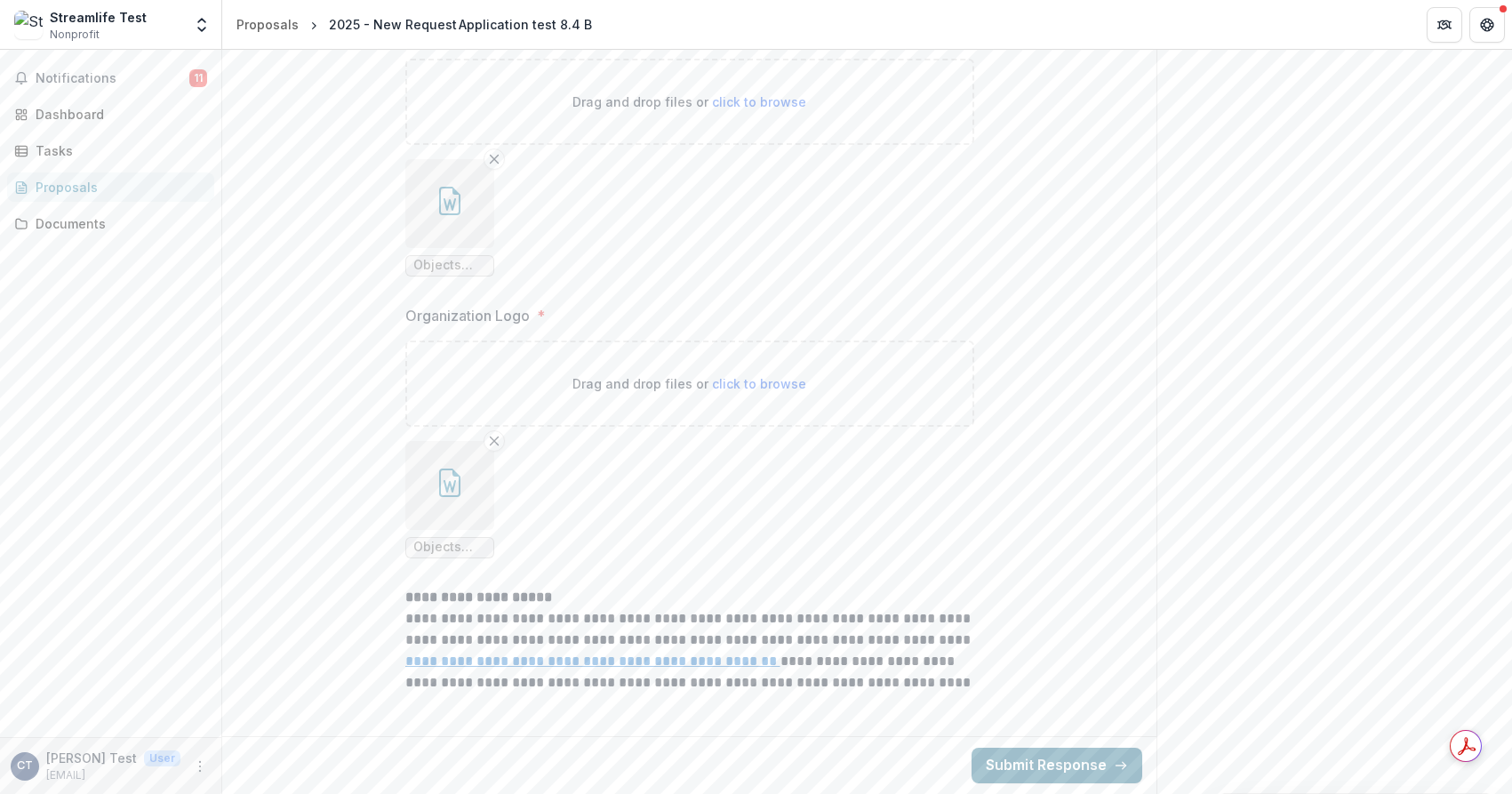 click on "Submit Response" at bounding box center (1057, 766) 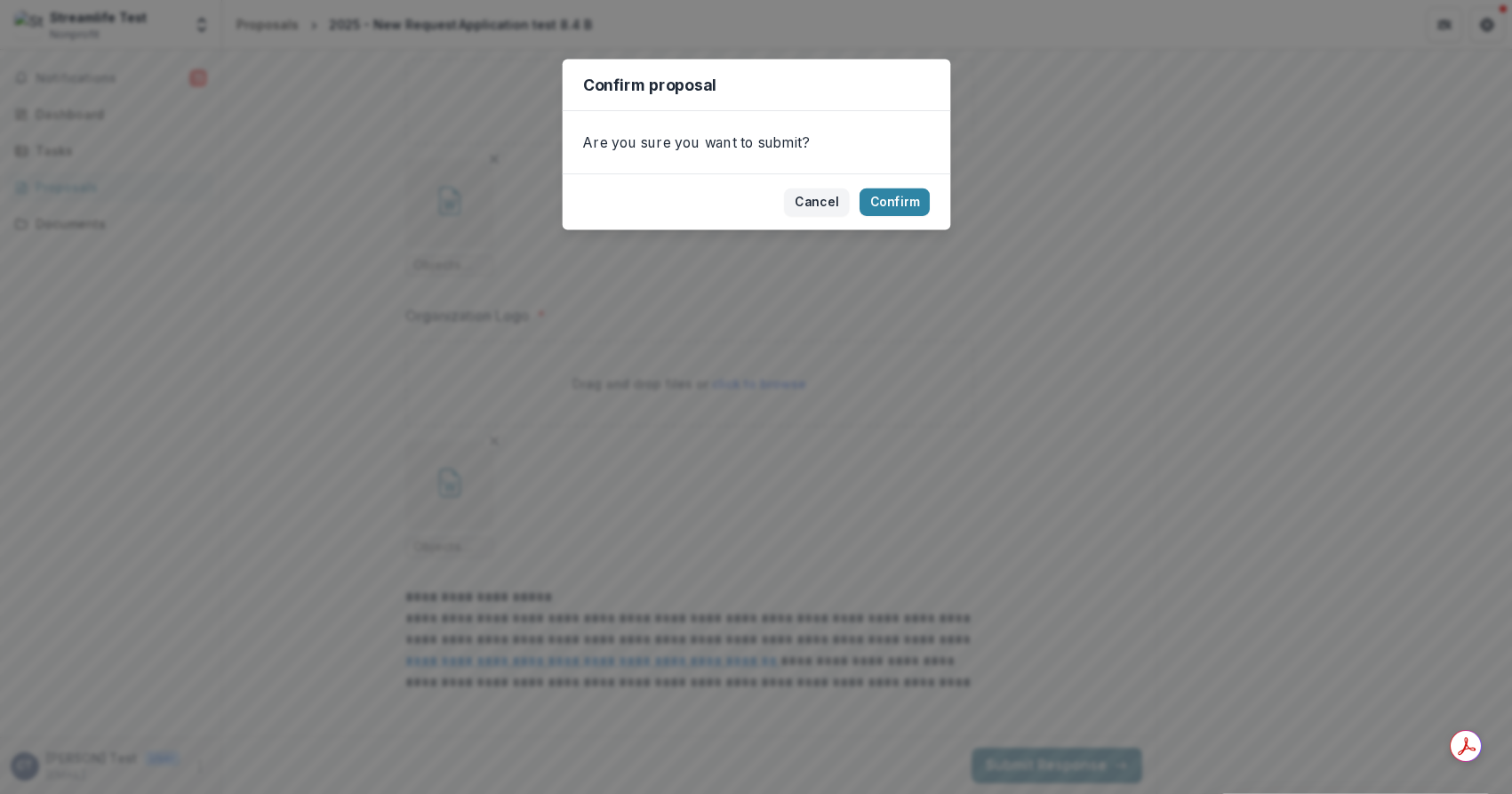 scroll, scrollTop: 12907, scrollLeft: 0, axis: vertical 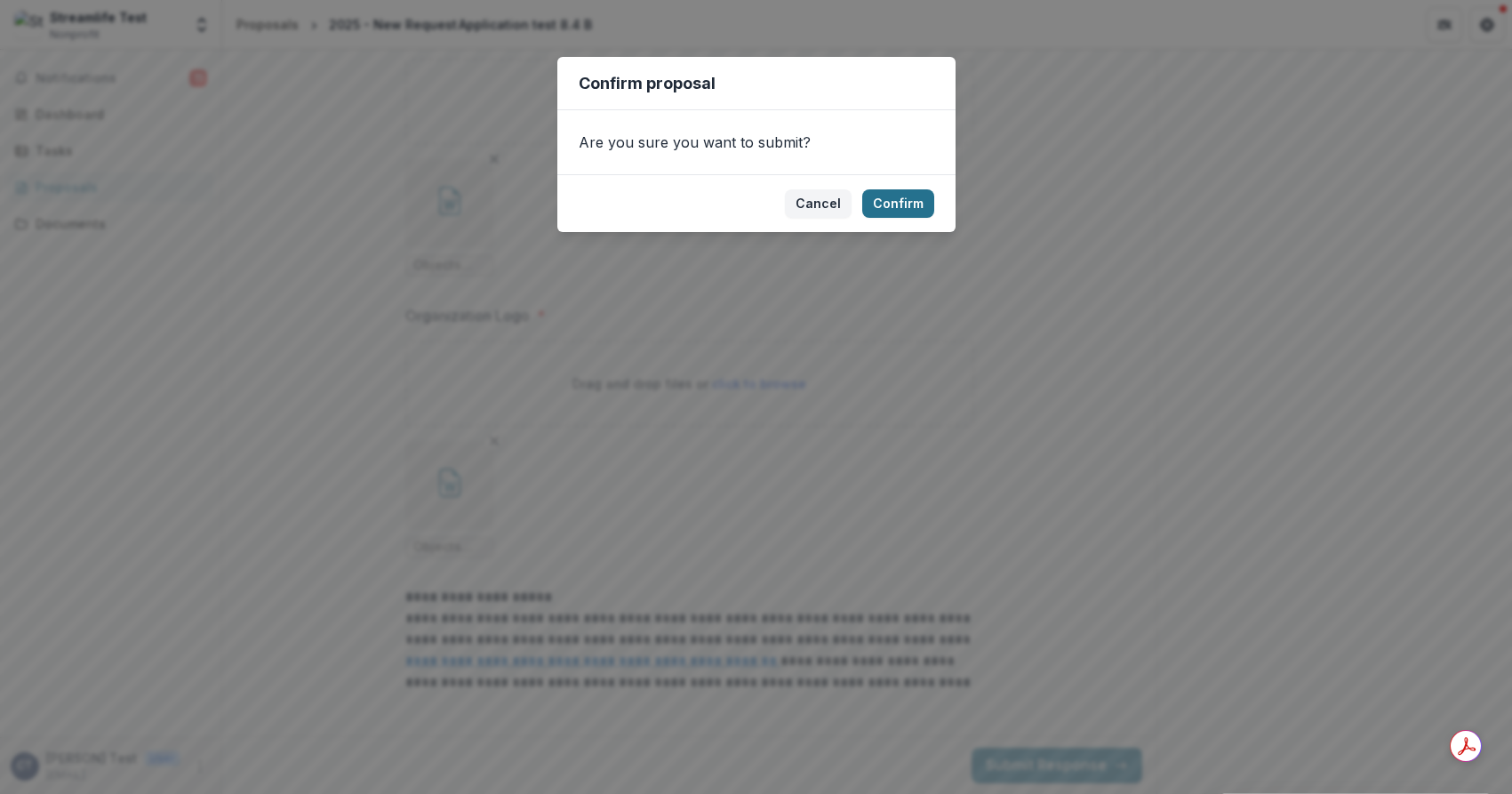 click on "Confirm" at bounding box center (898, 204) 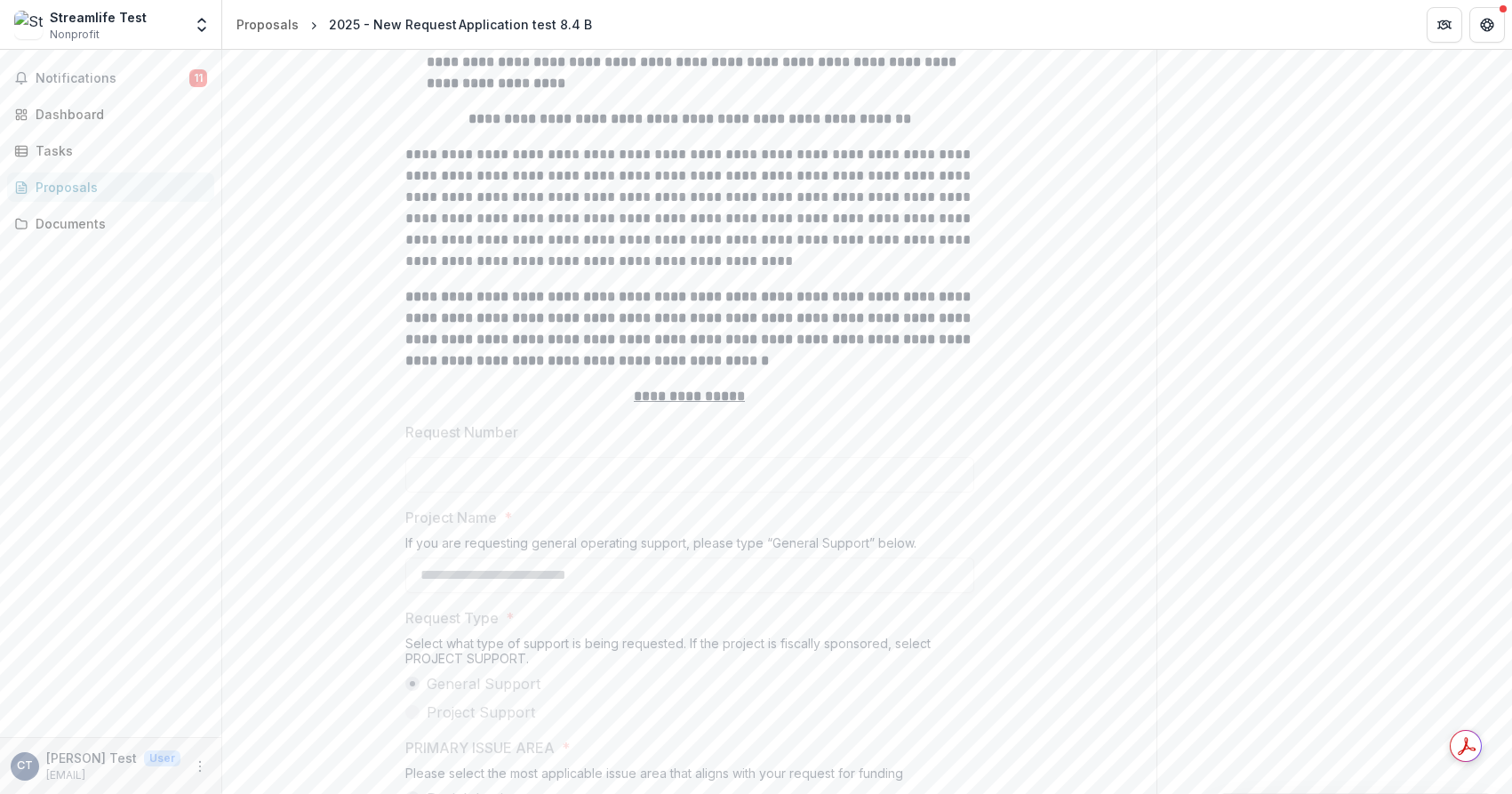 scroll, scrollTop: 694, scrollLeft: 0, axis: vertical 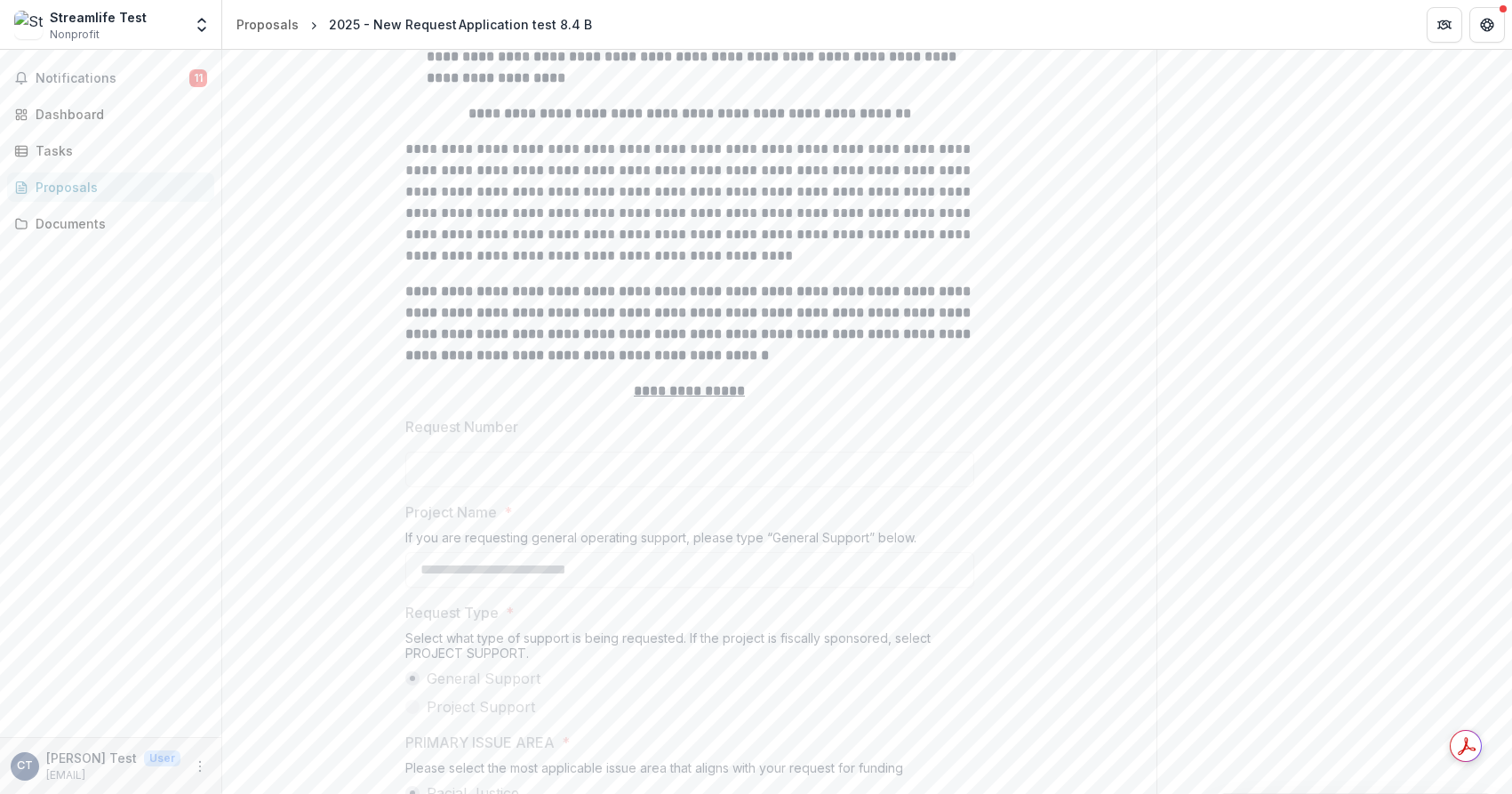 click on "Proposals" at bounding box center (117, 187) 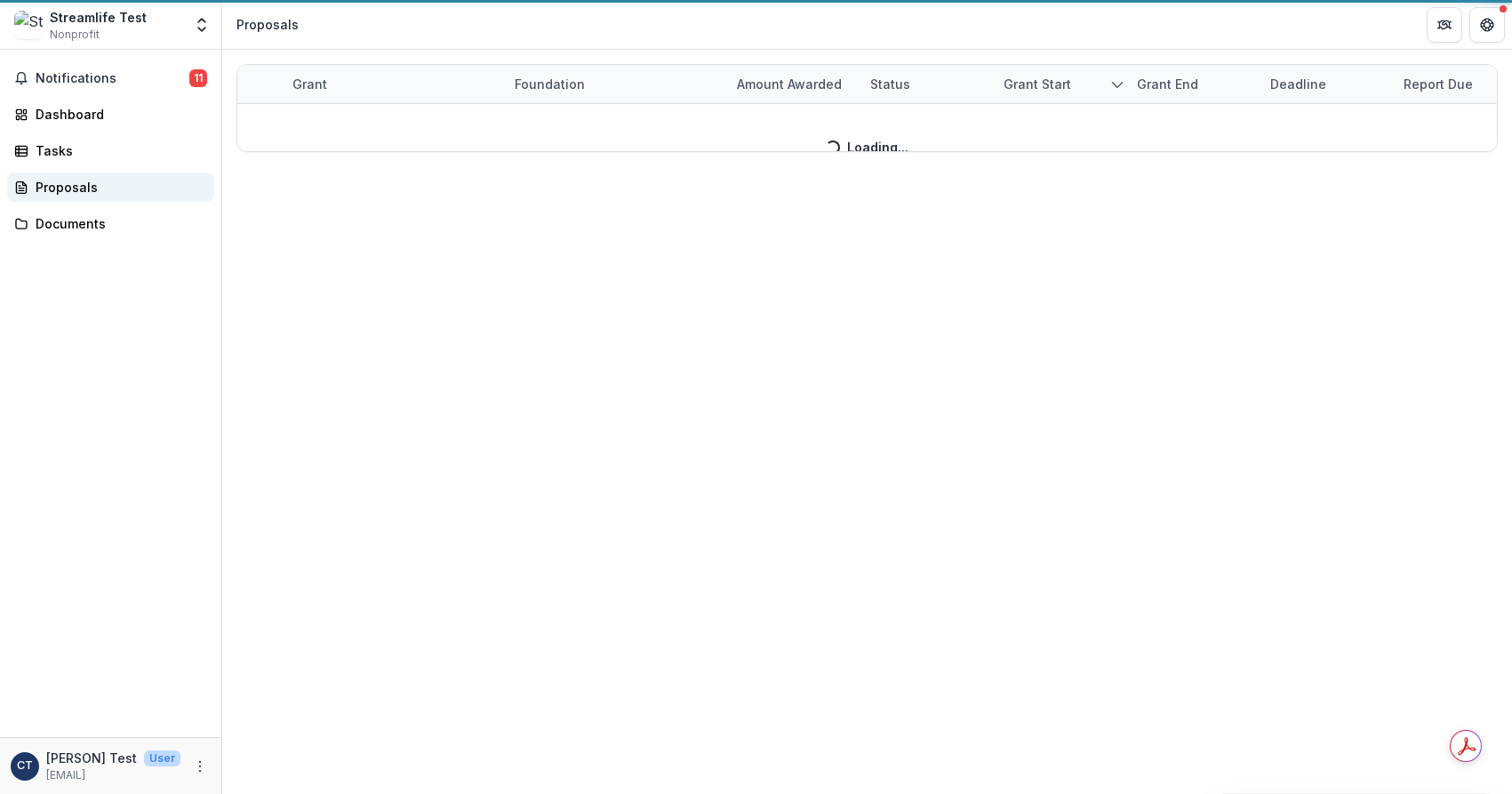 scroll, scrollTop: 0, scrollLeft: 0, axis: both 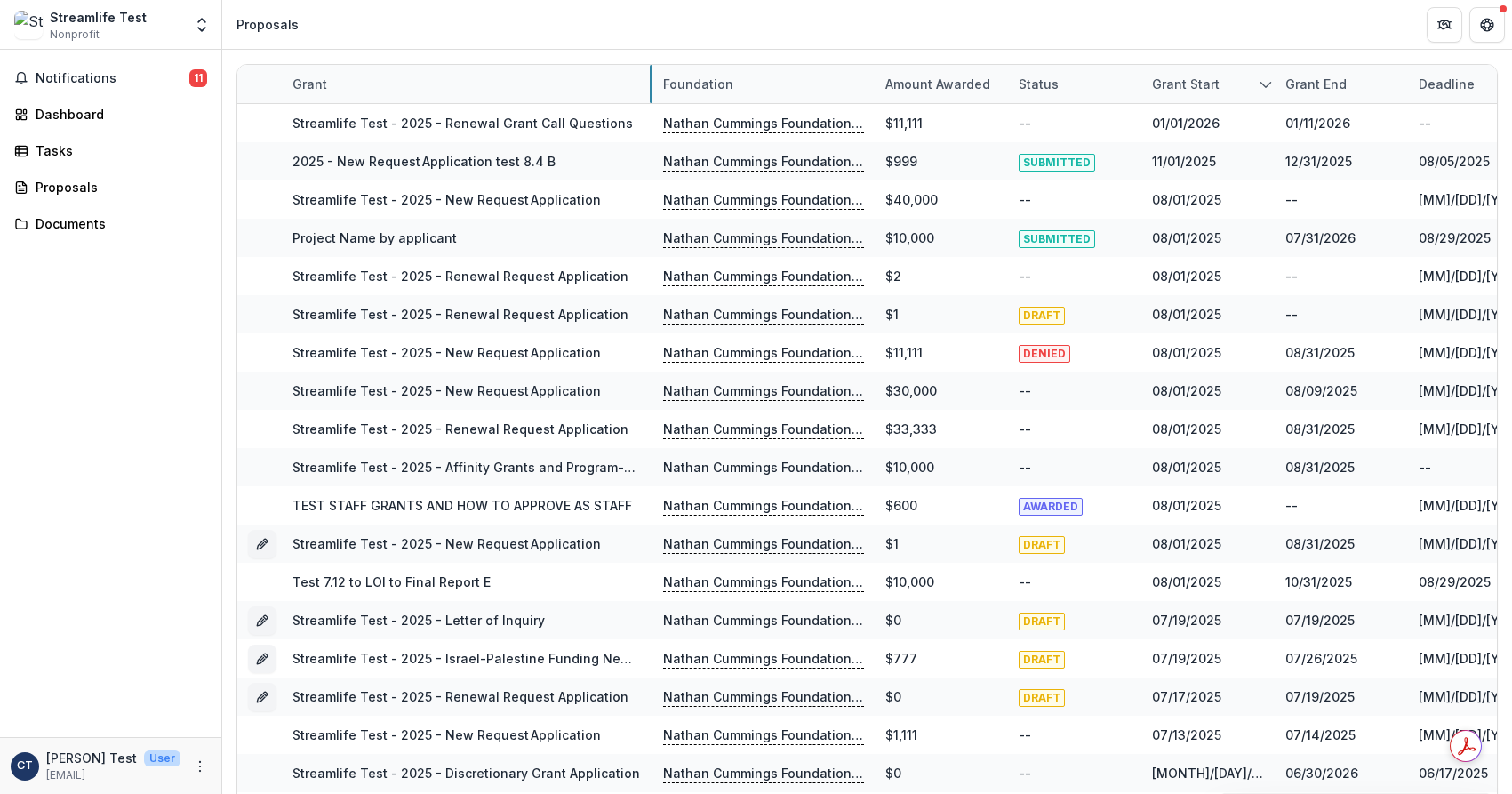 drag, startPoint x: 503, startPoint y: 80, endPoint x: 652, endPoint y: 80, distance: 149 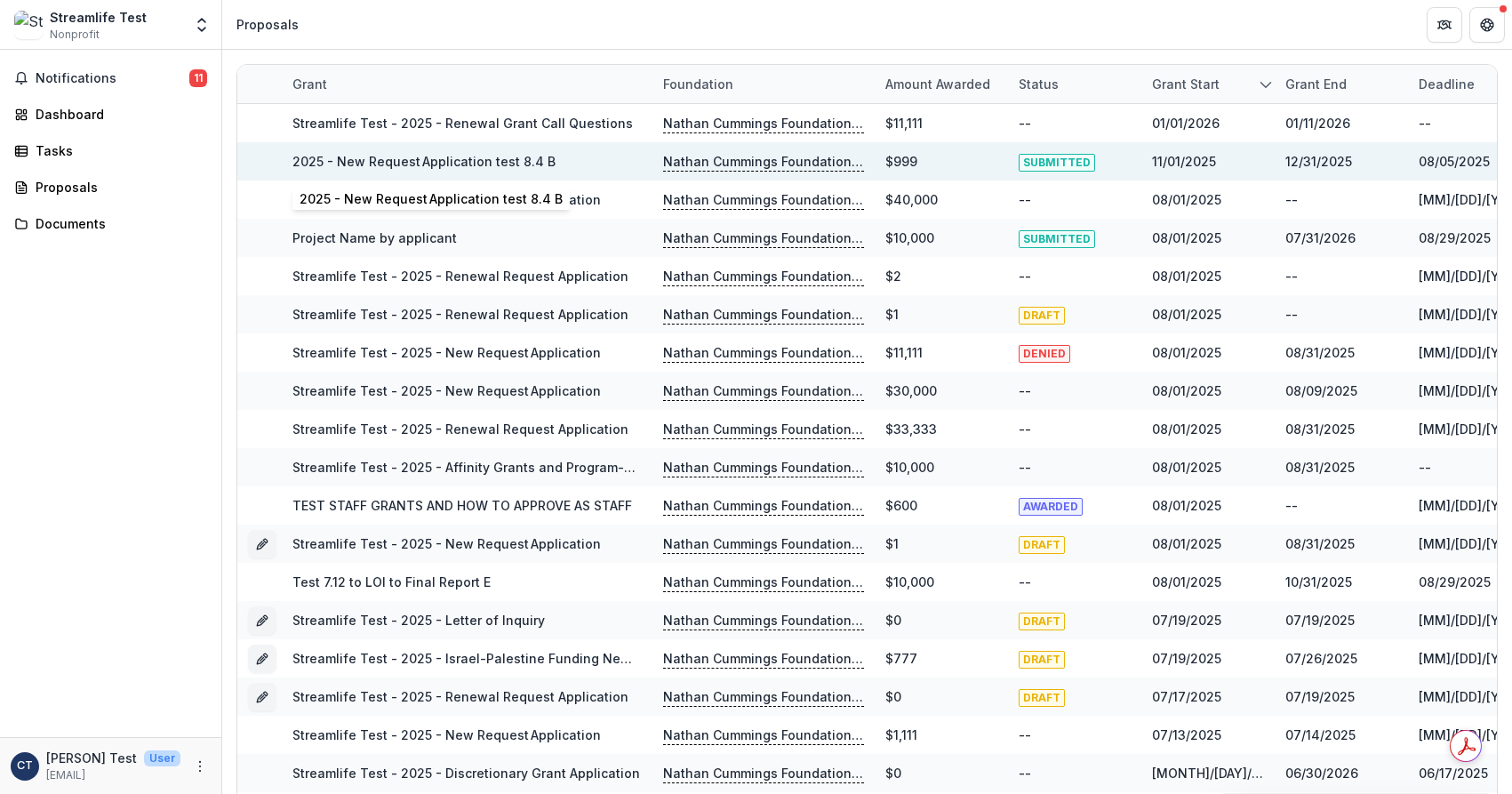 click on "2025 - New Request Application test 8.4 B" at bounding box center (424, 161) 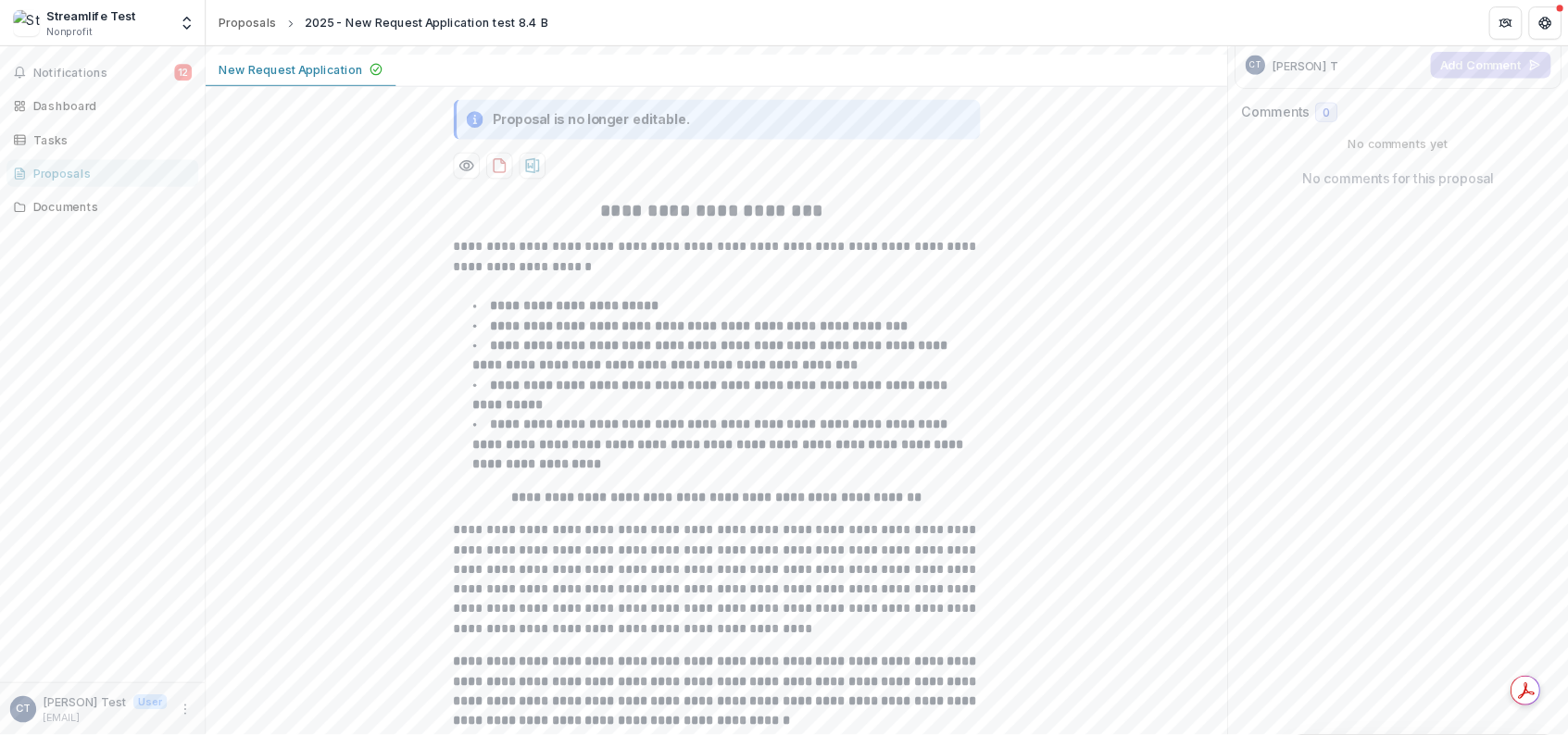 scroll, scrollTop: 281, scrollLeft: 0, axis: vertical 